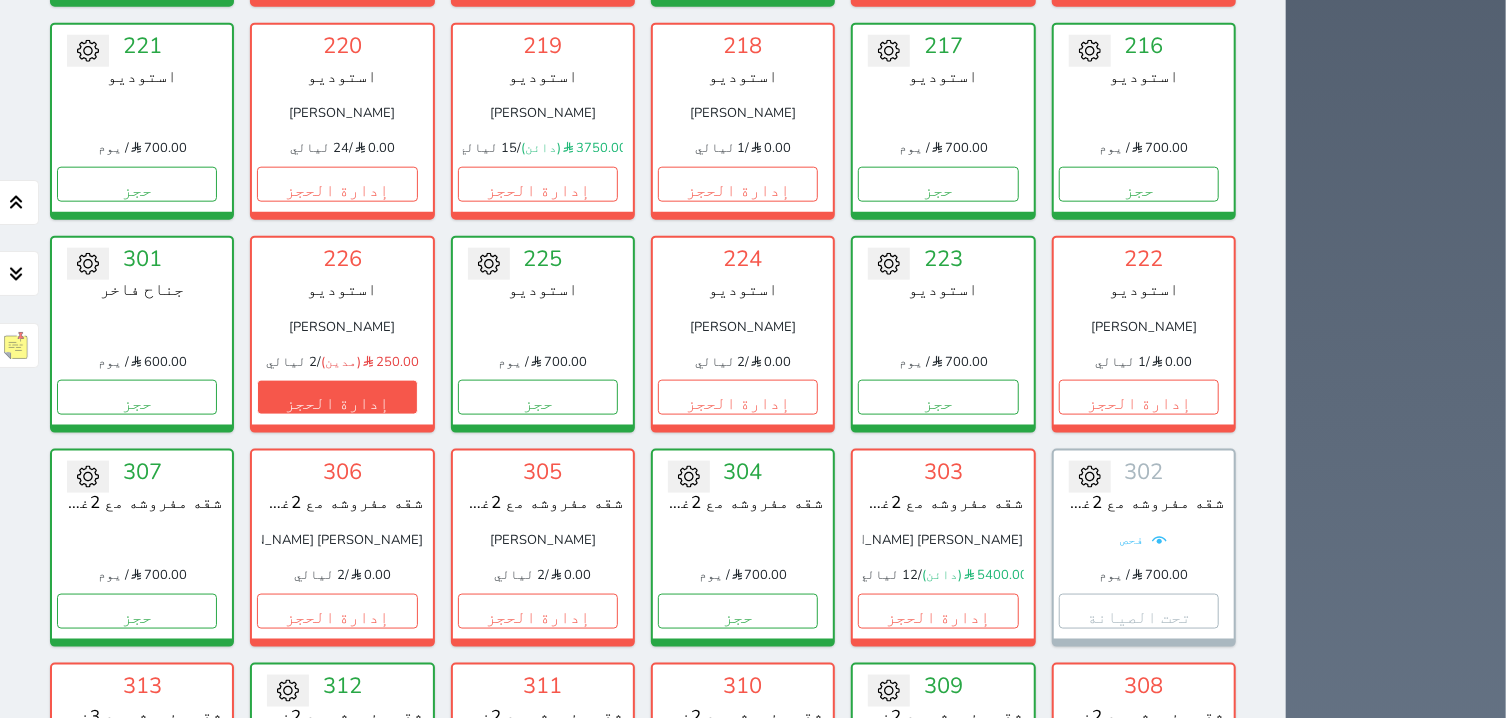 scroll, scrollTop: 1146, scrollLeft: 0, axis: vertical 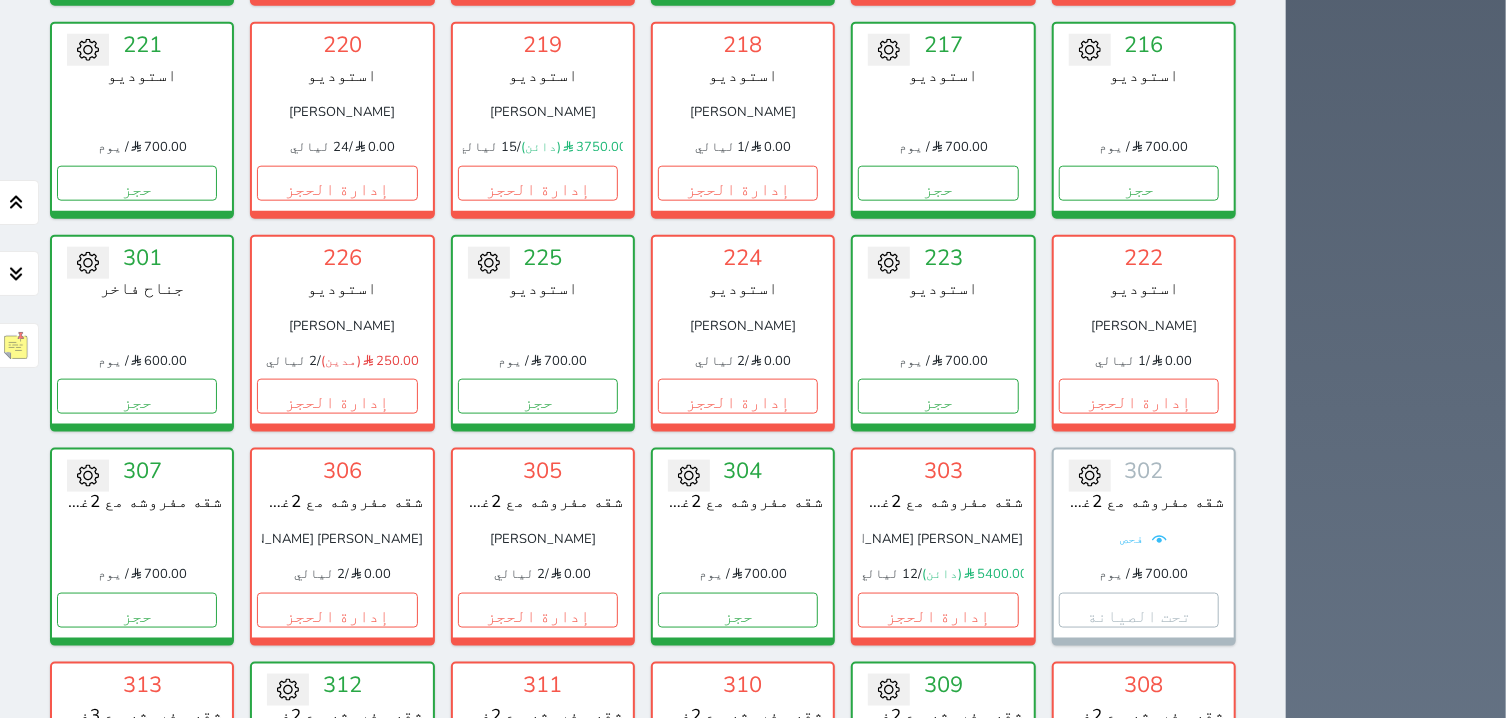 click on "(مدين)" at bounding box center (341, 362) 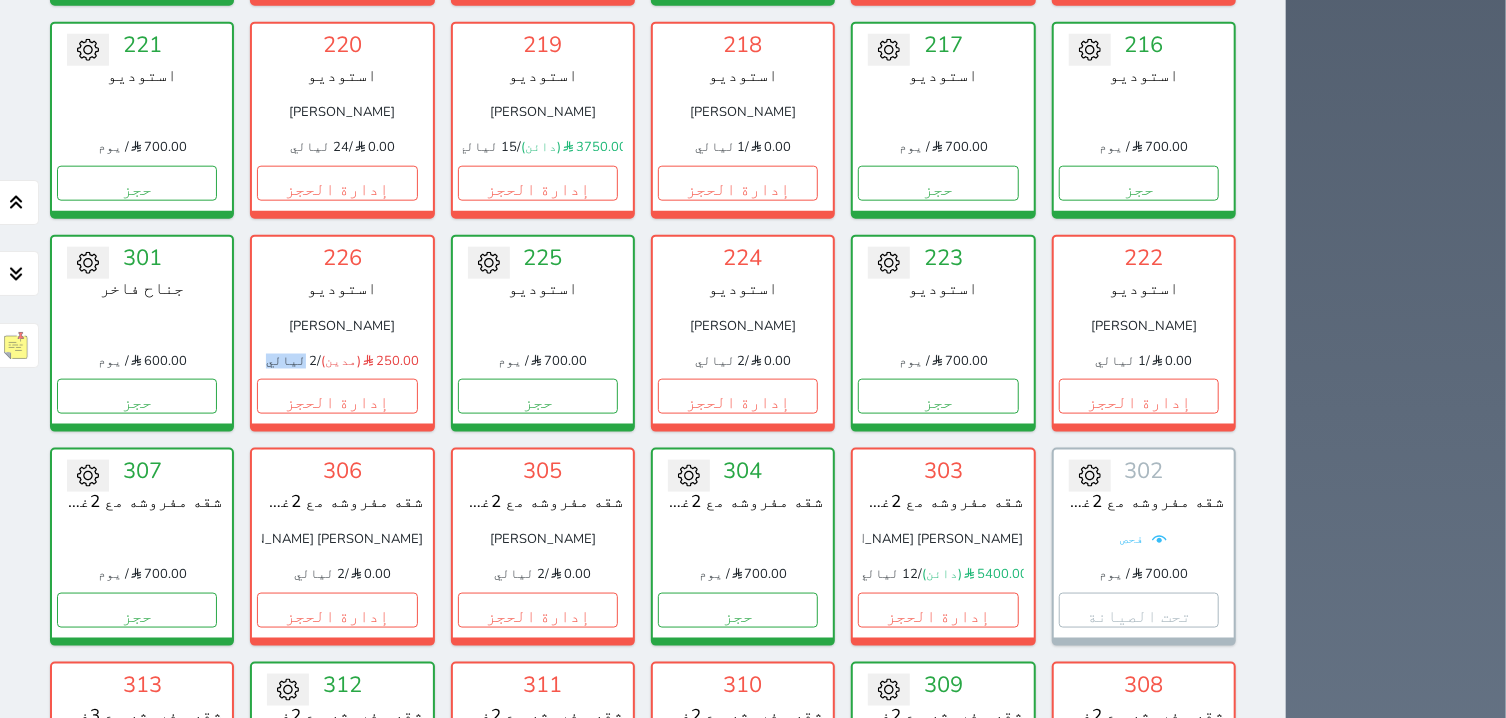 click on "2 ليالي" at bounding box center [291, 362] 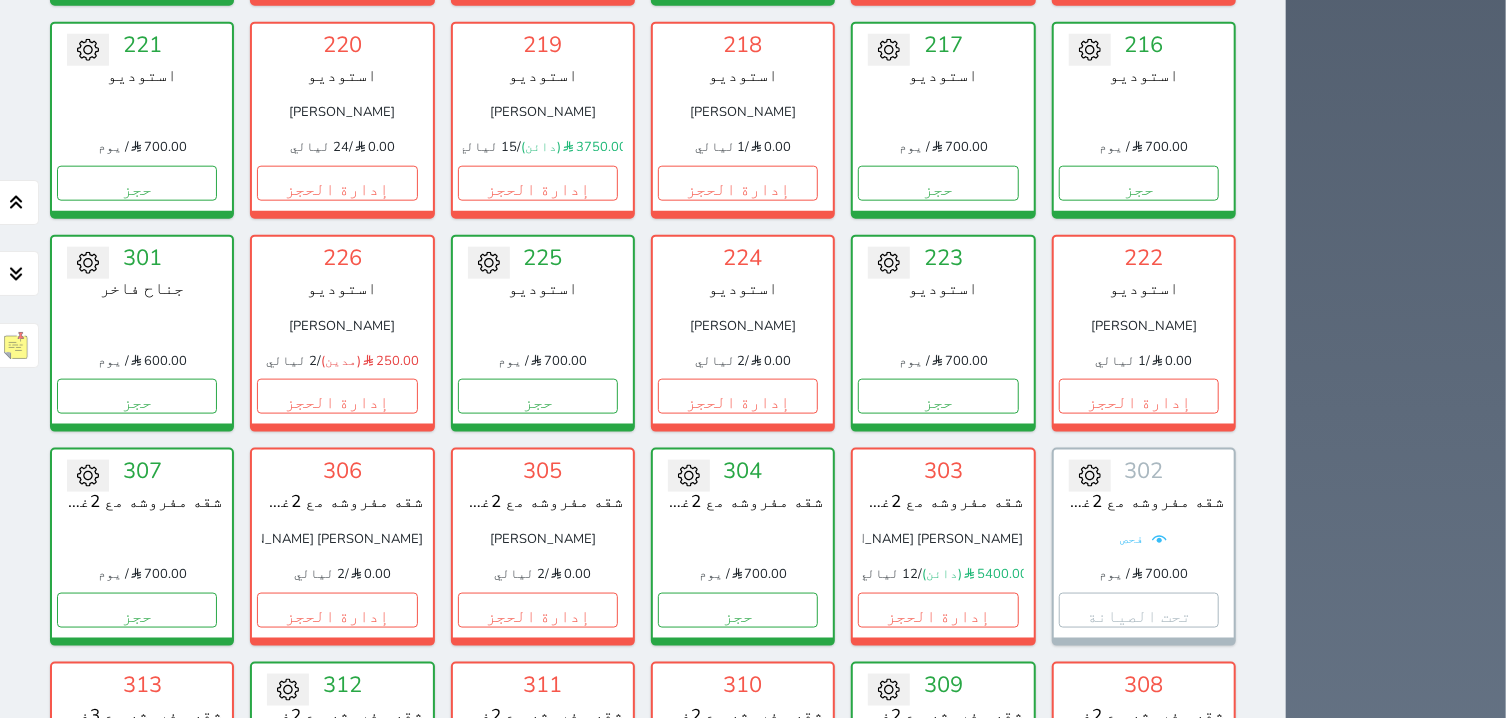 click on "2 ليالي" at bounding box center (291, 362) 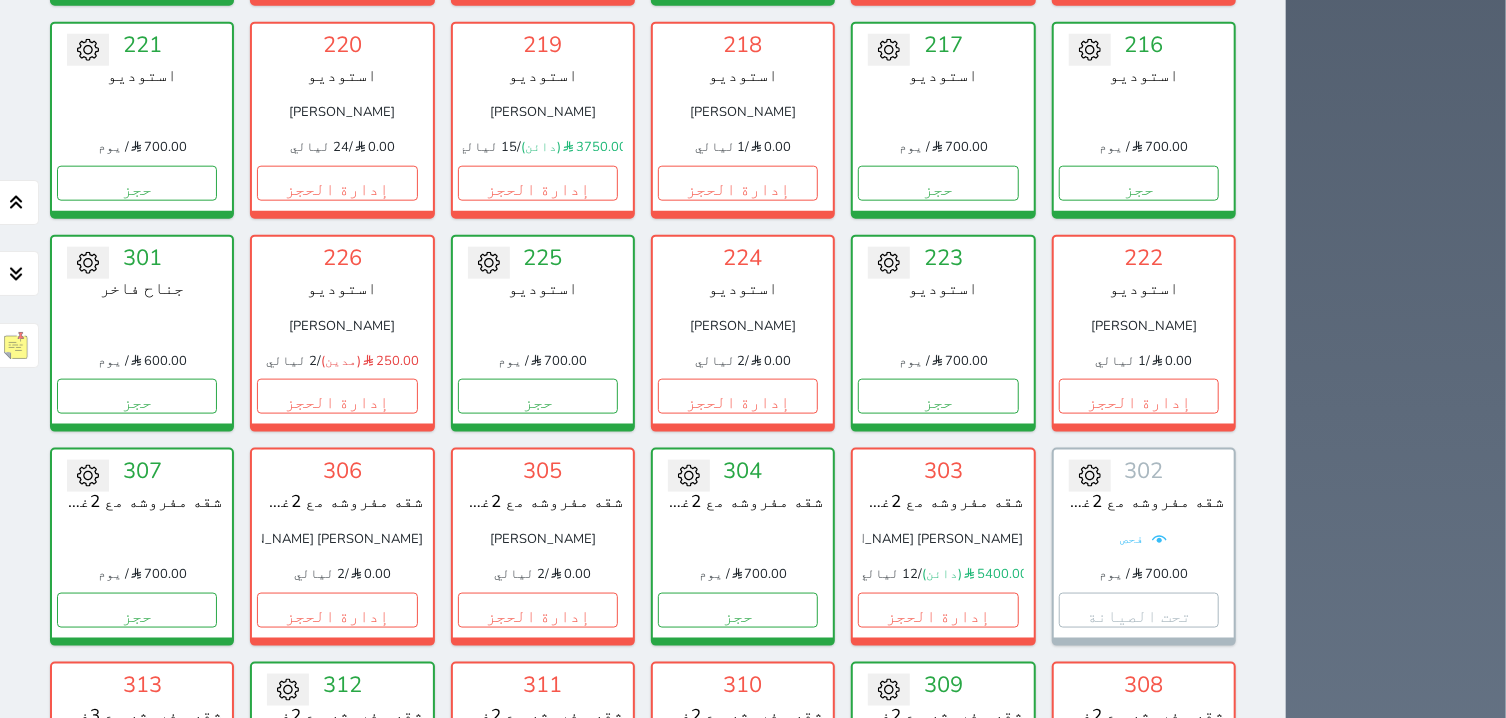 click on "226   [PERSON_NAME]
250.00
(مدين)
/   2 ليالي           إدارة الحجز" at bounding box center (342, 333) 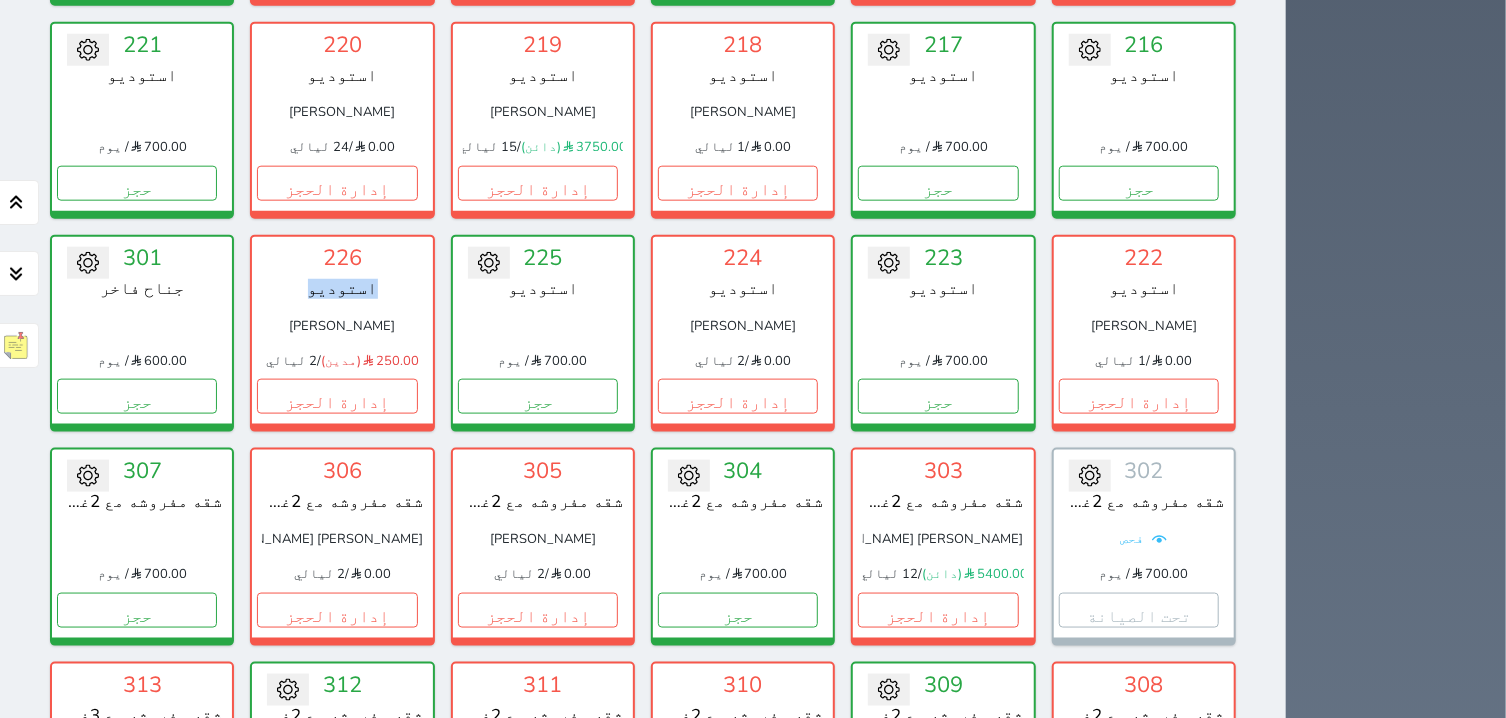 click on "استوديو" at bounding box center (342, 289) 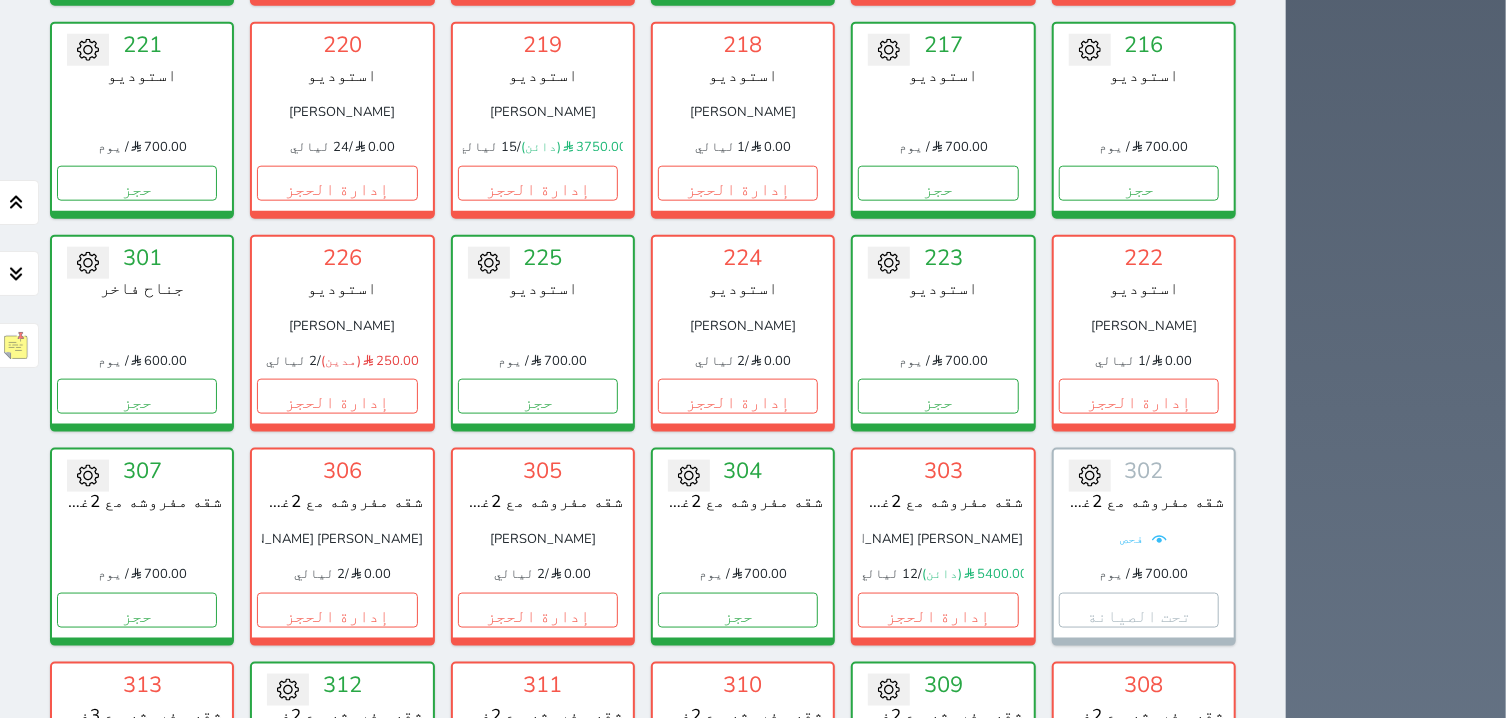 click on "استوديو" at bounding box center (342, 289) 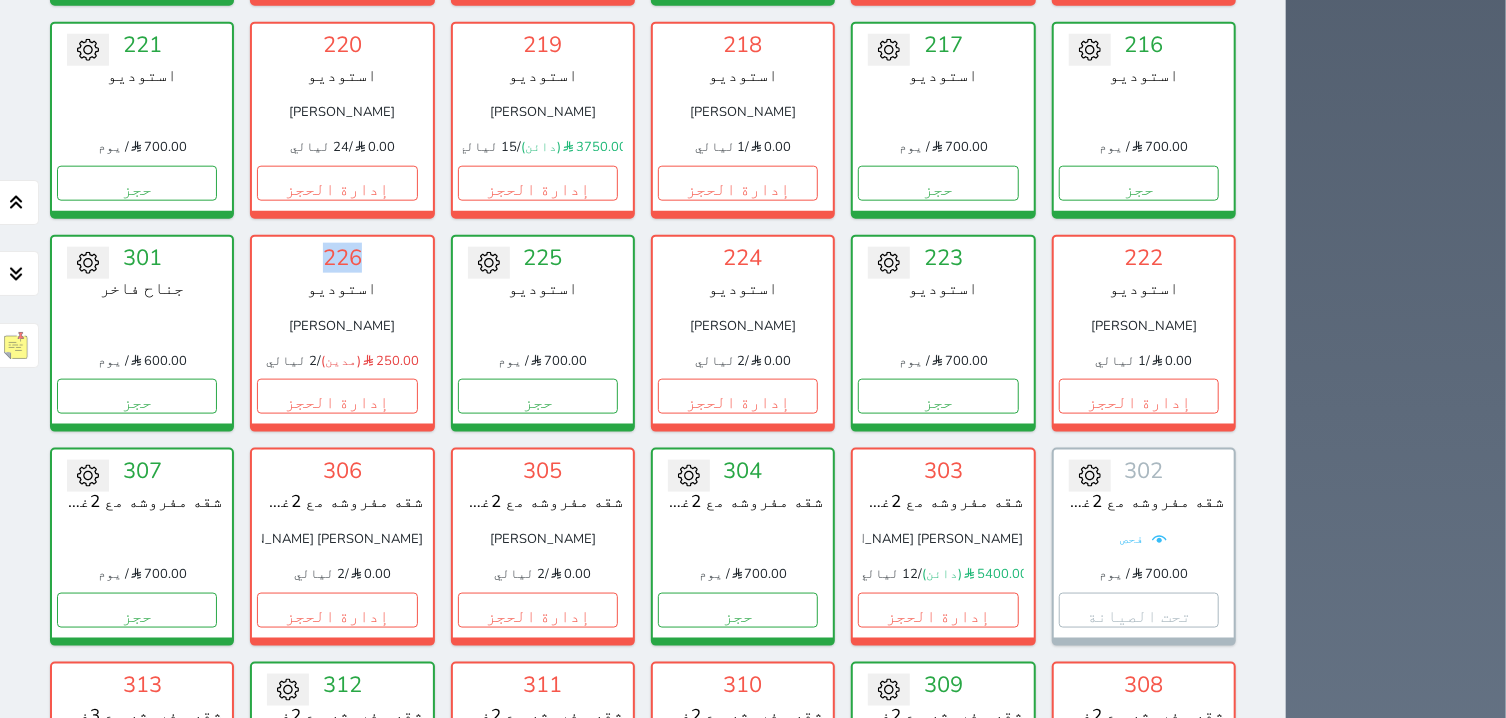 click on "226" at bounding box center [342, 258] 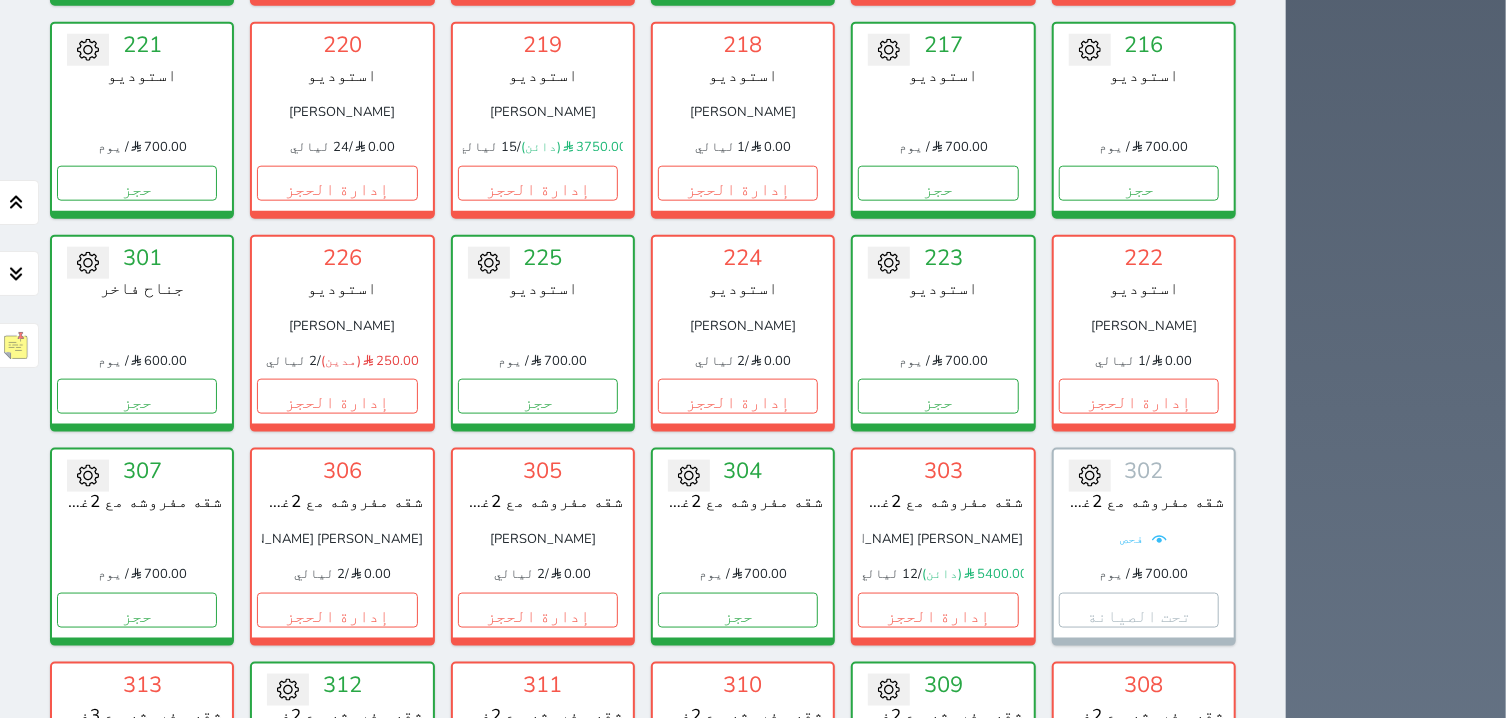click on "226" at bounding box center [342, 258] 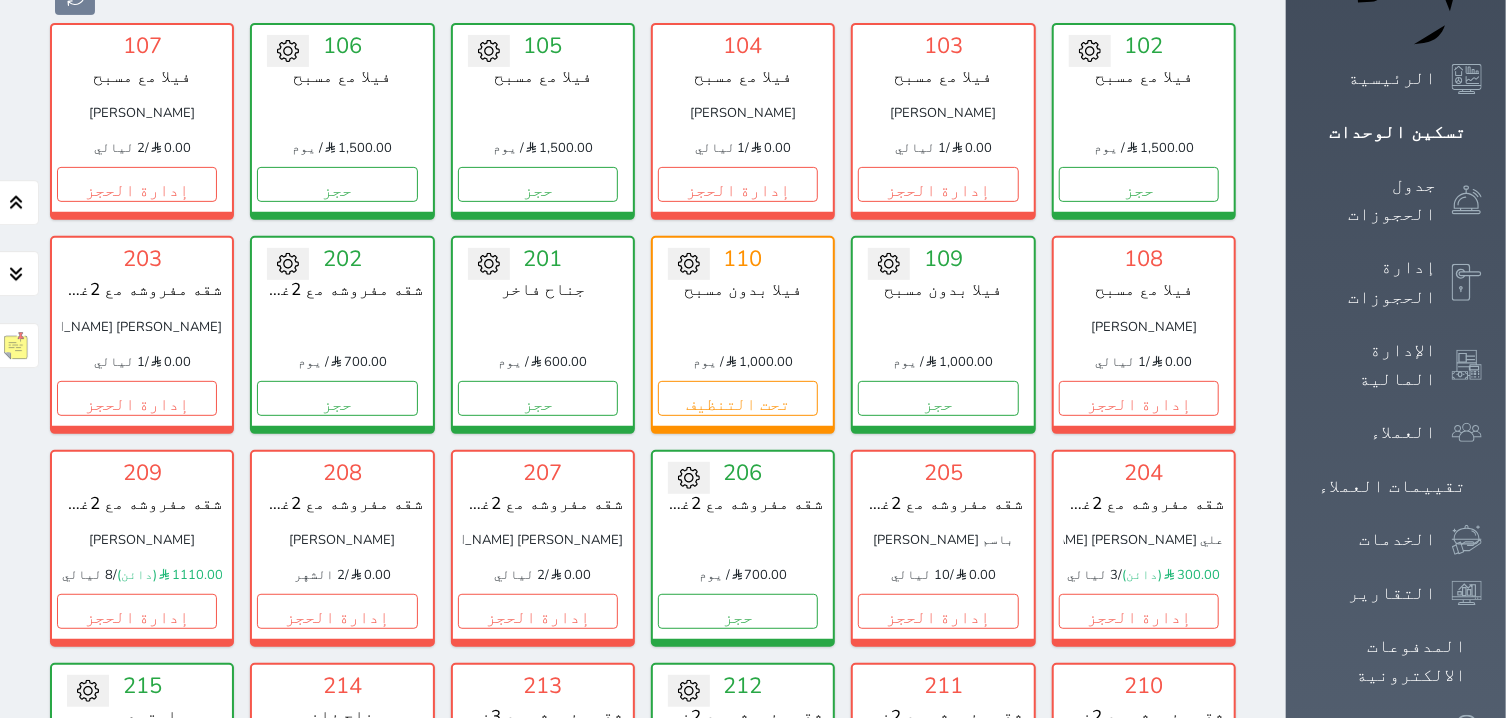 scroll, scrollTop: 254, scrollLeft: 0, axis: vertical 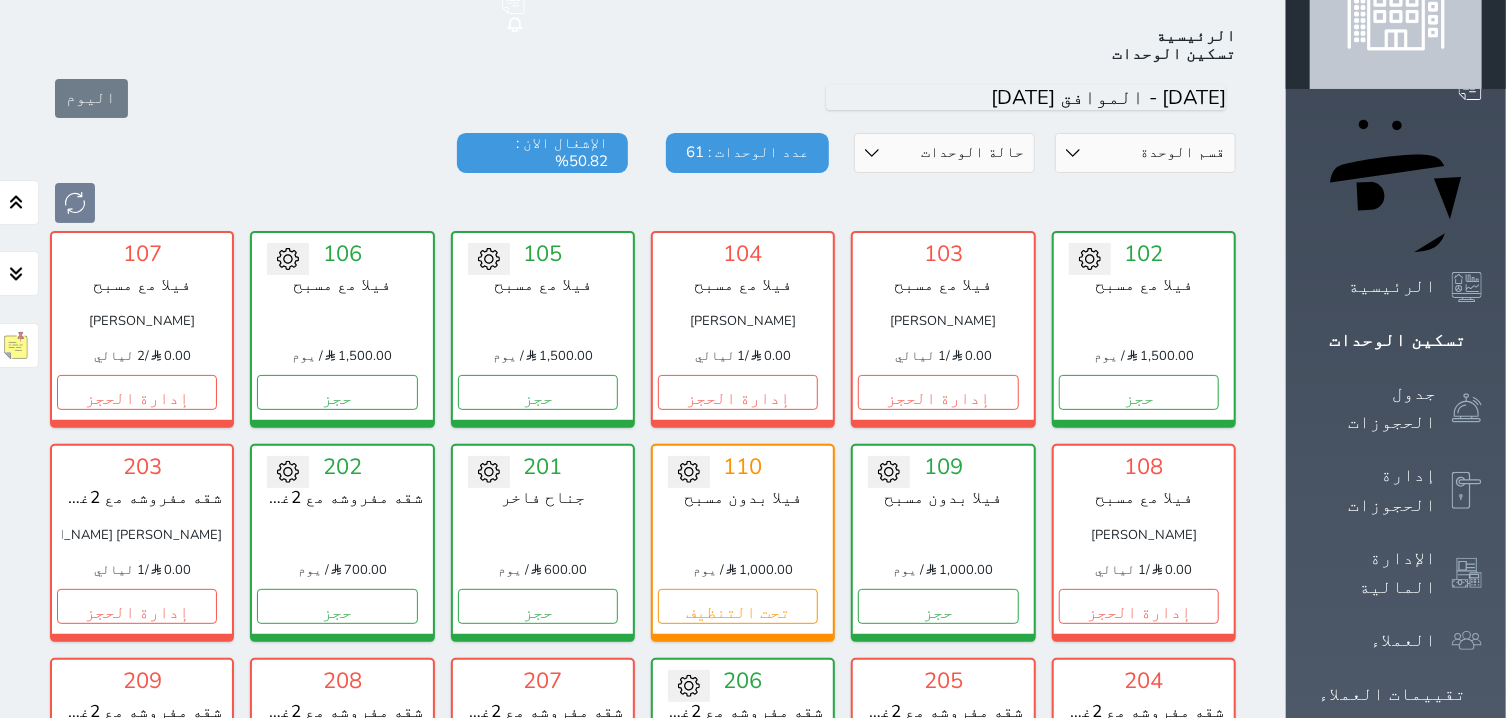 click on "جناح فاخر" at bounding box center (543, 498) 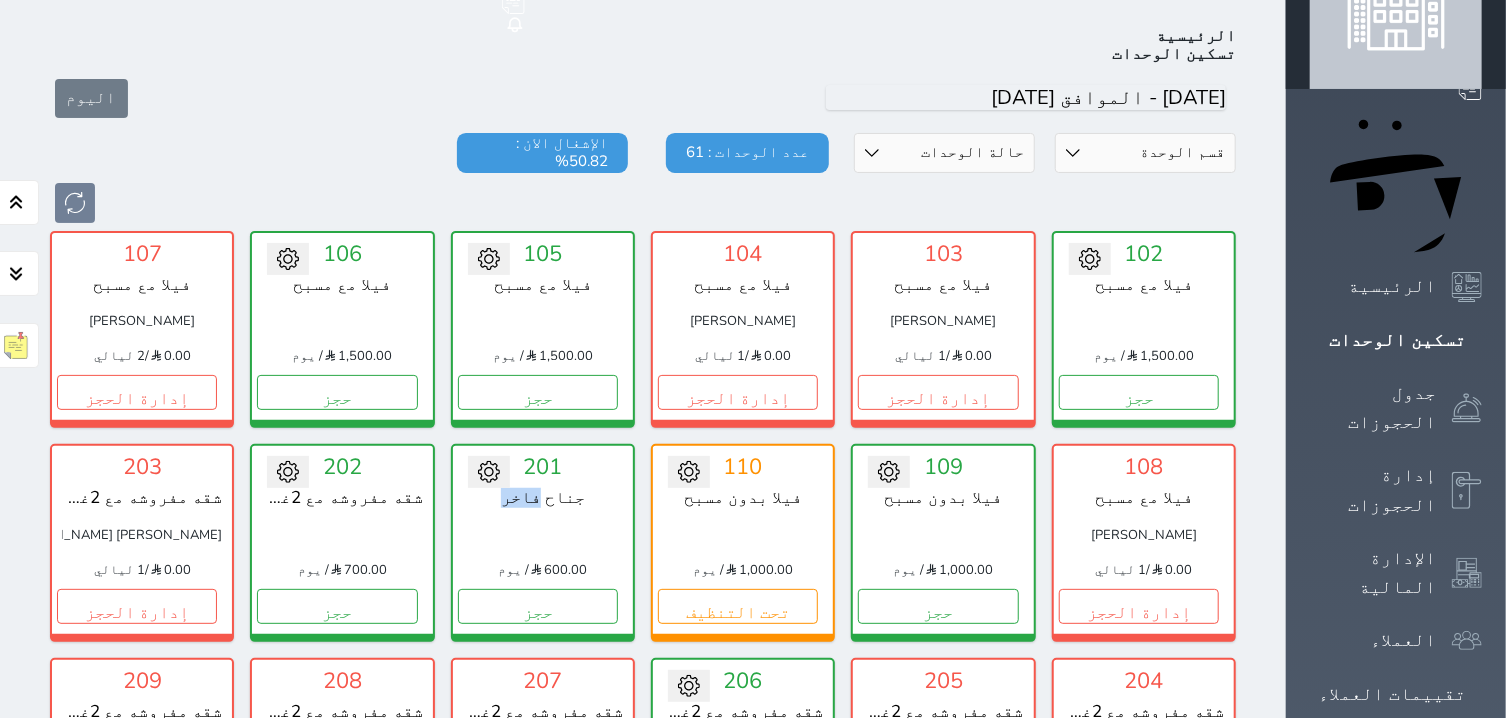 click on "جناح فاخر" at bounding box center [543, 498] 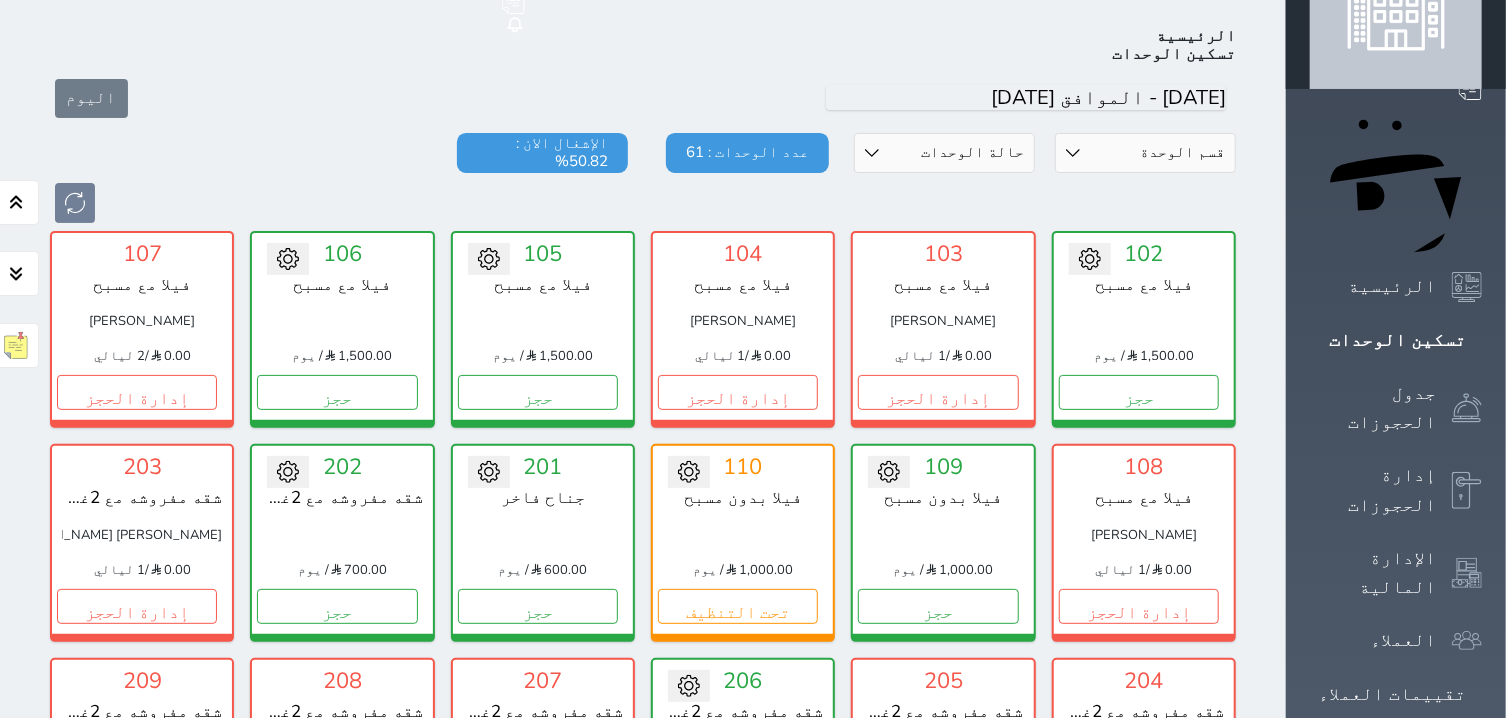 click on "جناح فاخر" at bounding box center [543, 498] 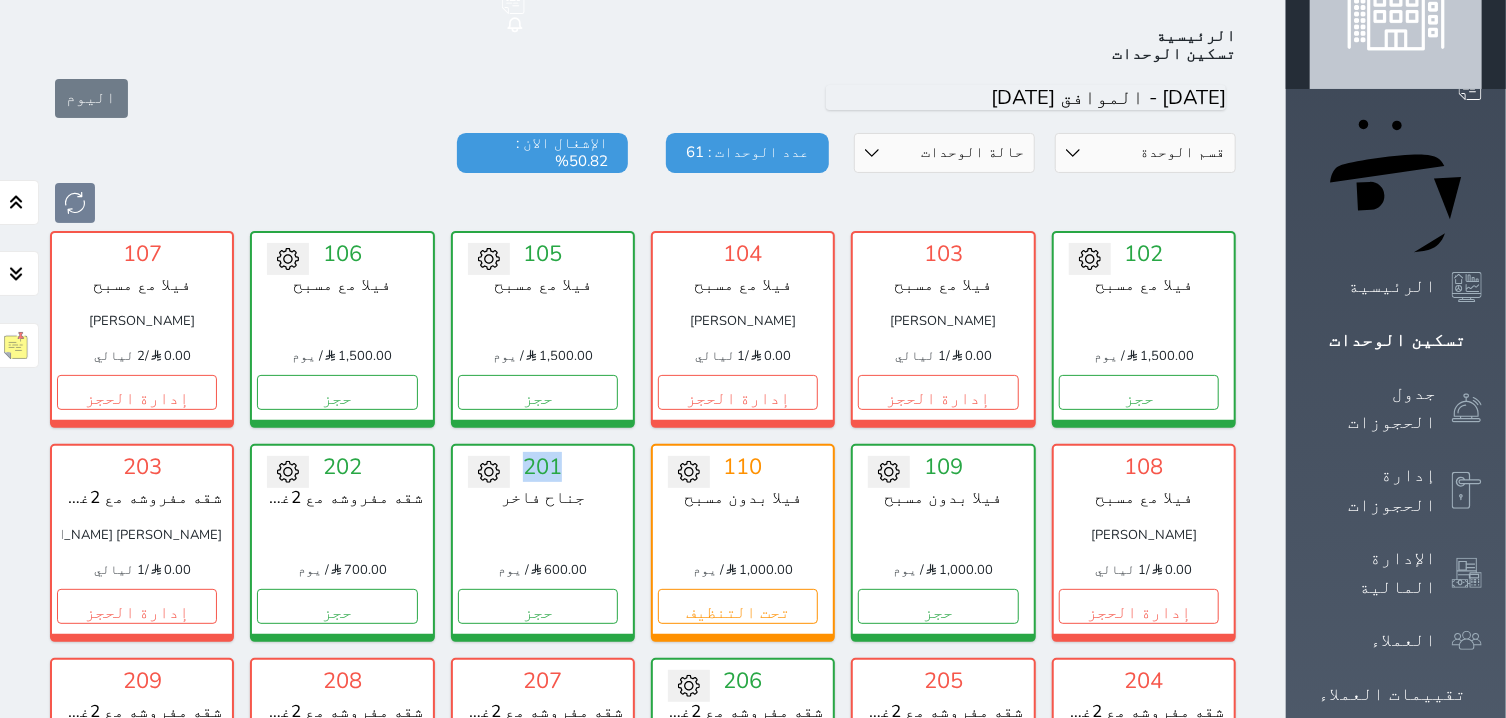 click on "201" at bounding box center [543, 467] 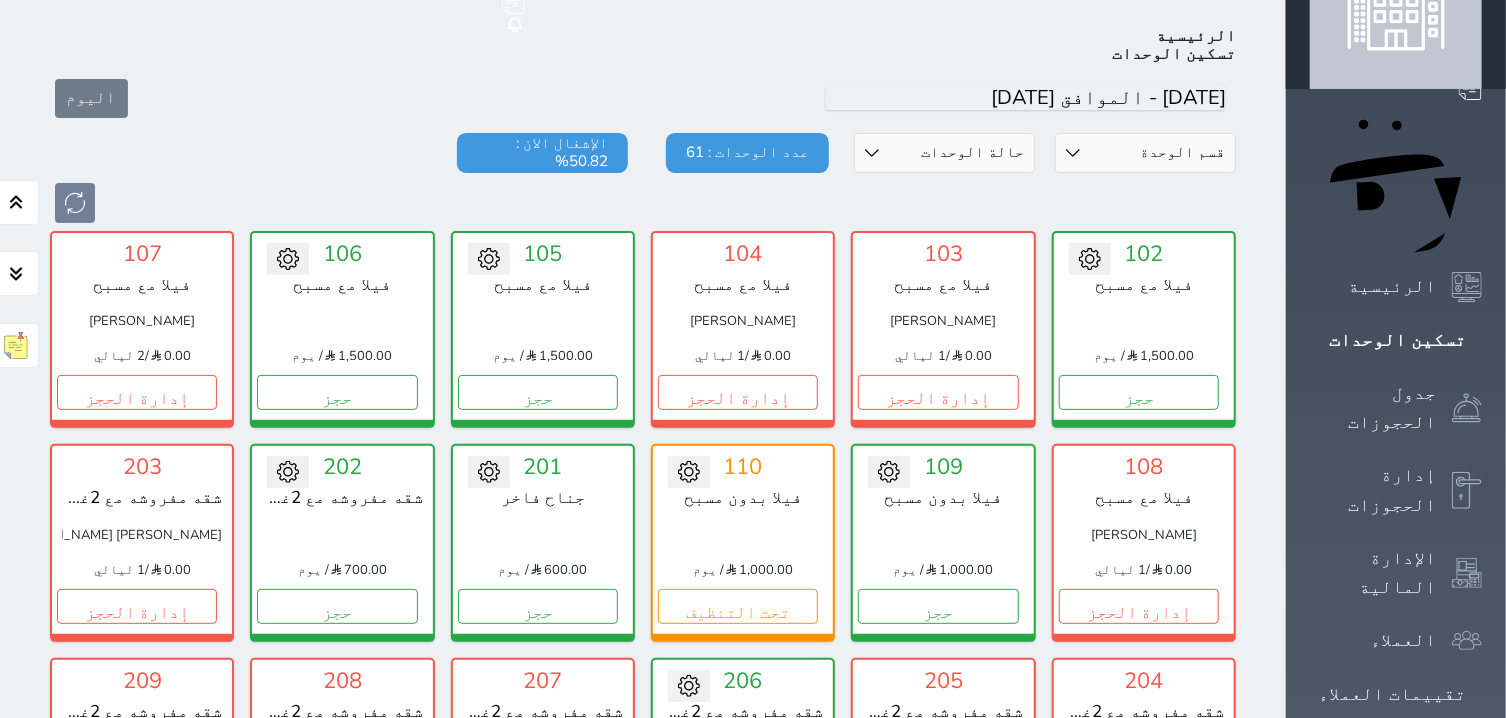 click on "202" at bounding box center (342, 467) 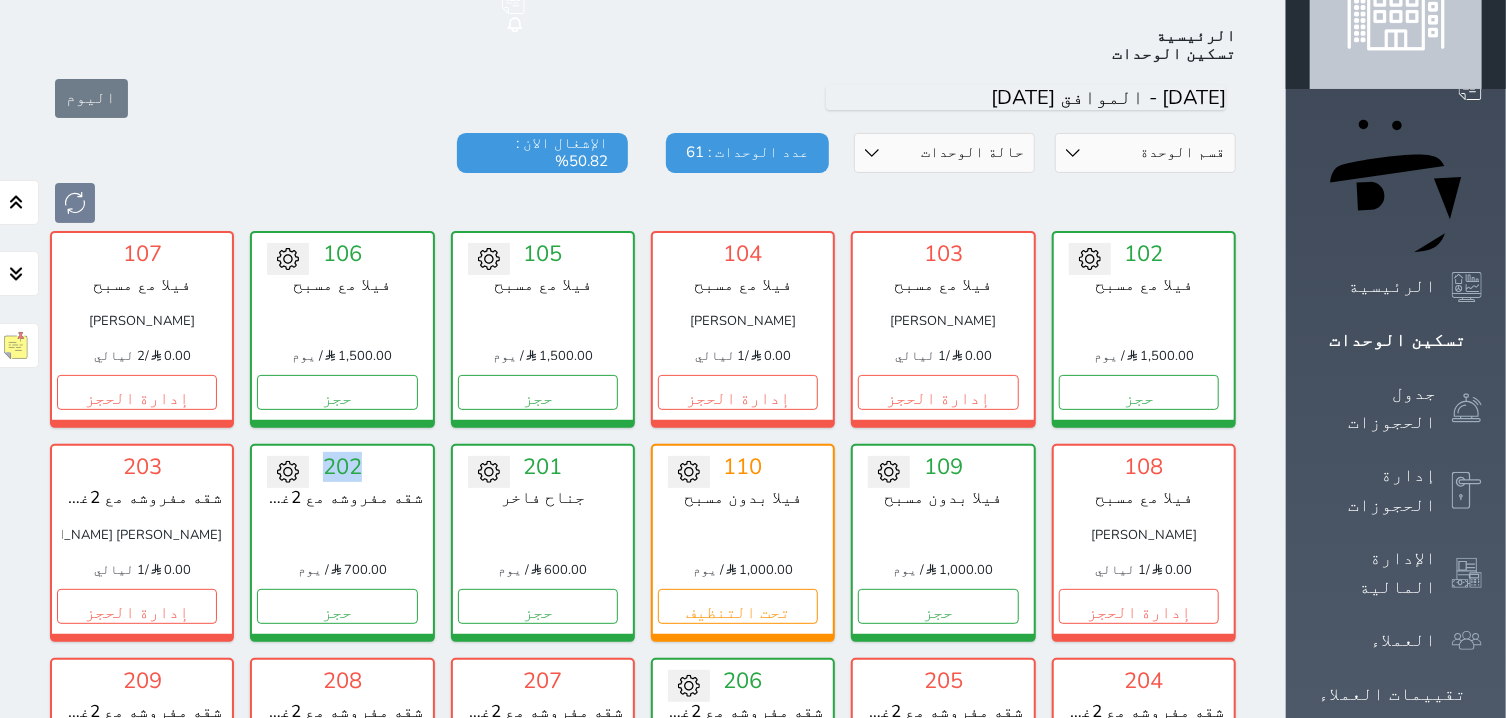 click on "202" at bounding box center (342, 467) 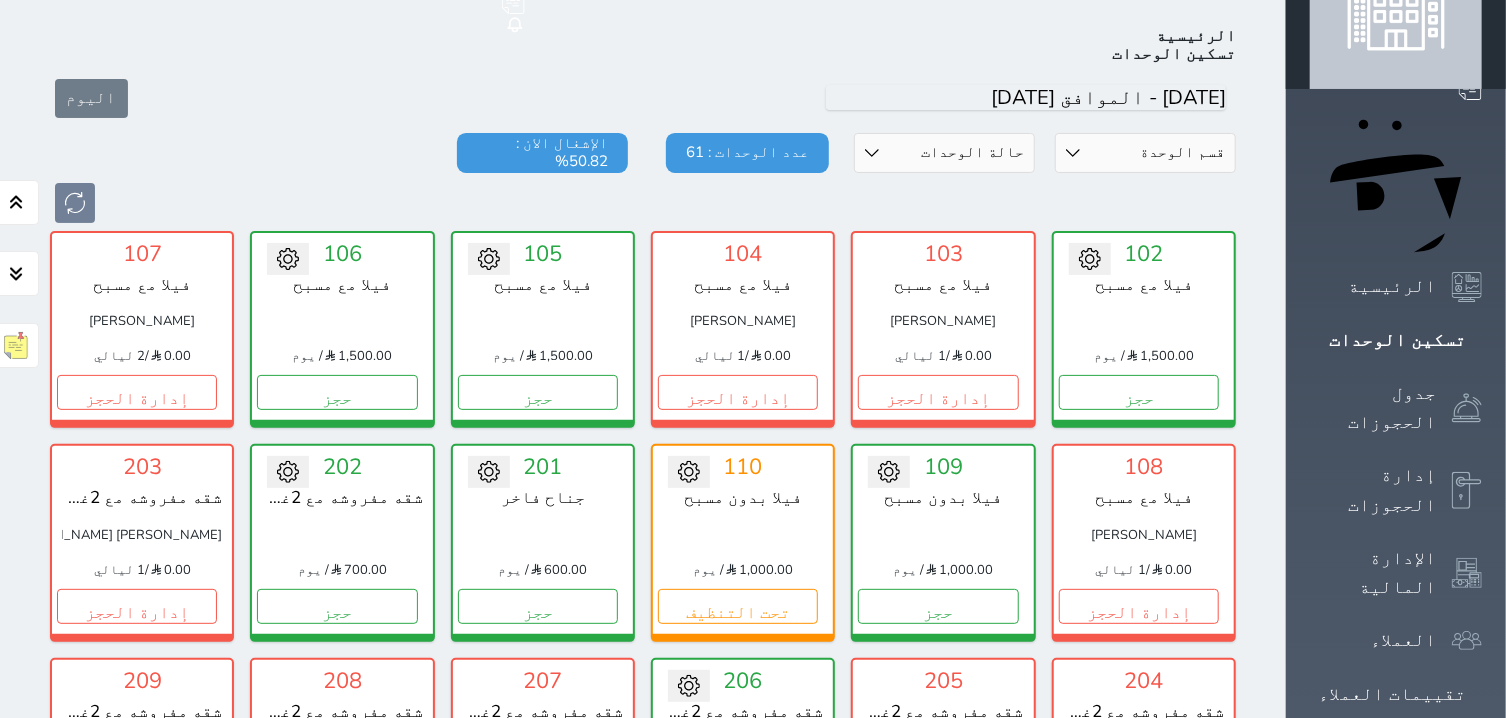 click on "شقه مفروشه مع 2غرفه" at bounding box center [342, 498] 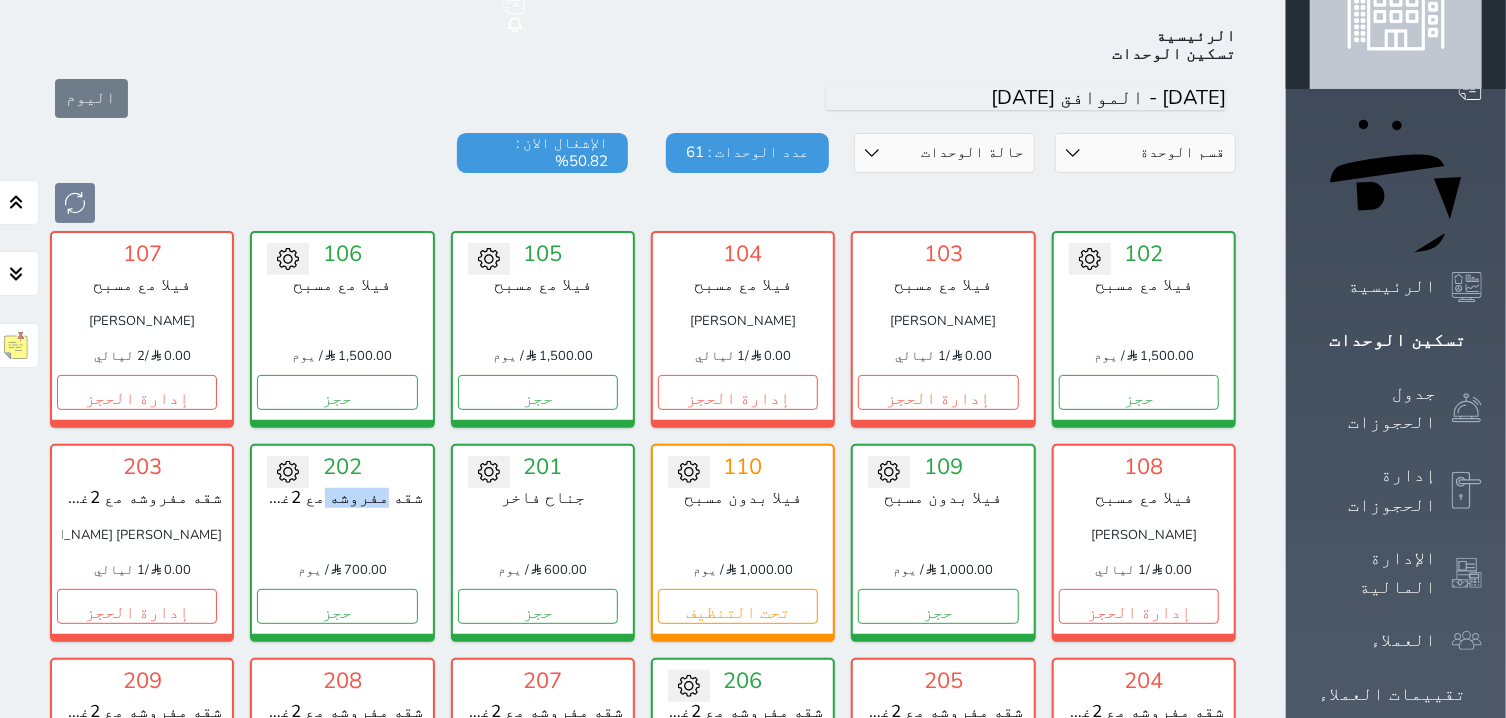 click on "شقه مفروشه مع 2غرفه" at bounding box center (342, 498) 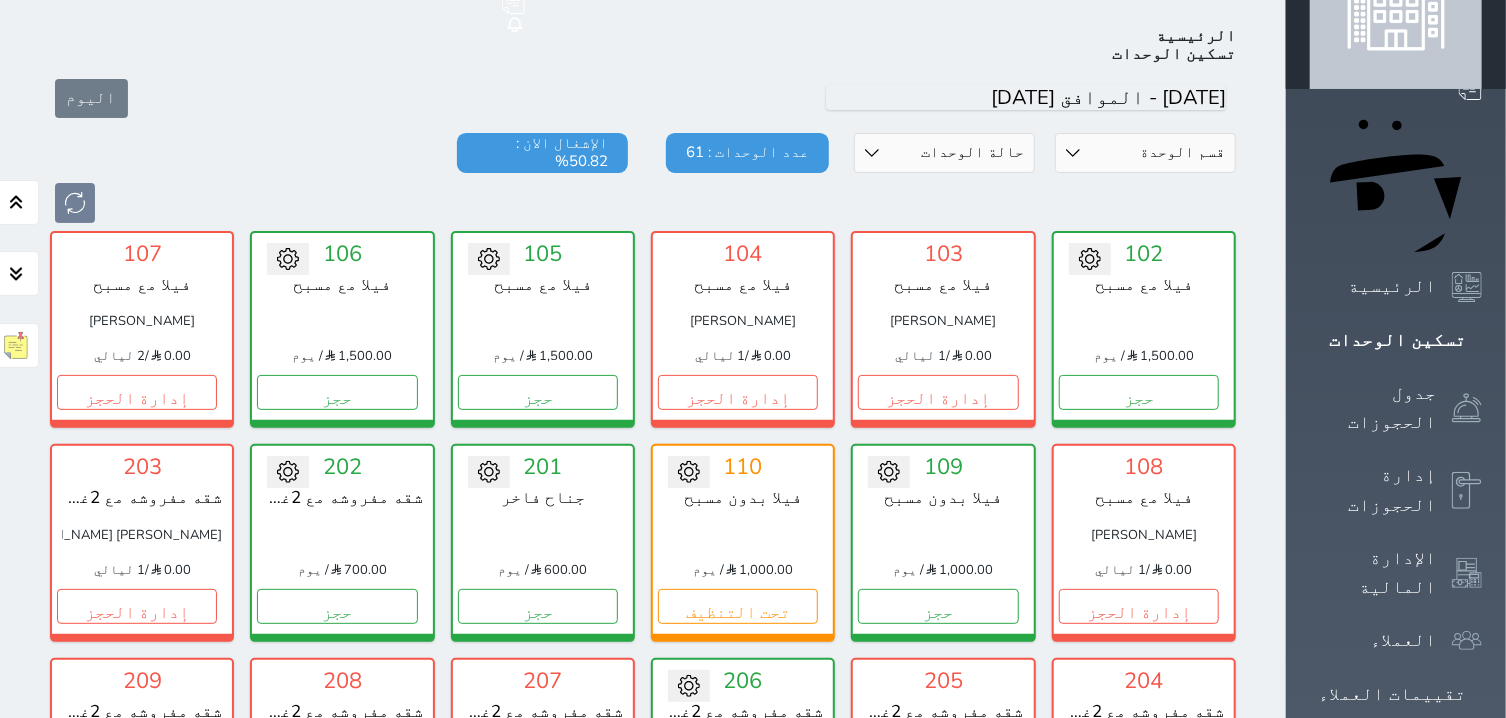click on "شقه مفروشه مع 2غرفه" at bounding box center [342, 498] 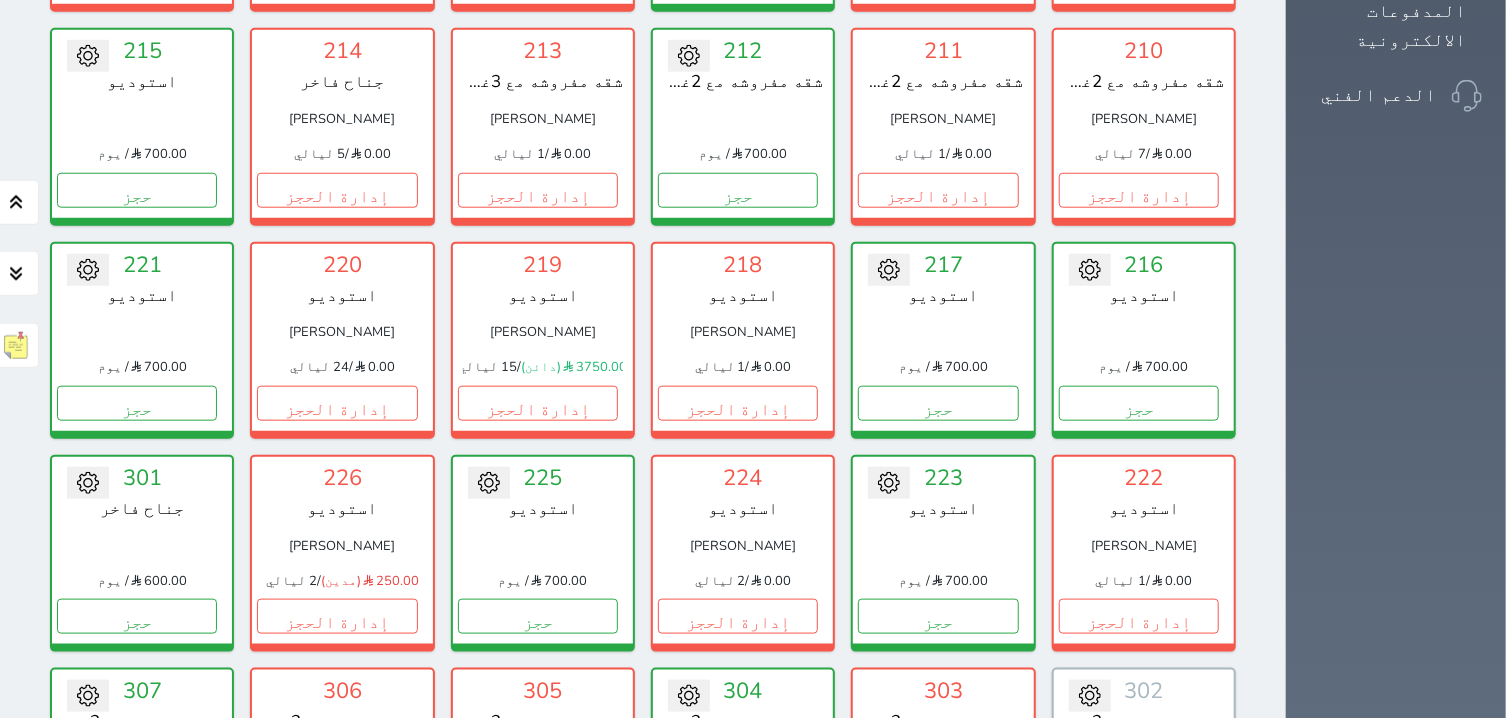 scroll, scrollTop: 974, scrollLeft: 0, axis: vertical 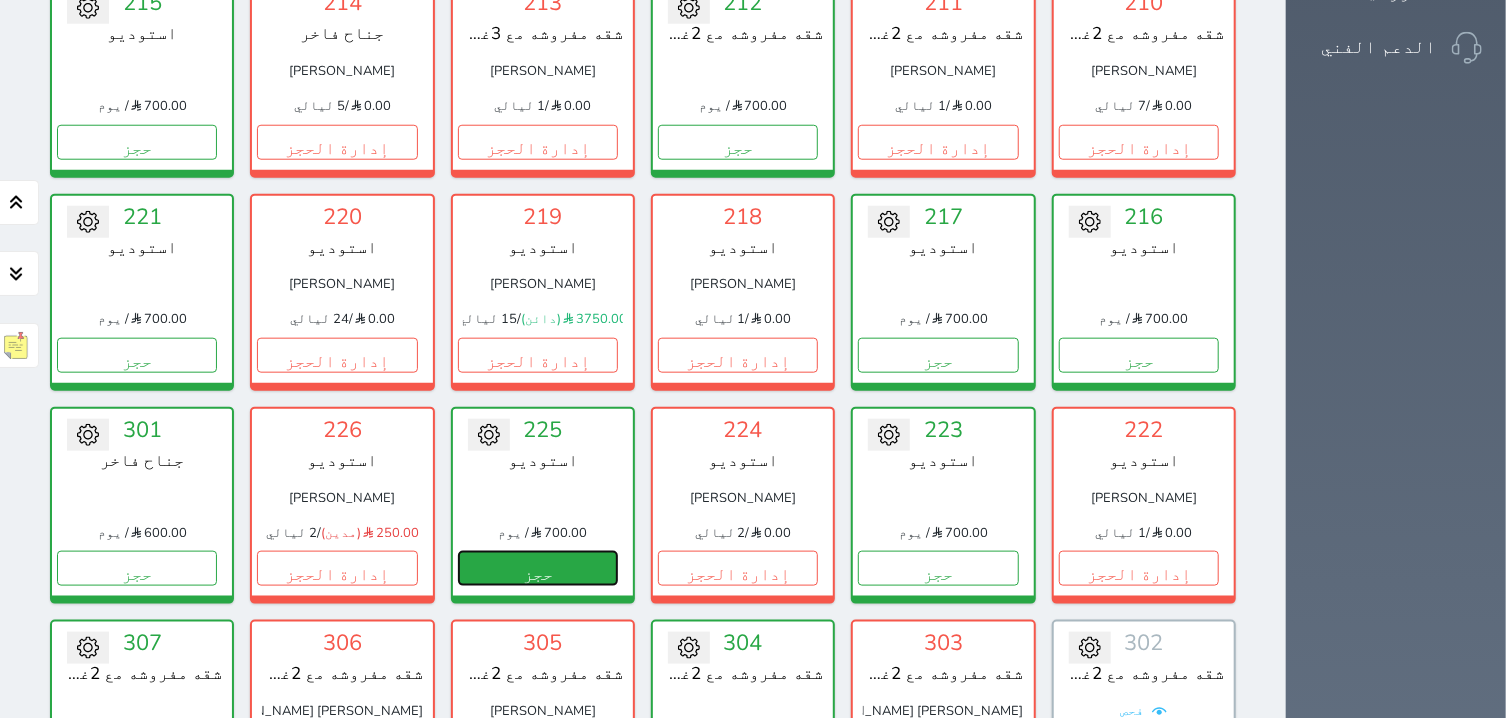click on "حجز" at bounding box center [538, 568] 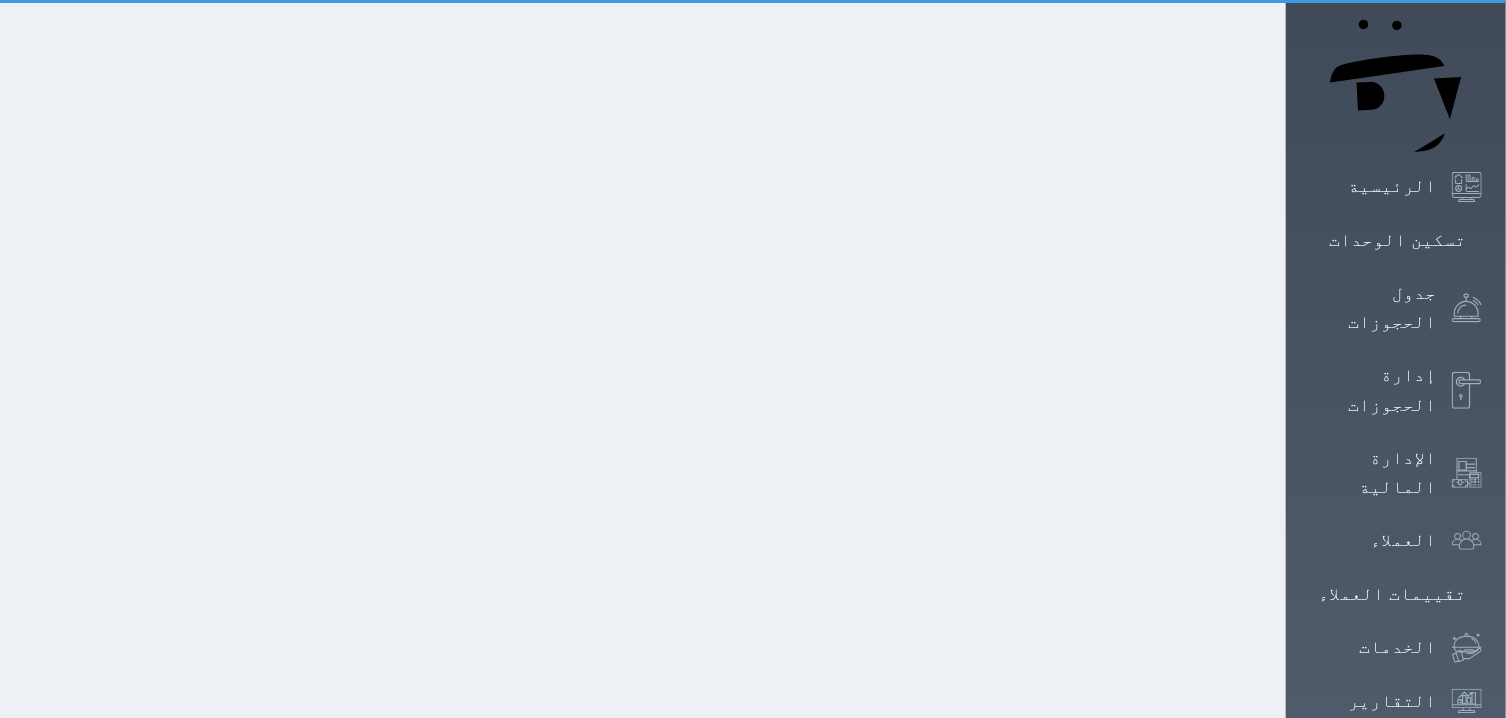 select on "1" 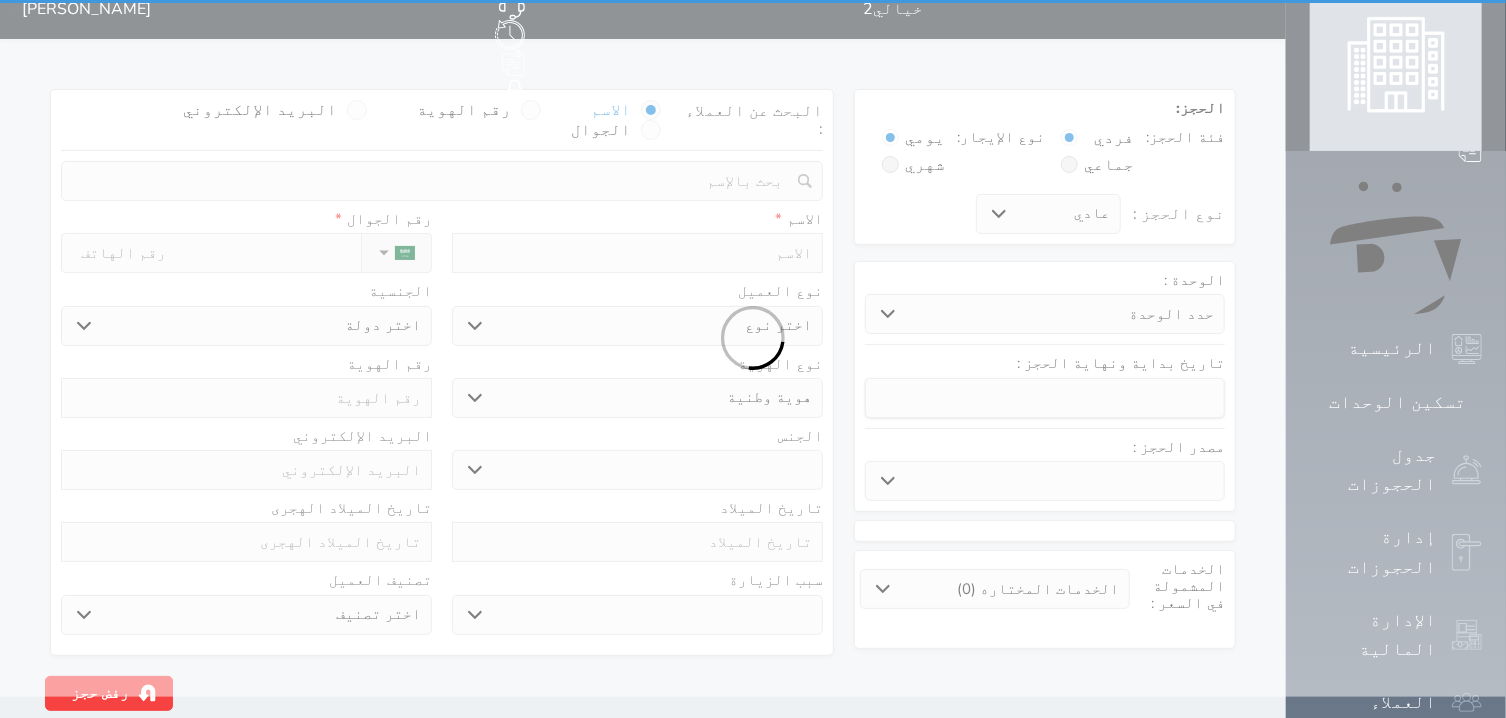 scroll, scrollTop: 0, scrollLeft: 0, axis: both 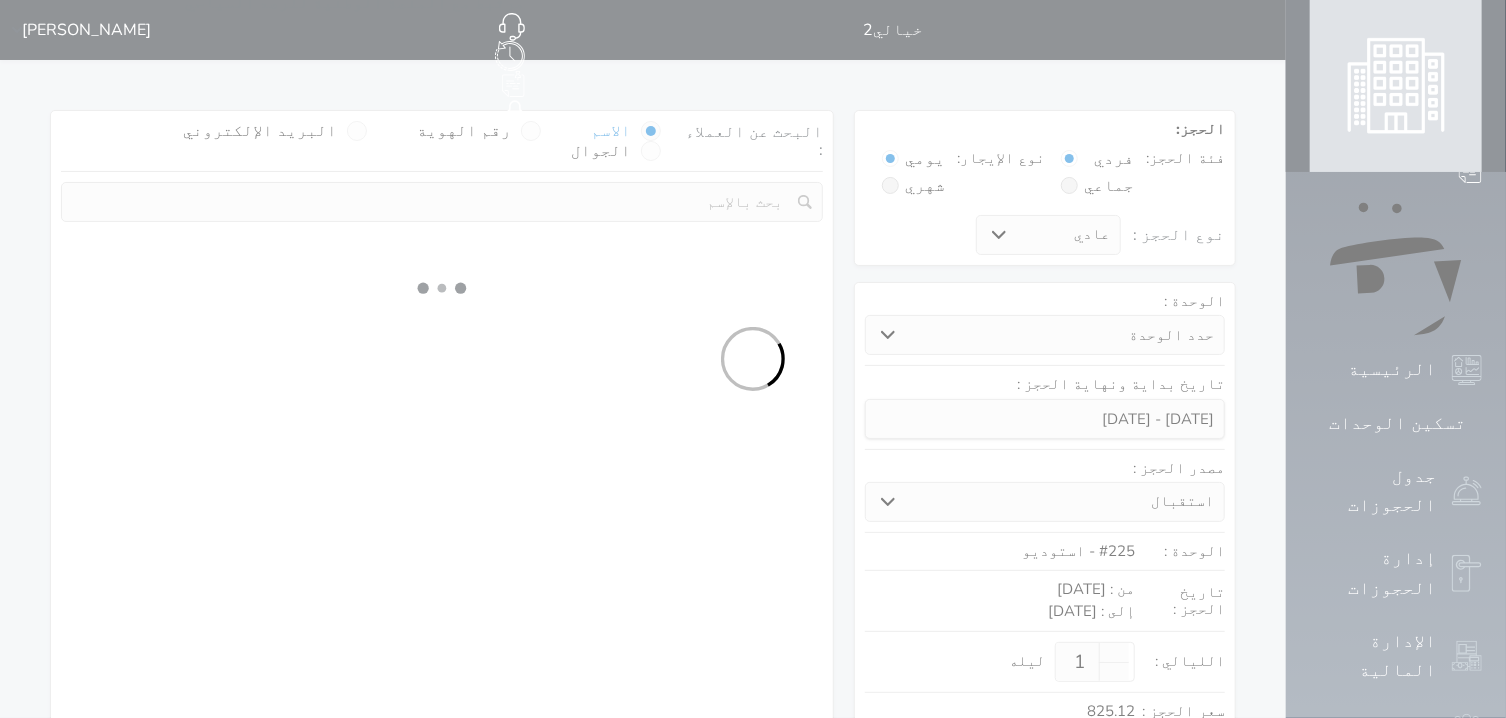 select 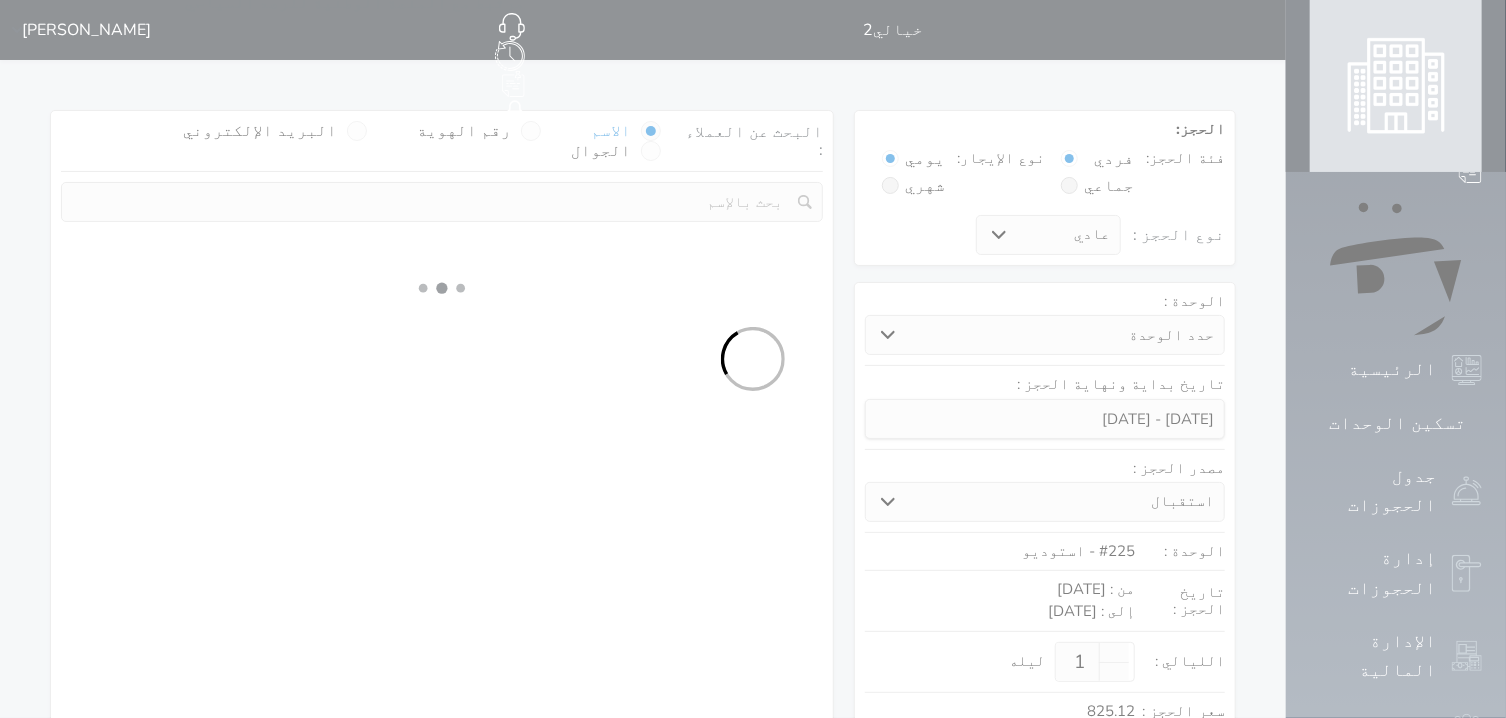 select on "113" 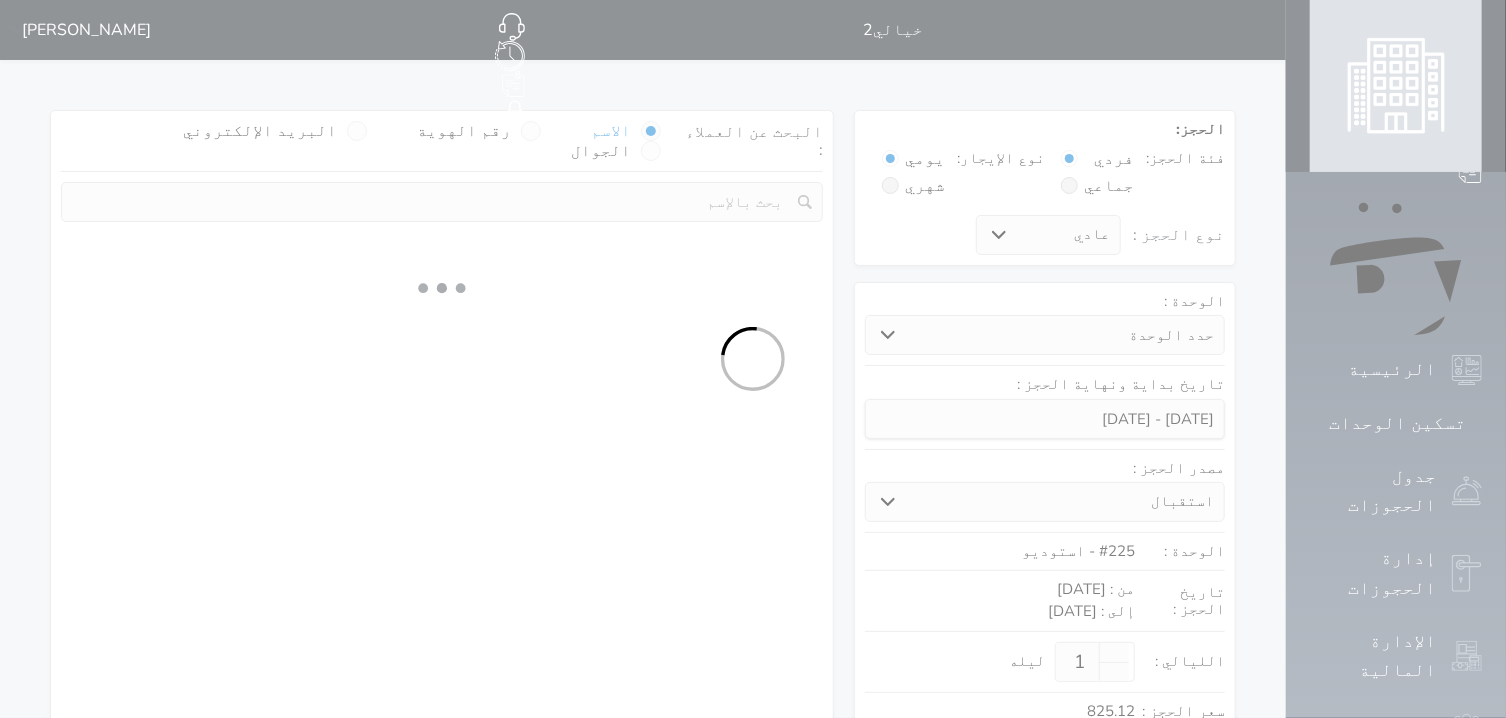 select on "1" 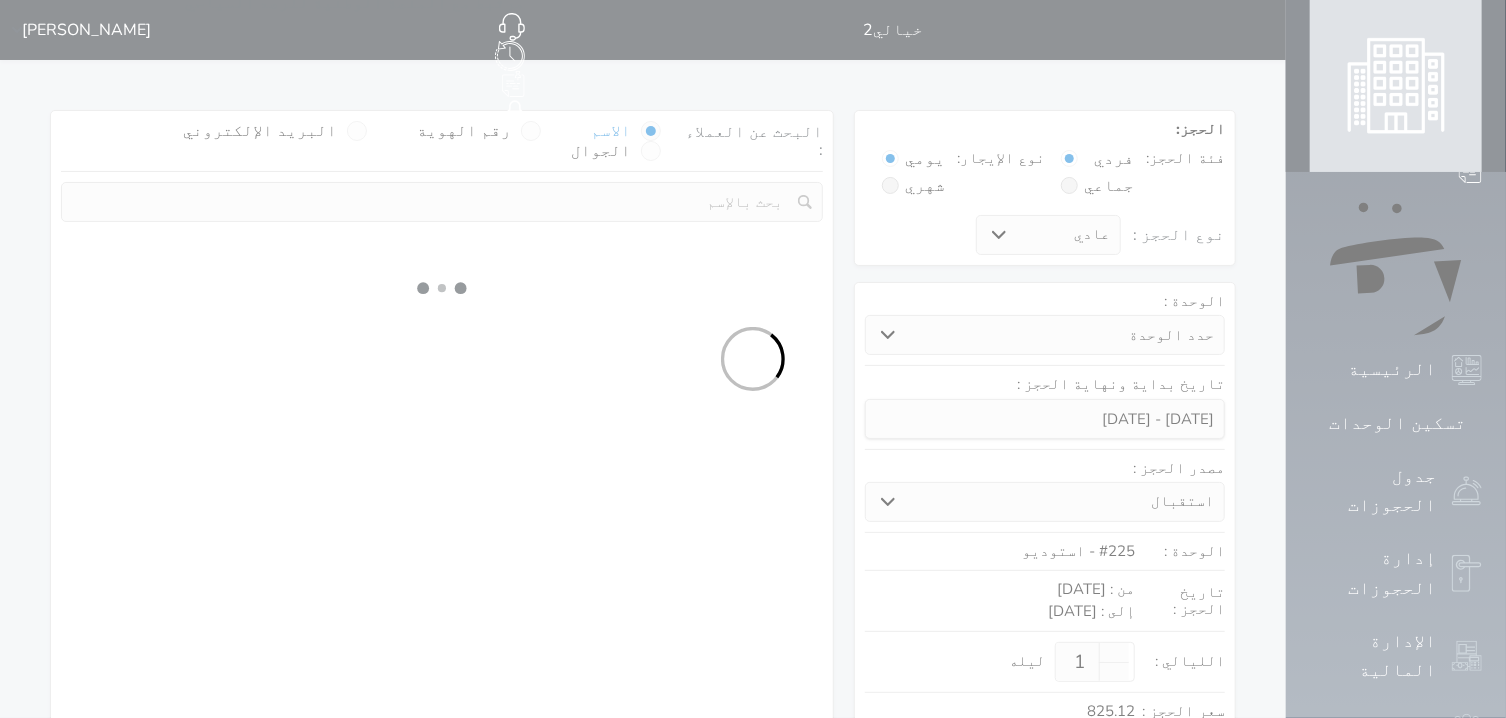 select 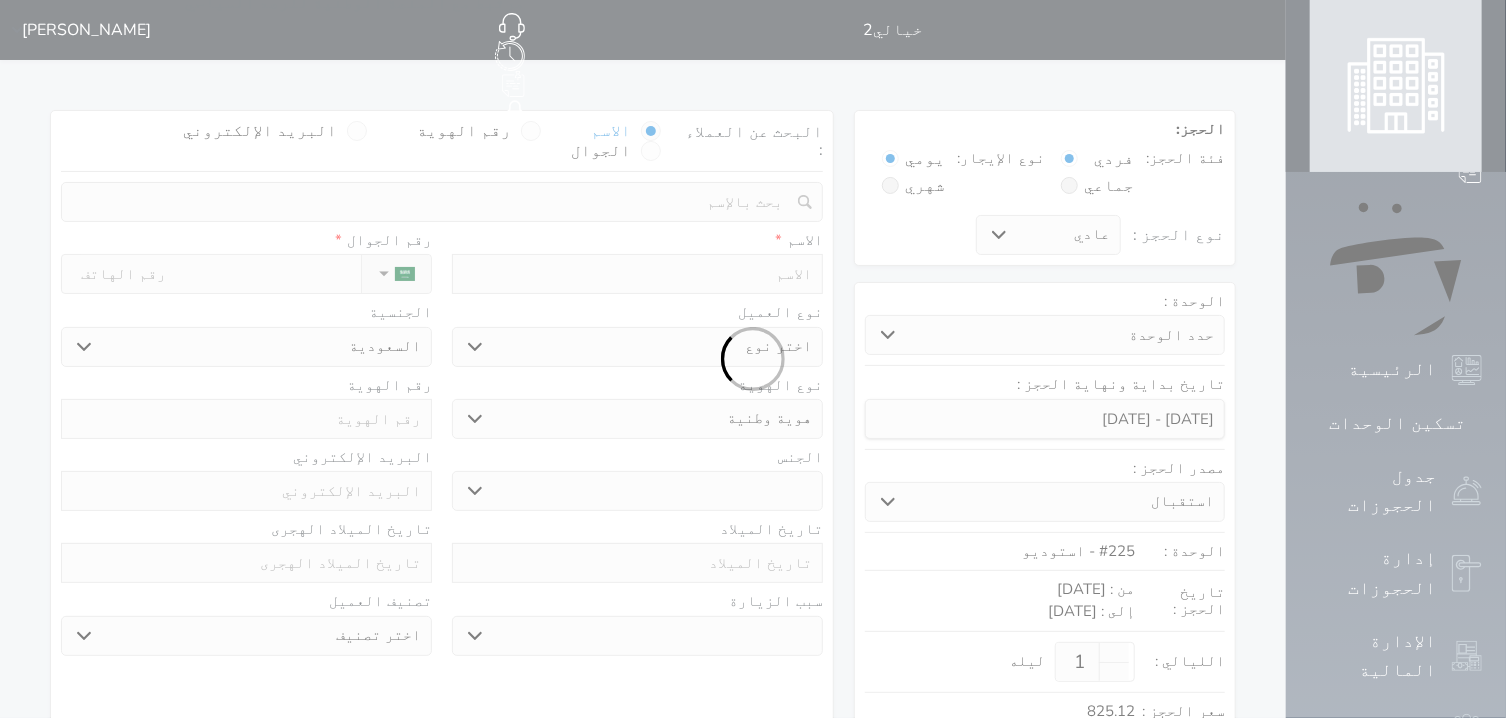 select 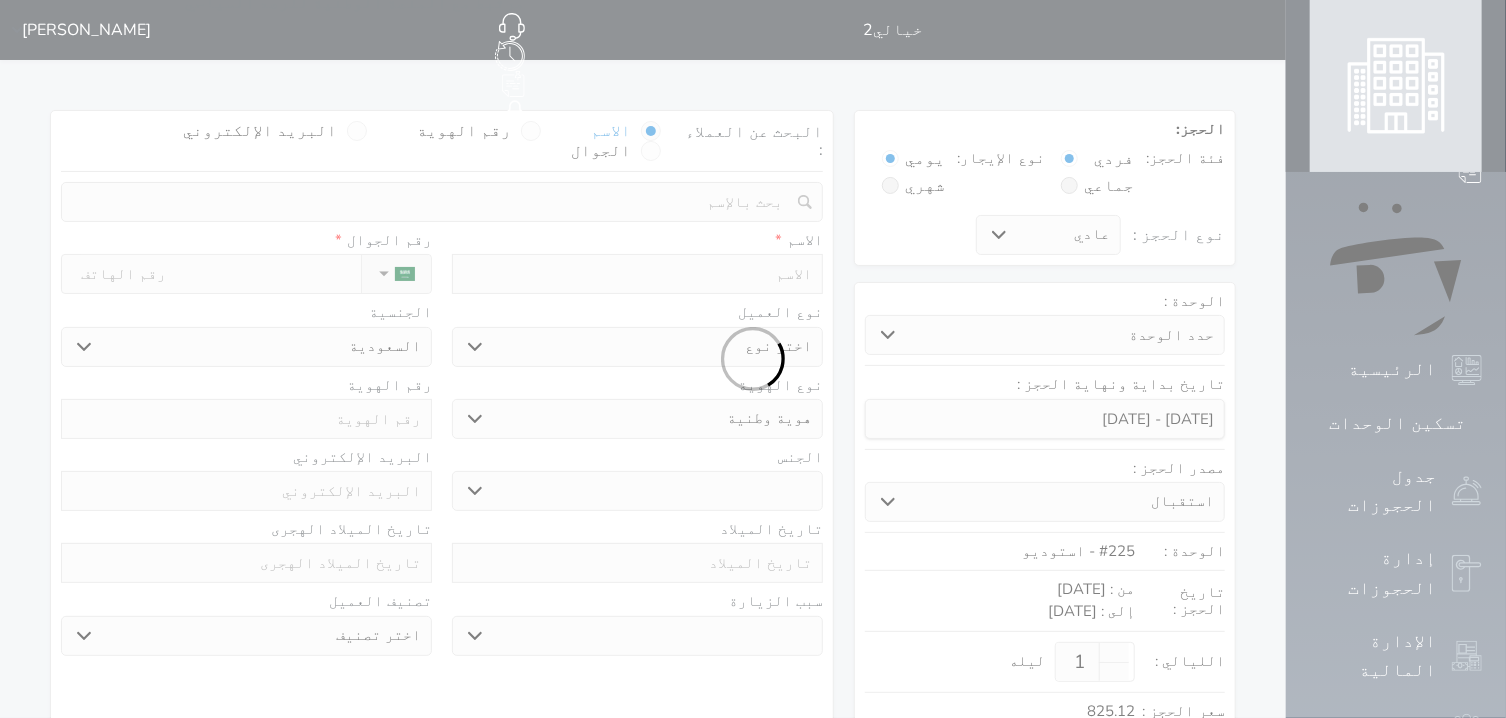 select 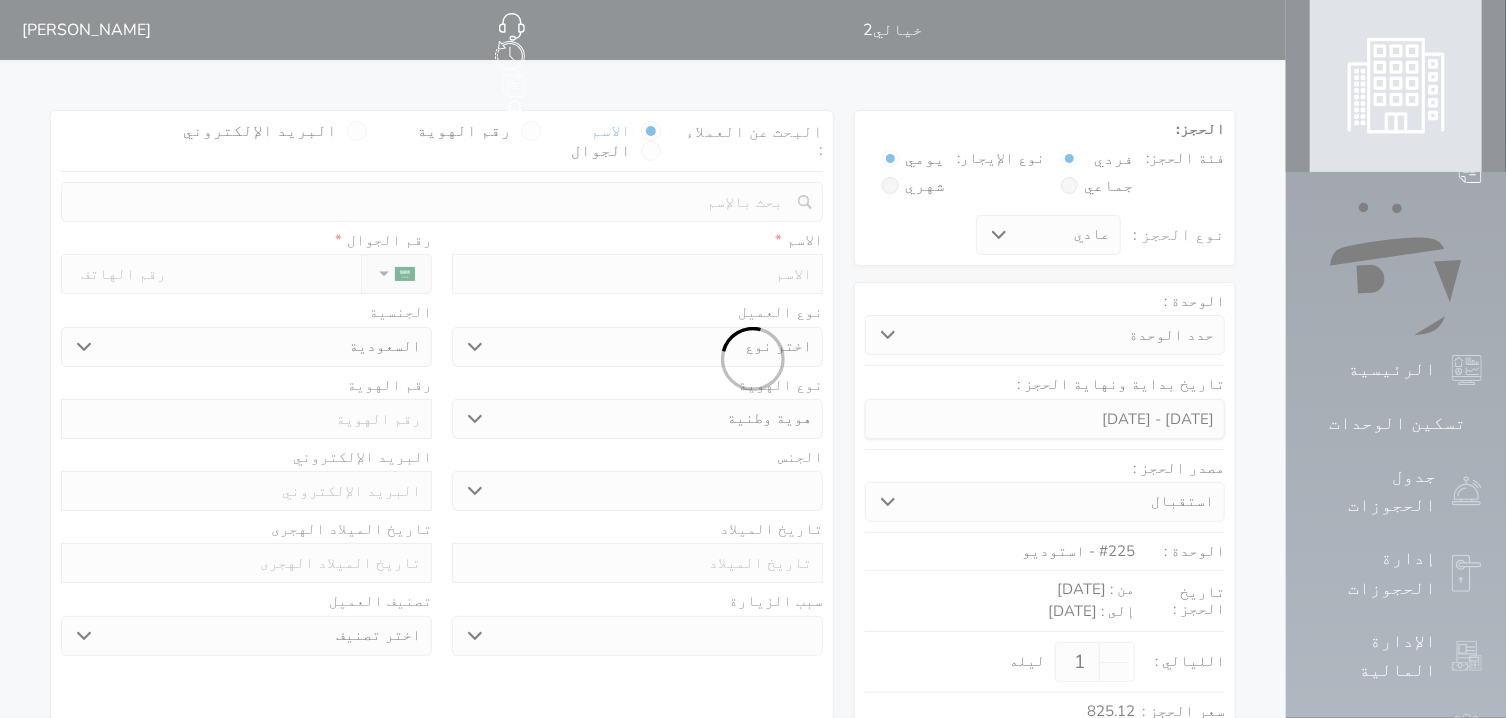 select 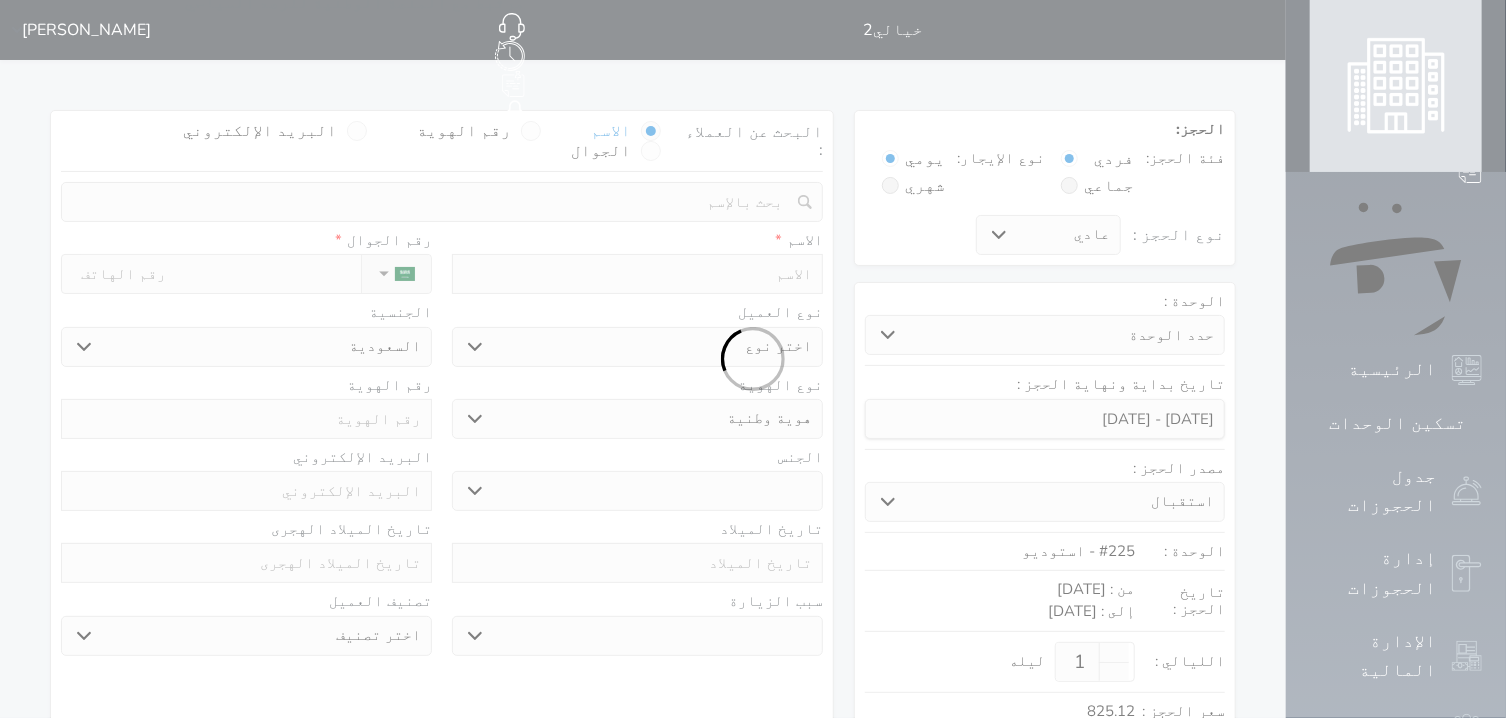 select 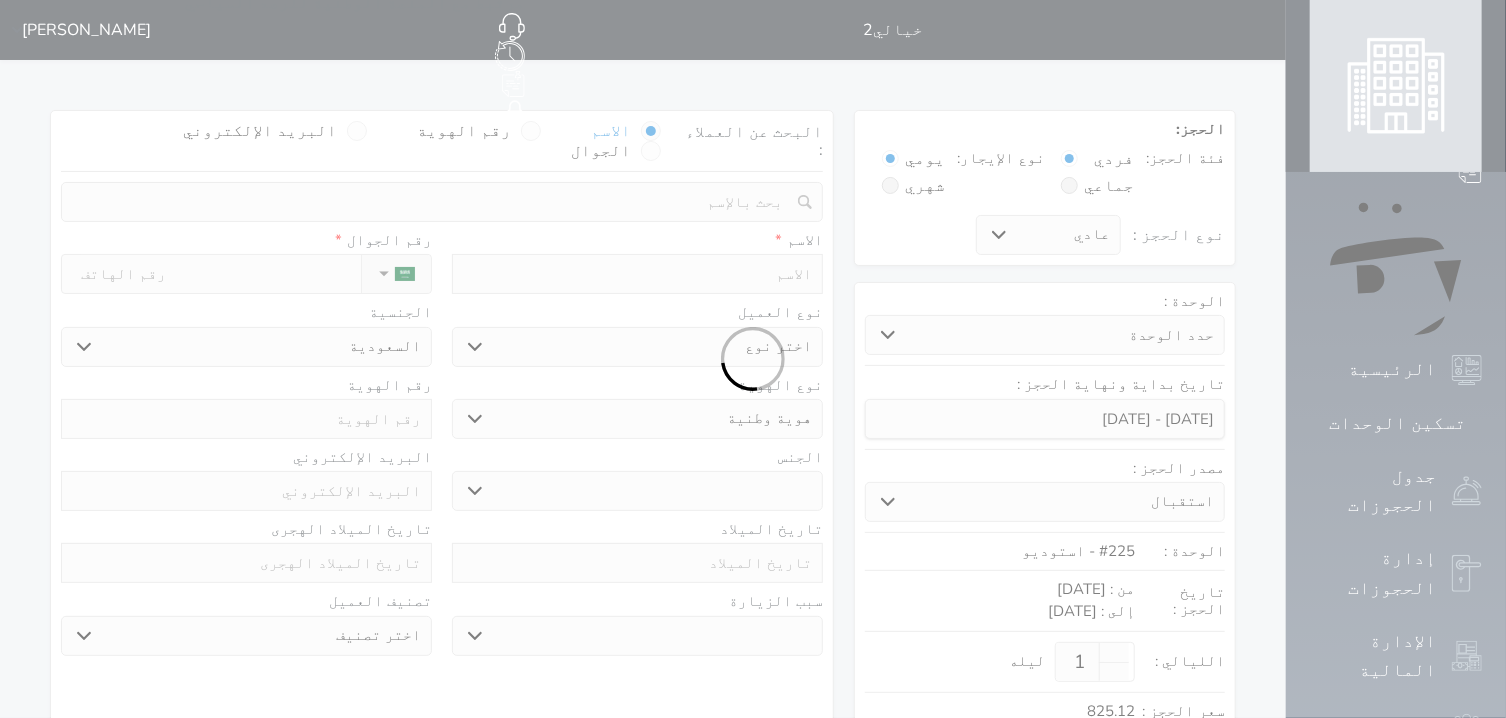 select on "1" 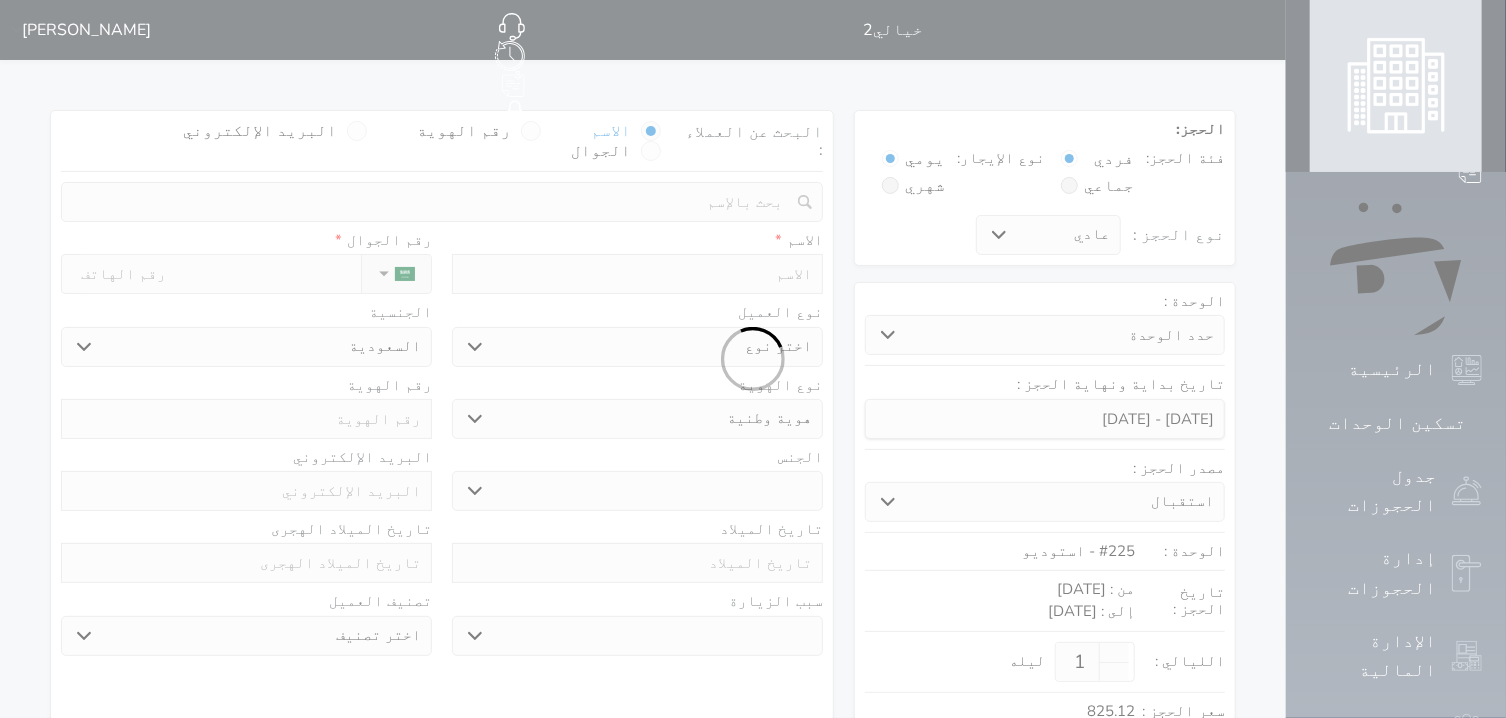 select on "7" 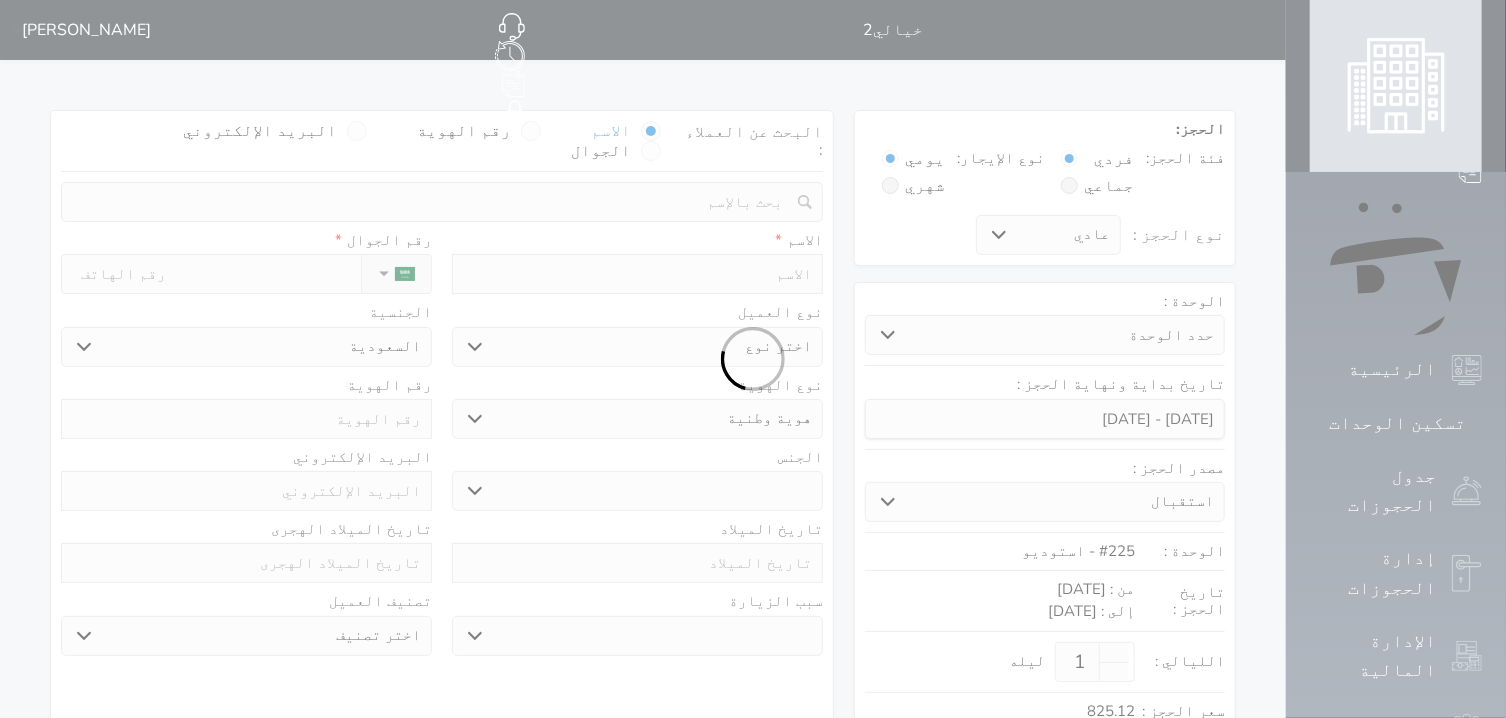 select 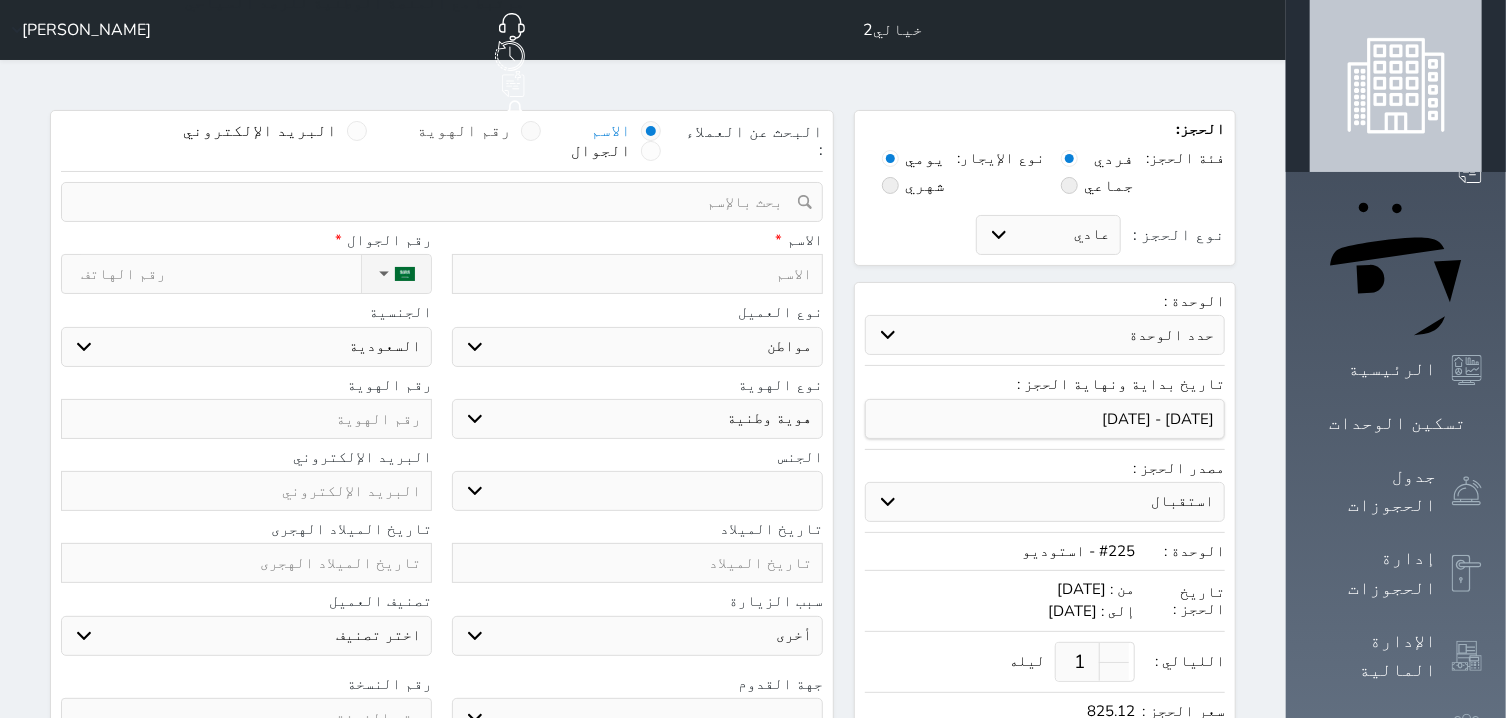 click at bounding box center (531, 131) 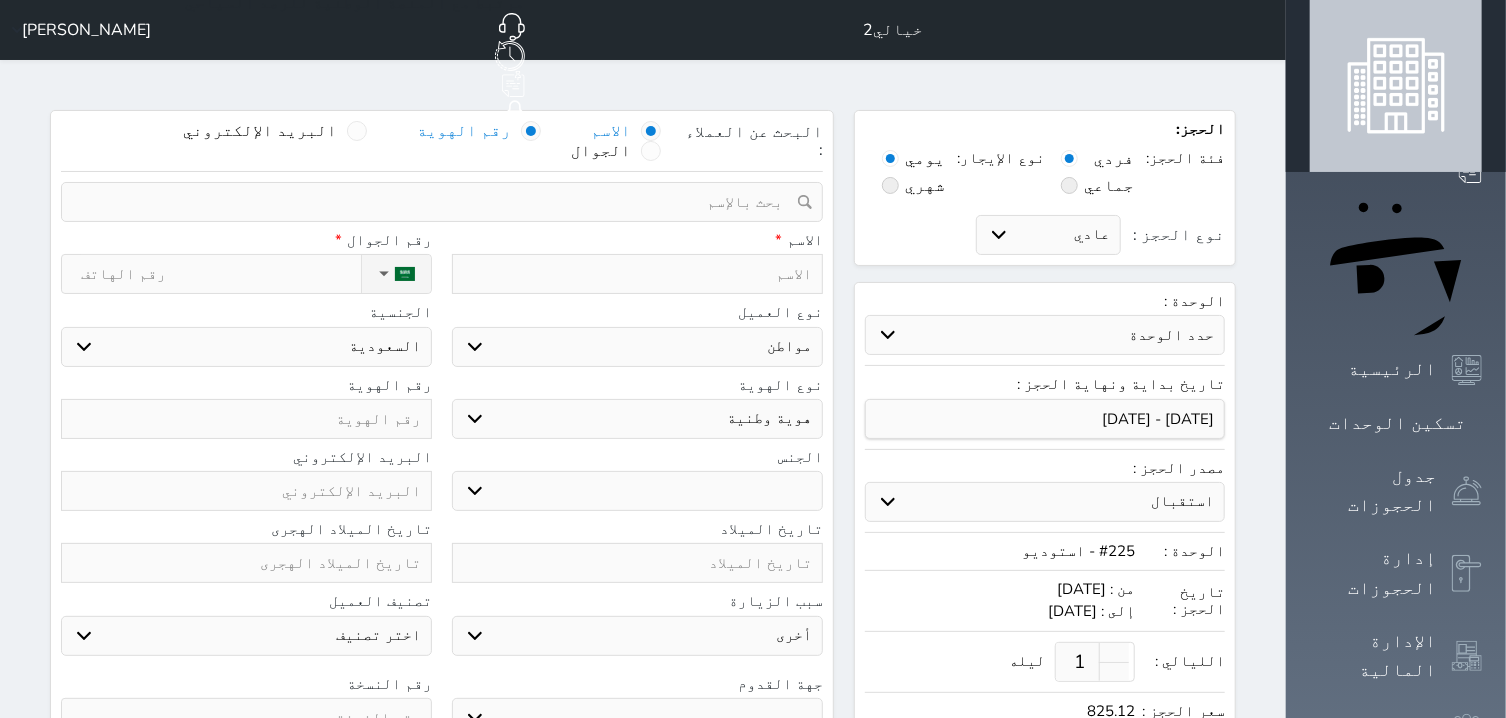 select 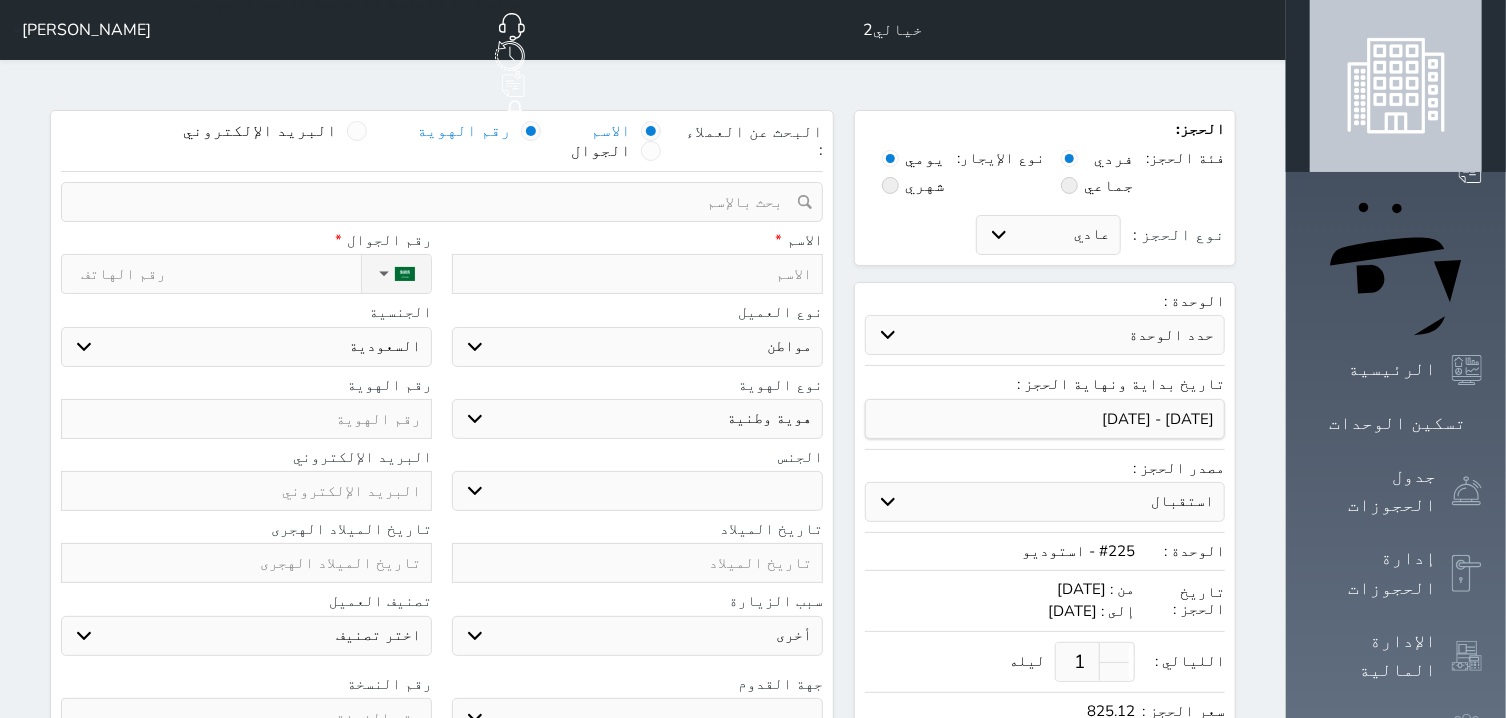 select 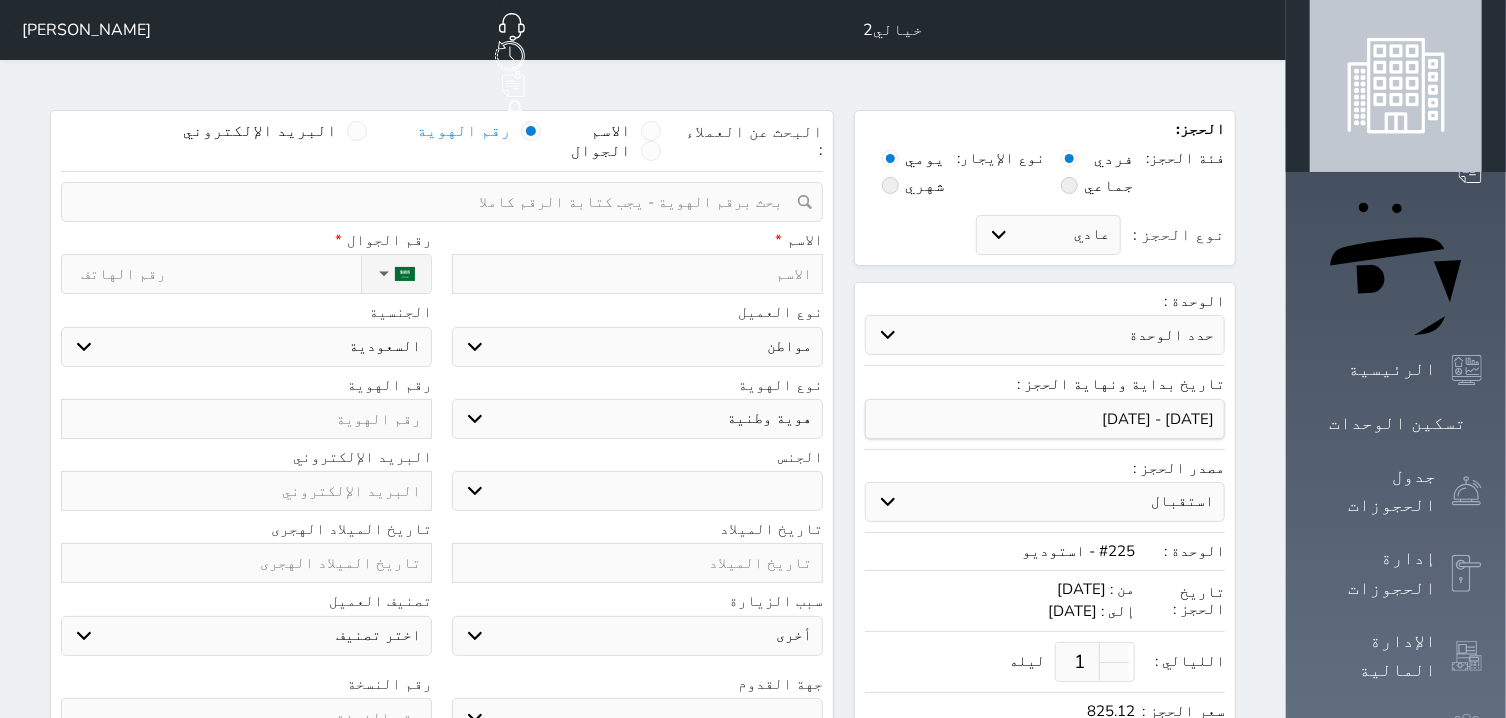 click at bounding box center (435, 202) 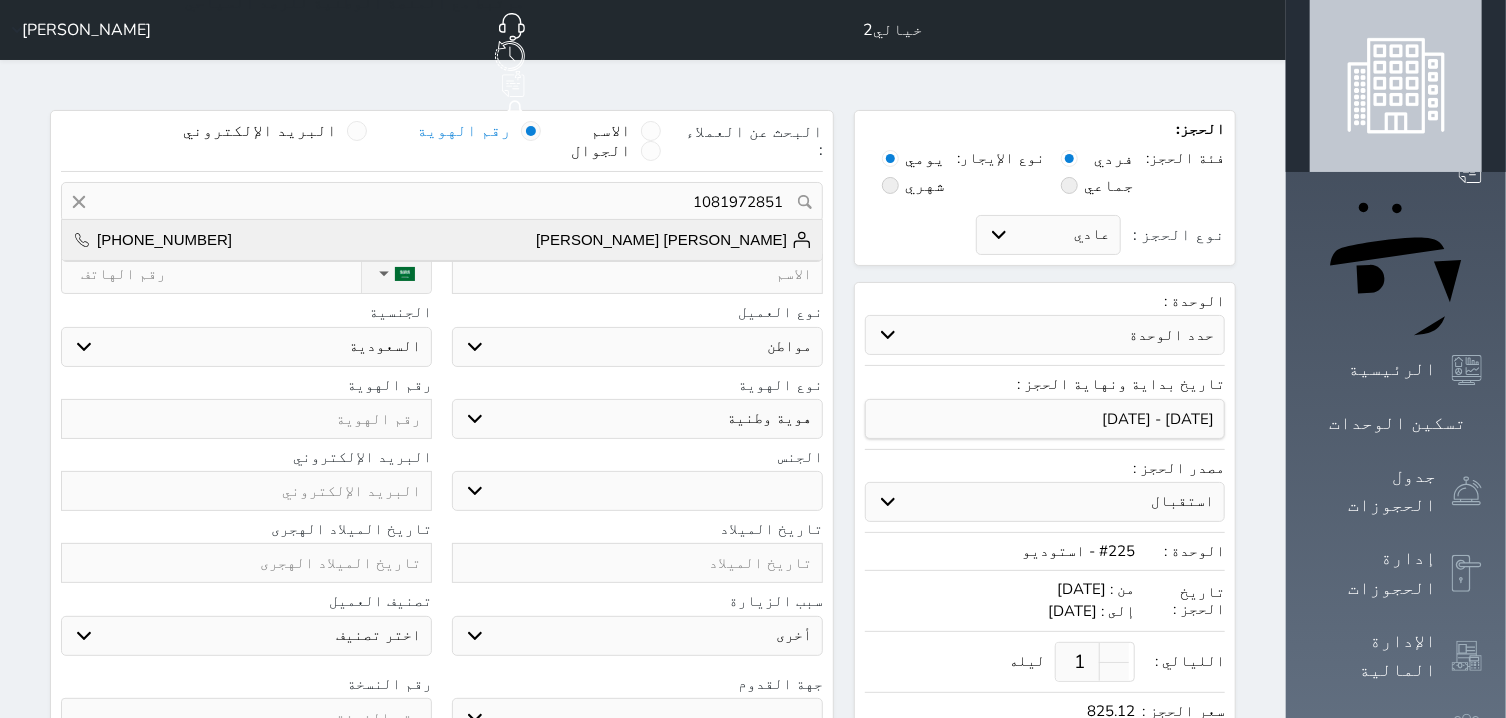 click on "[PERSON_NAME] [PERSON_NAME]" at bounding box center (674, 240) 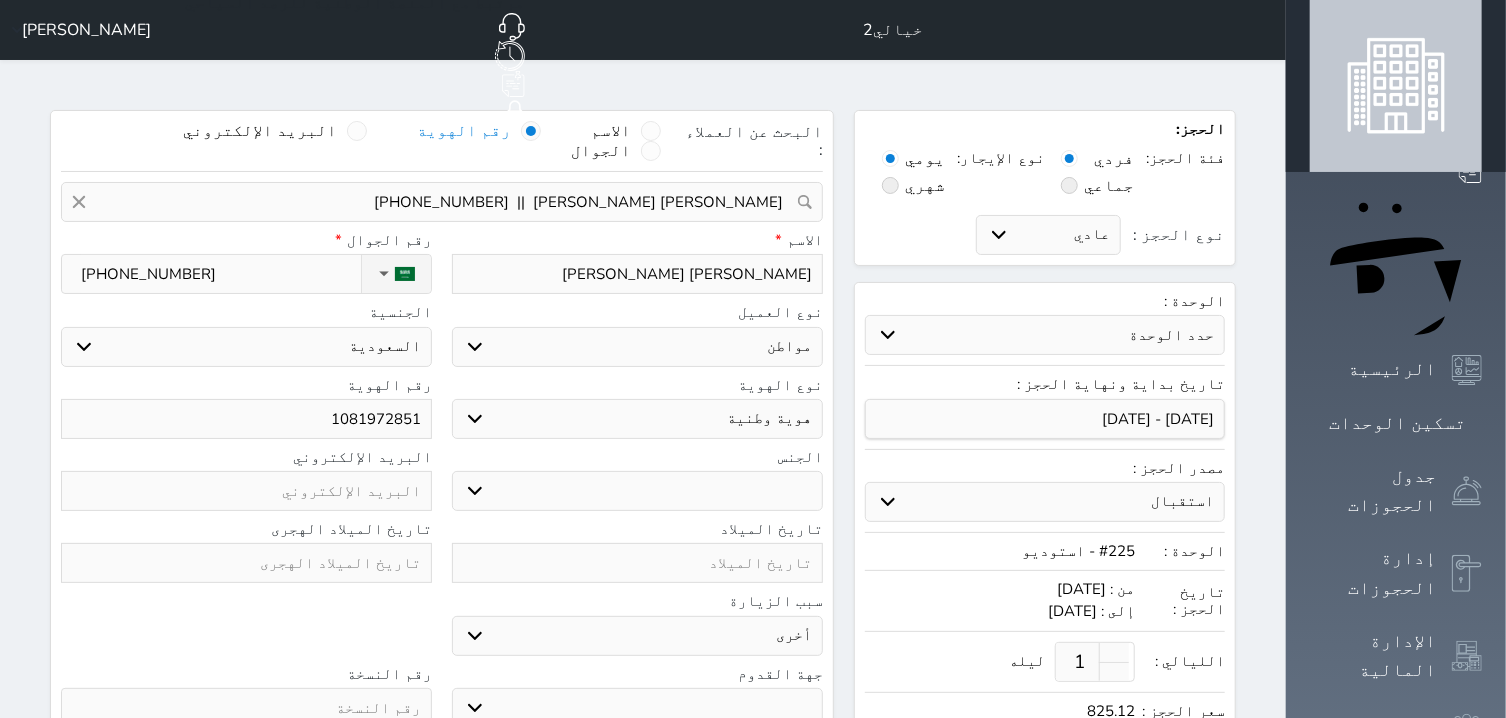 select 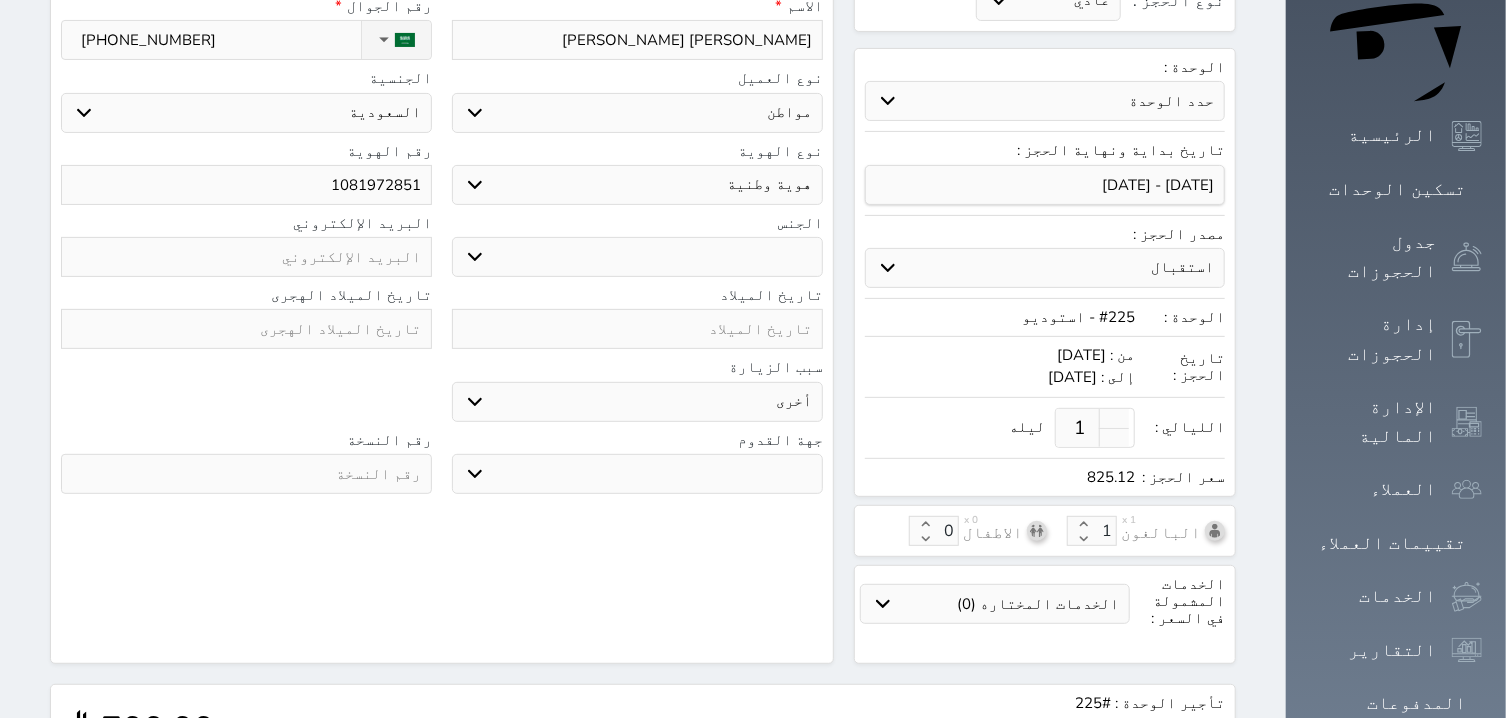 scroll, scrollTop: 254, scrollLeft: 0, axis: vertical 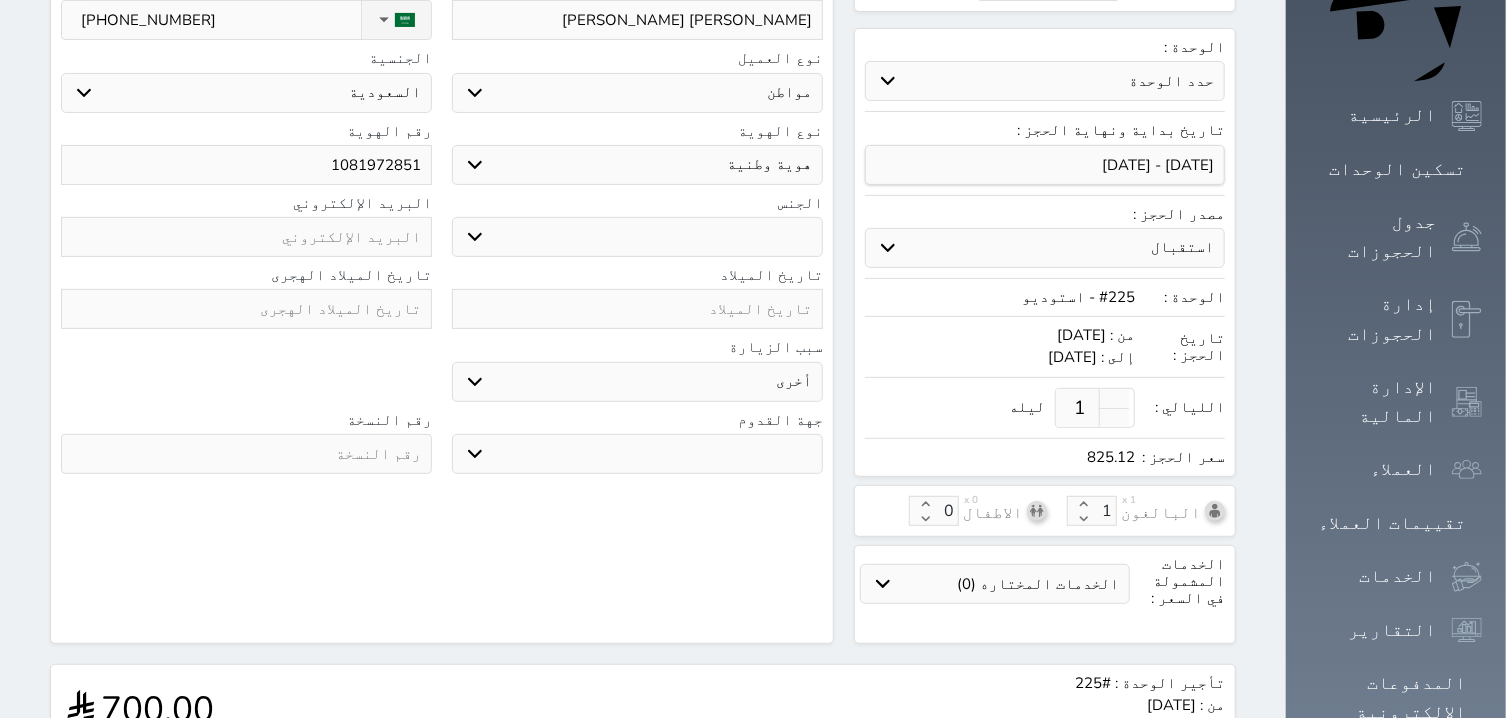 click at bounding box center (246, 309) 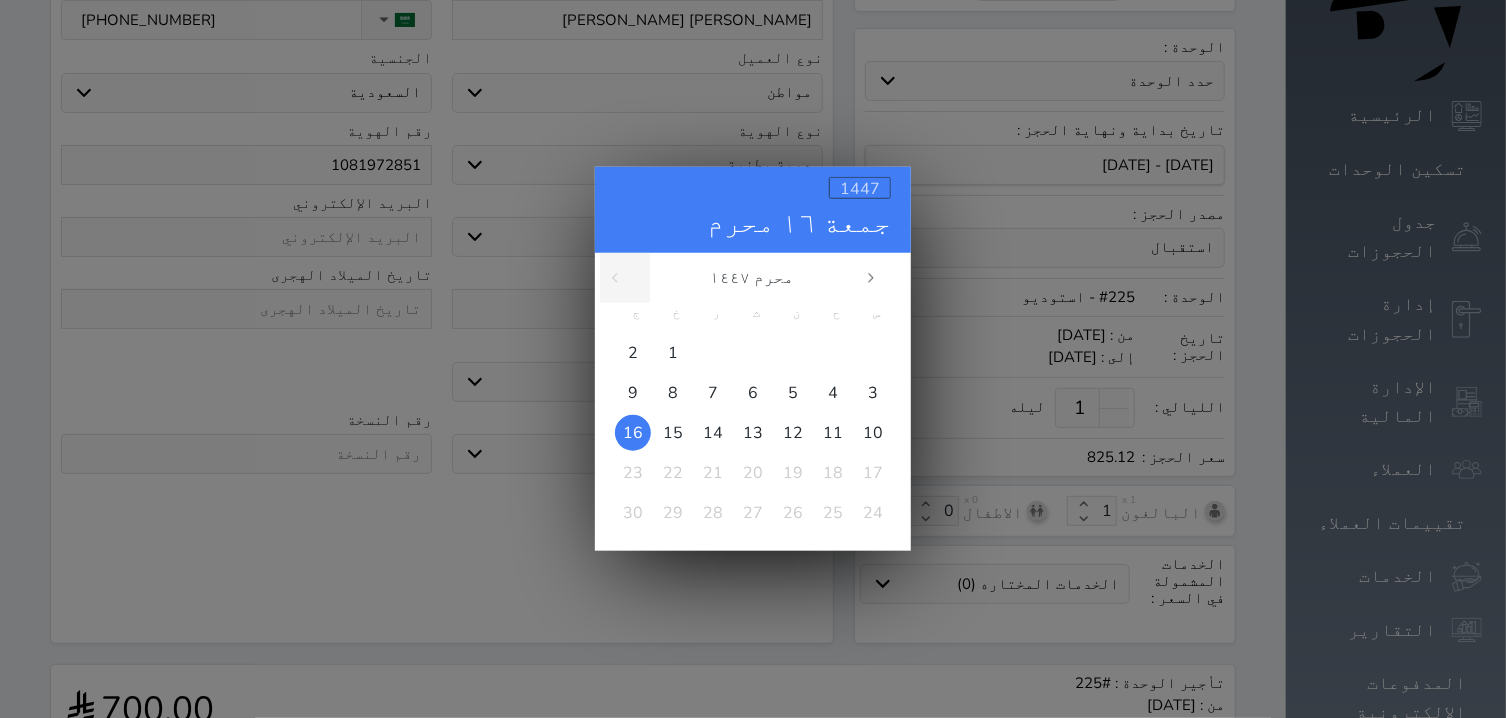 click on "1447" at bounding box center (860, 189) 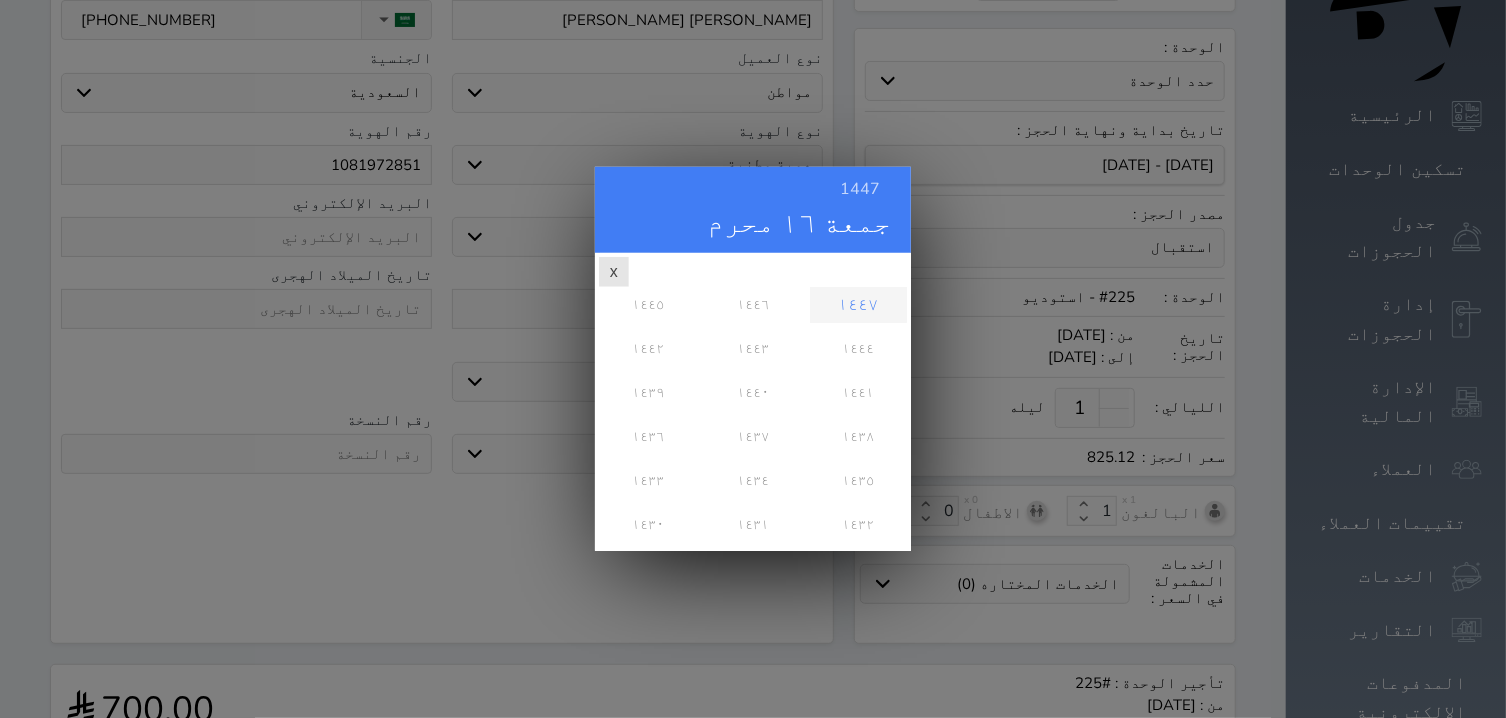 scroll, scrollTop: 0, scrollLeft: 0, axis: both 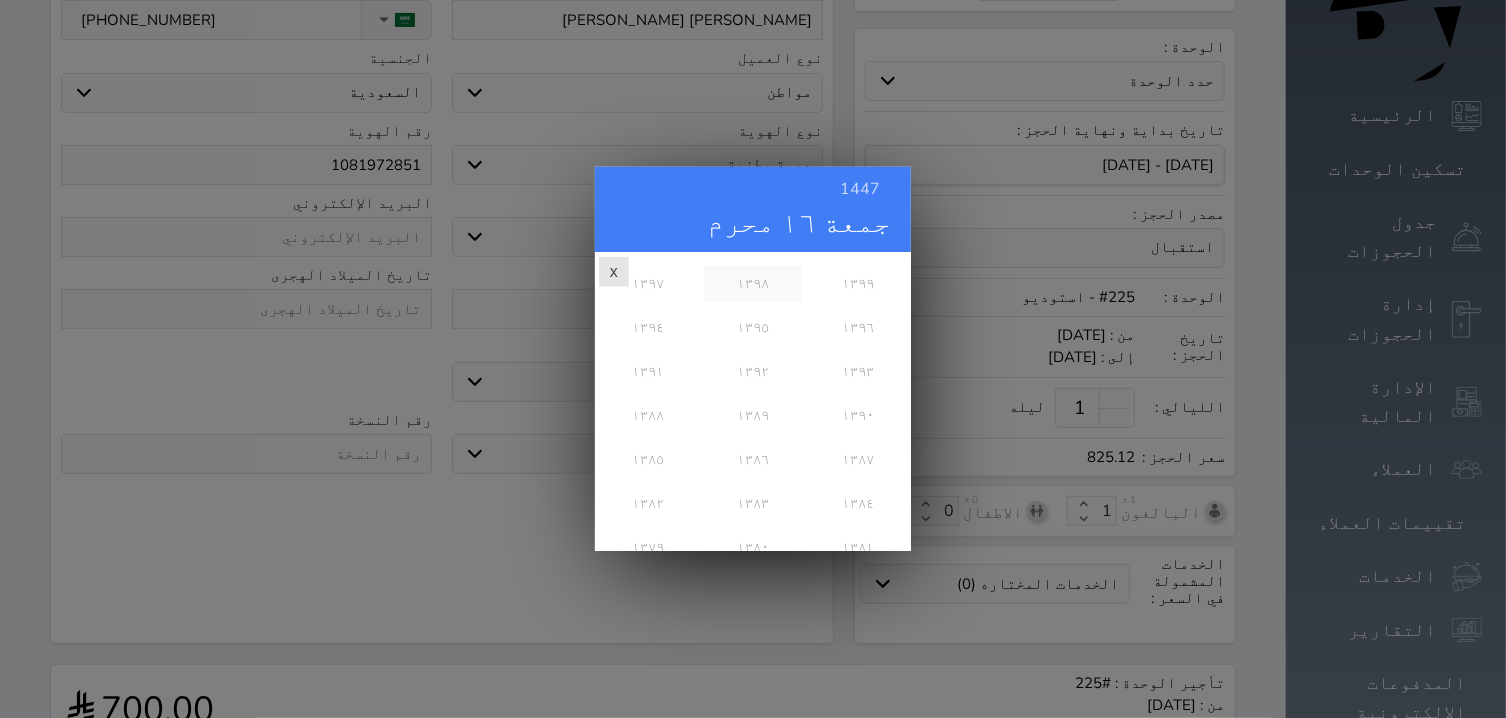 click on "١٣٩٨" at bounding box center (752, 284) 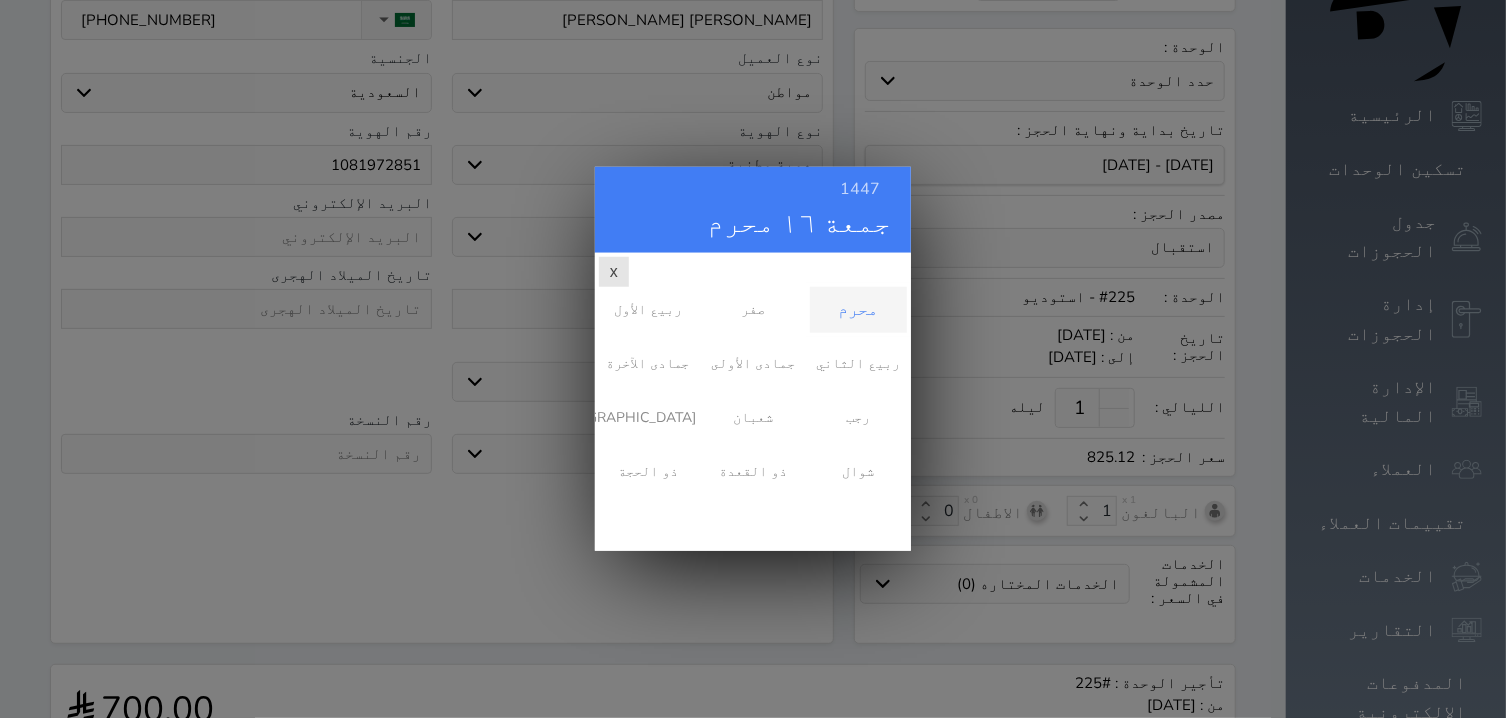 scroll, scrollTop: 0, scrollLeft: 0, axis: both 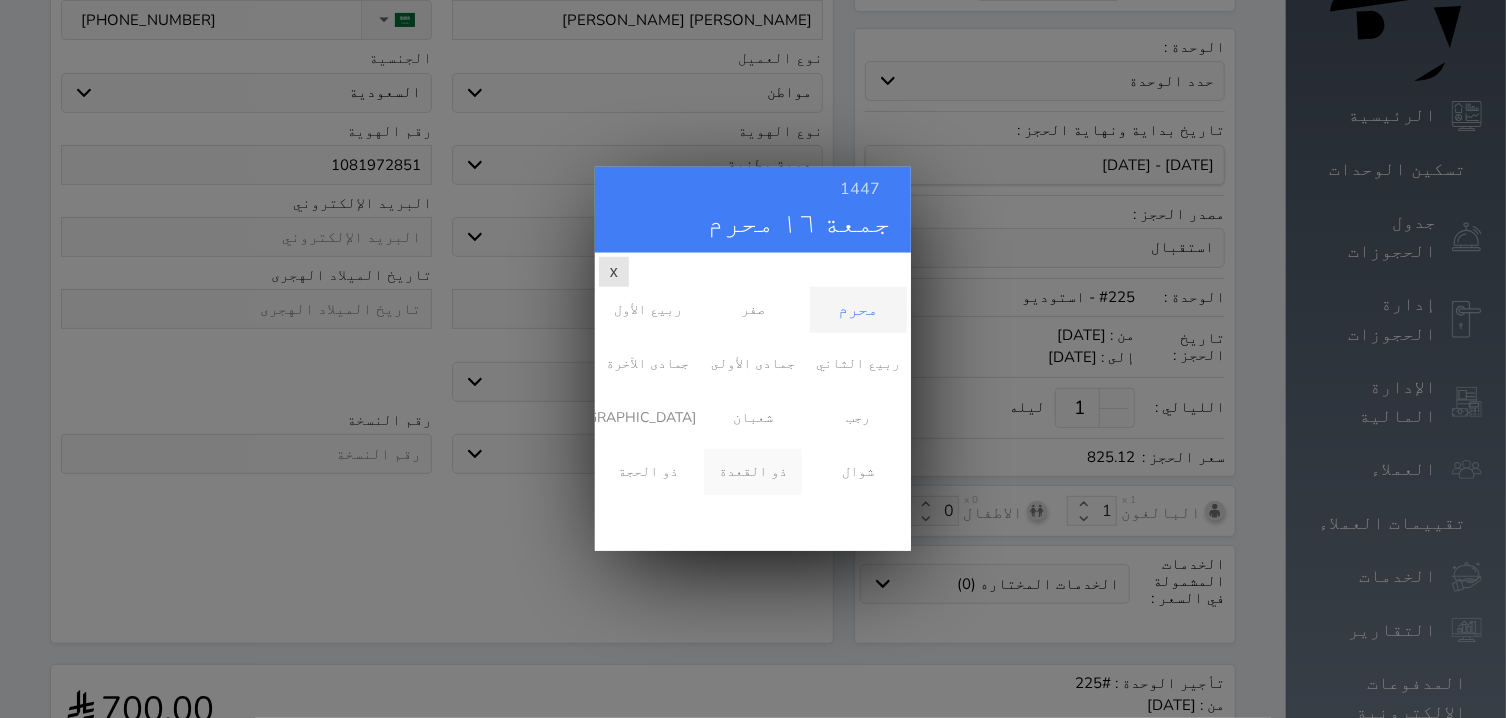 click on "ذو القعدة" at bounding box center [752, 472] 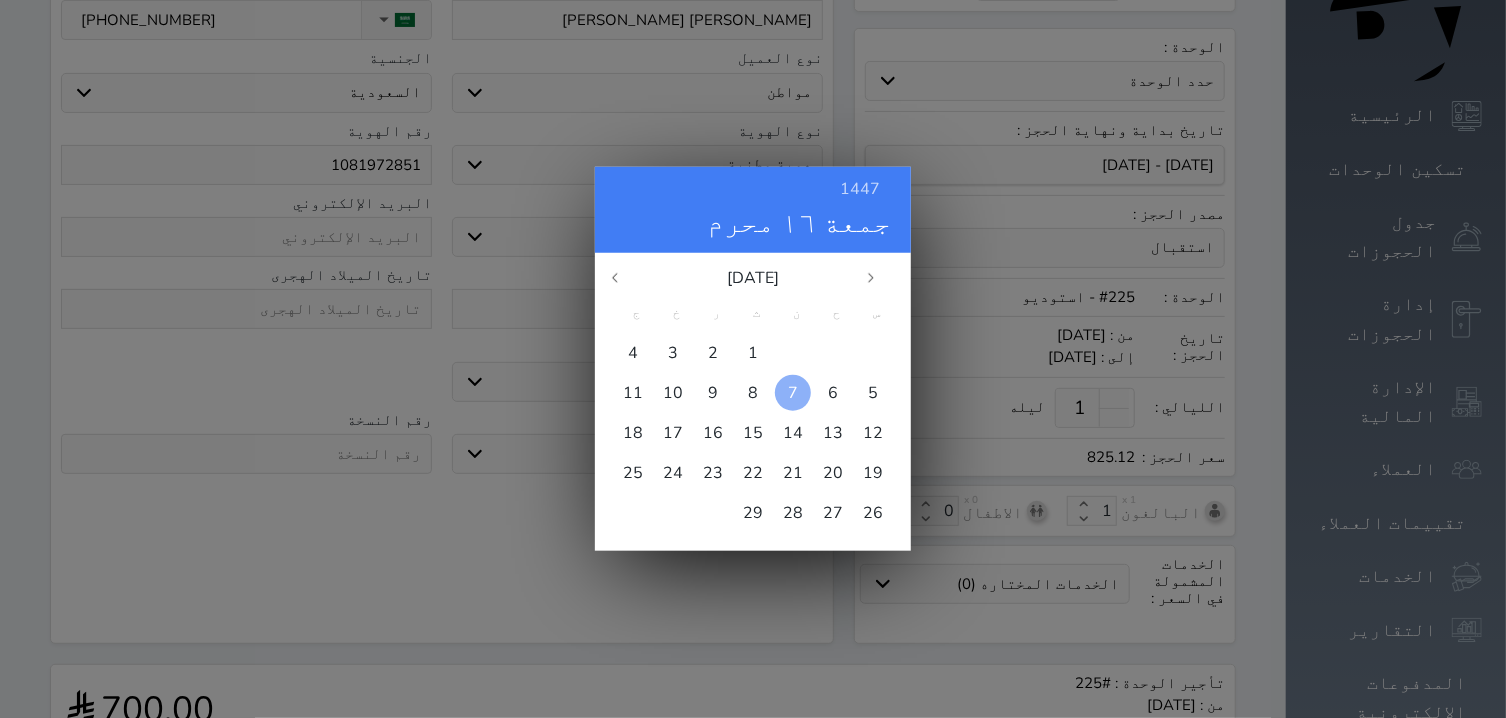 click on "7" at bounding box center [793, 393] 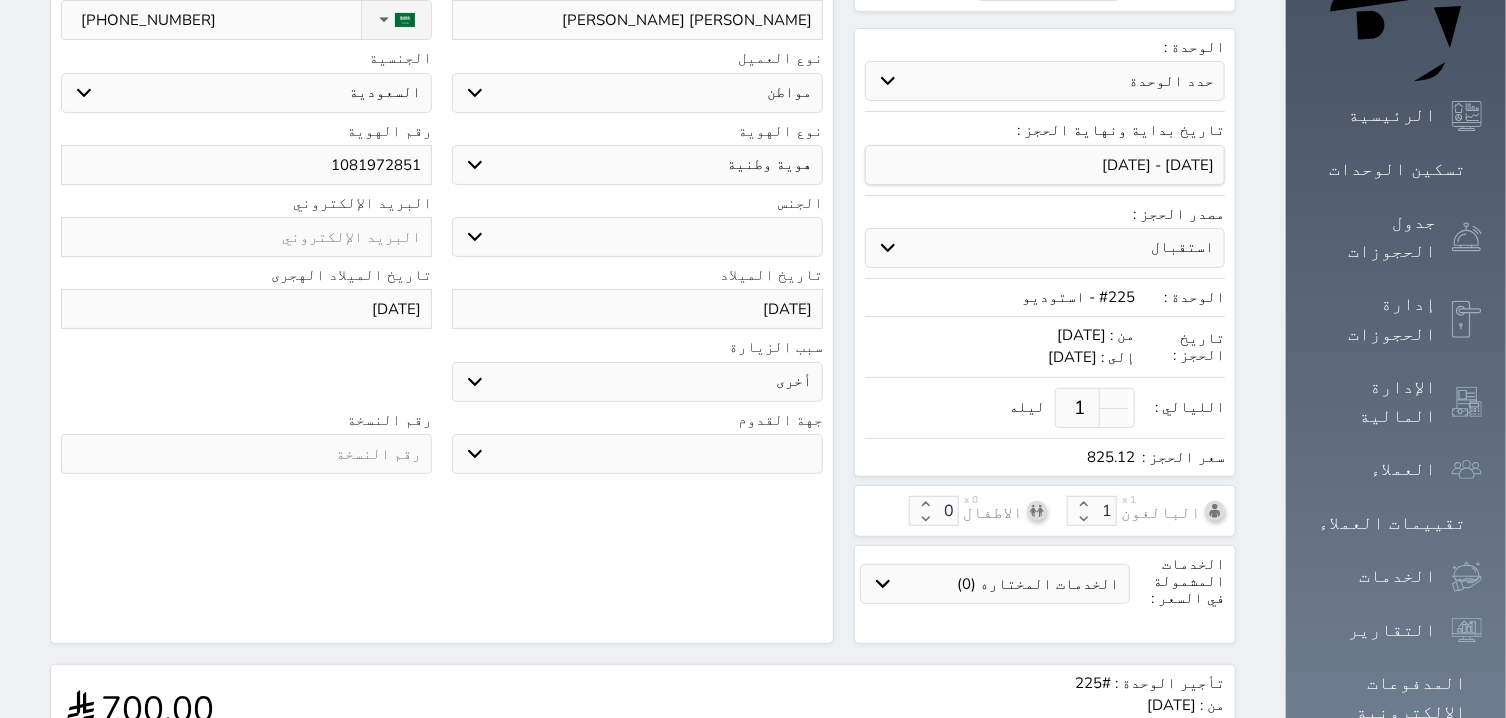 click at bounding box center [246, 454] 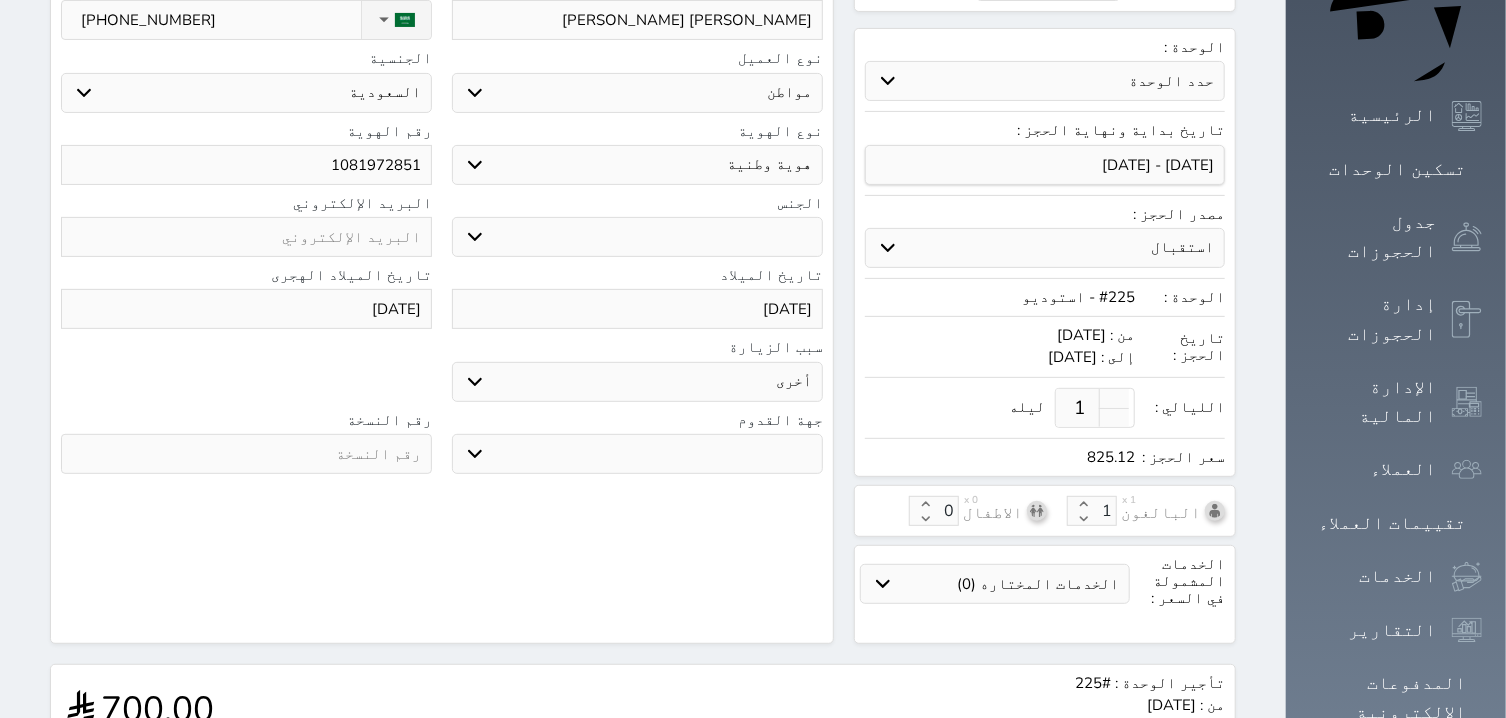 select 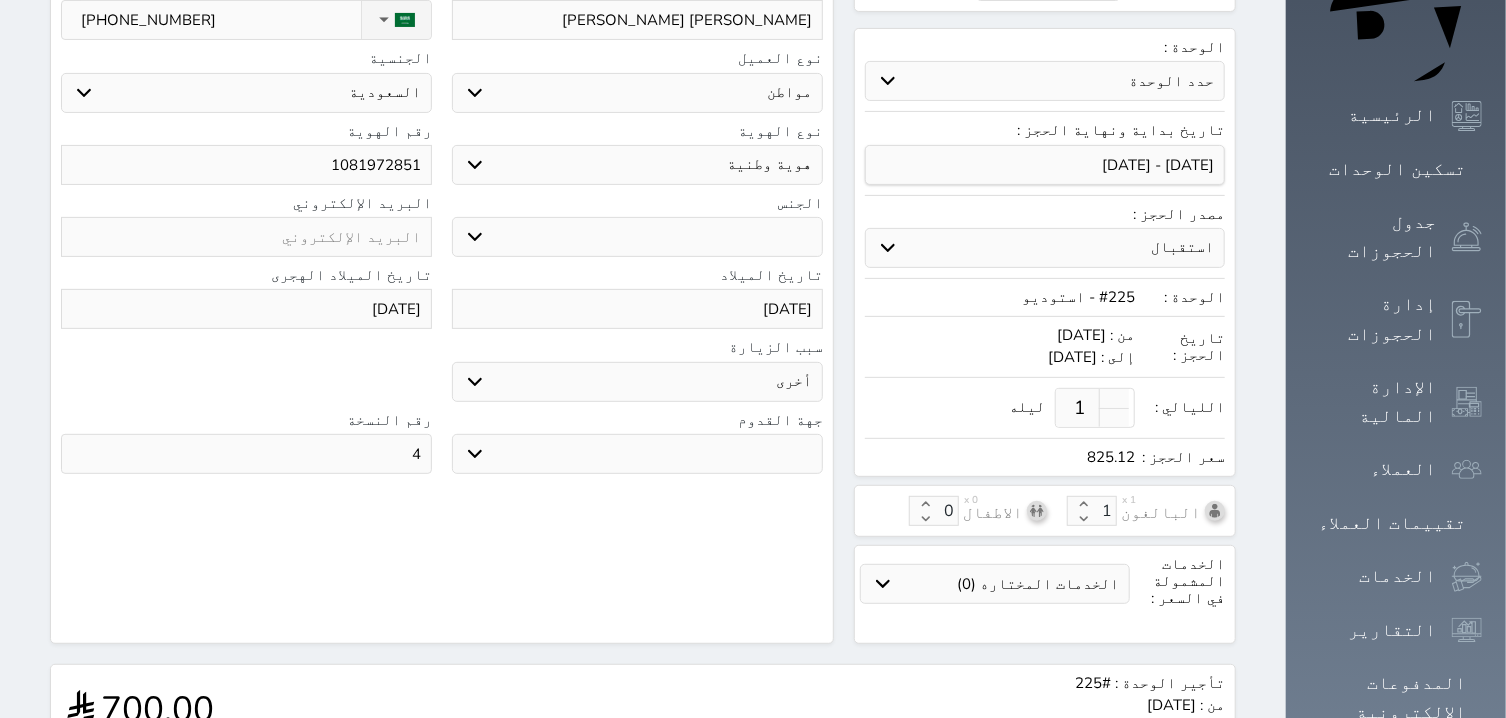 type on "4" 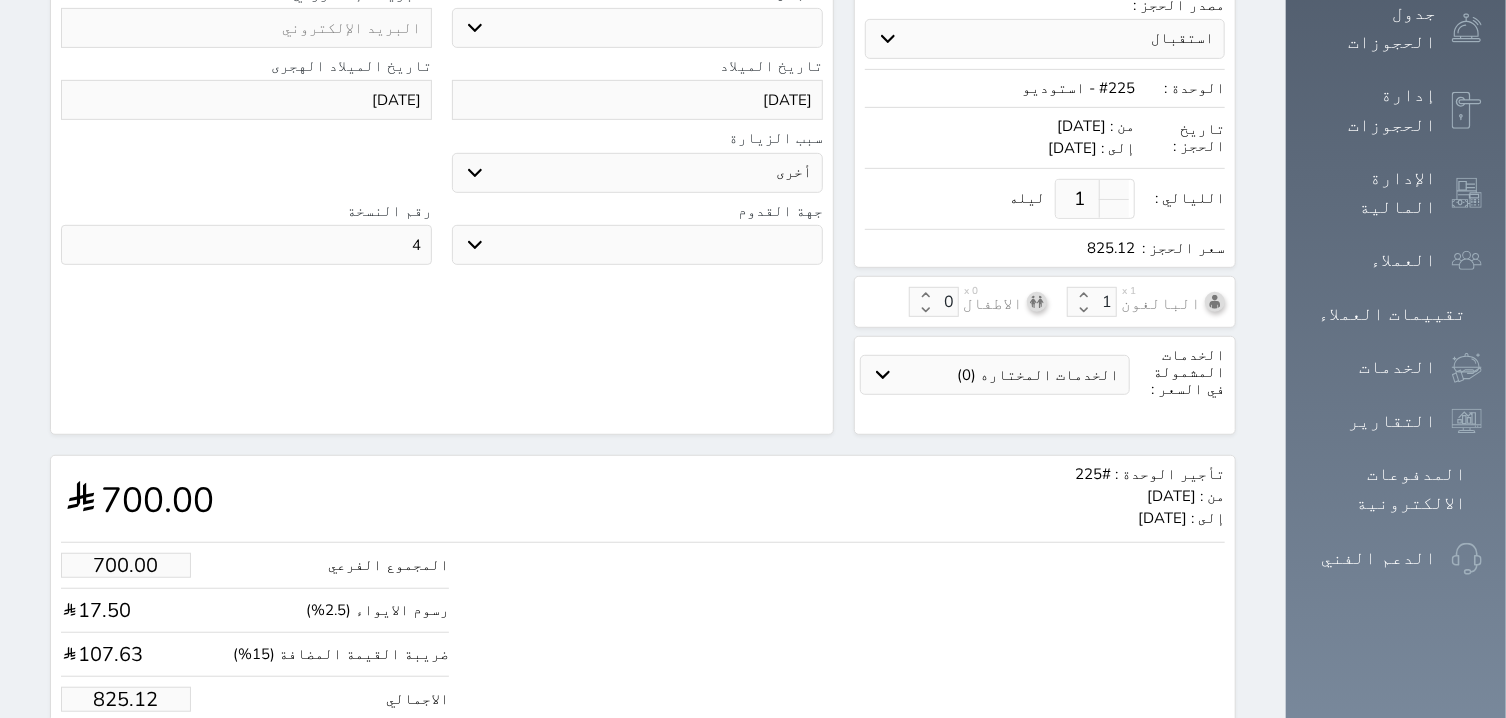 scroll, scrollTop: 532, scrollLeft: 0, axis: vertical 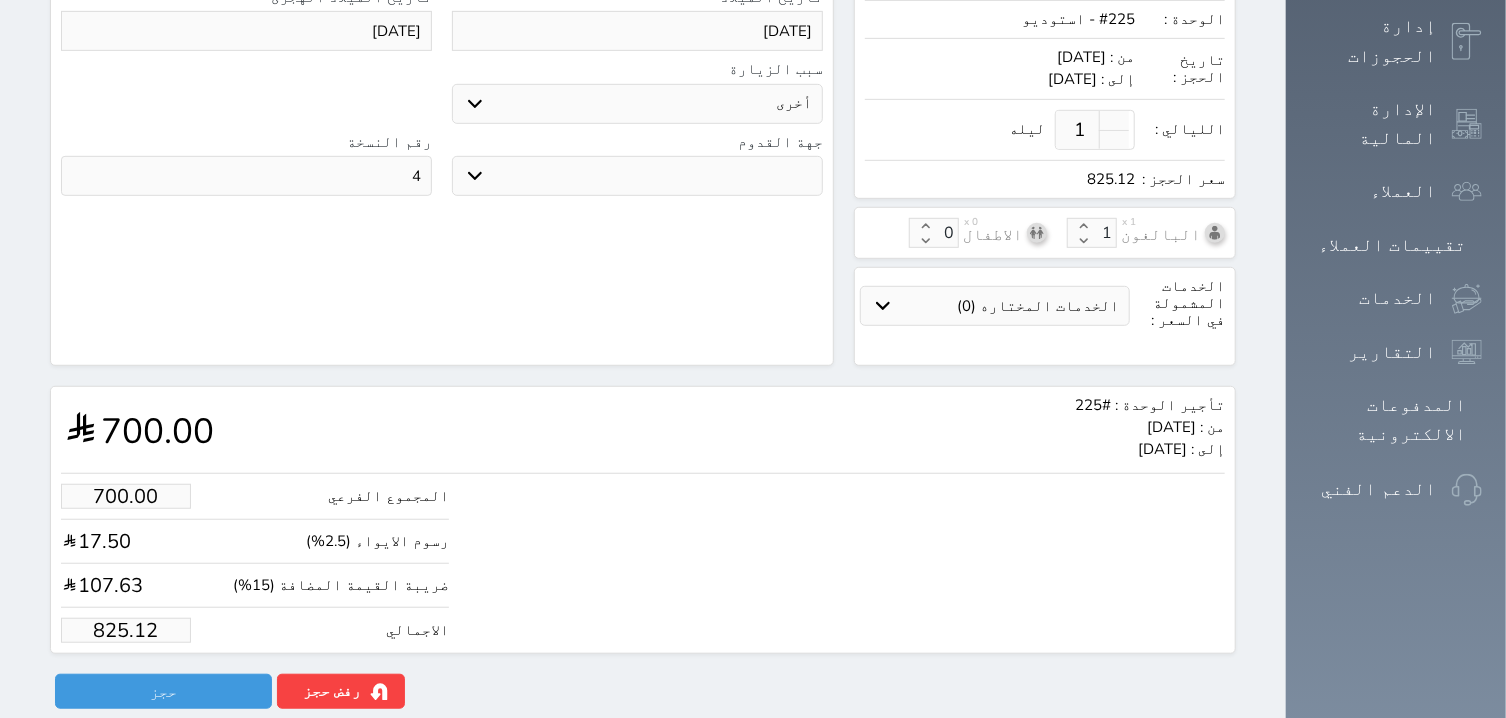 click on "825.12" at bounding box center (126, 630) 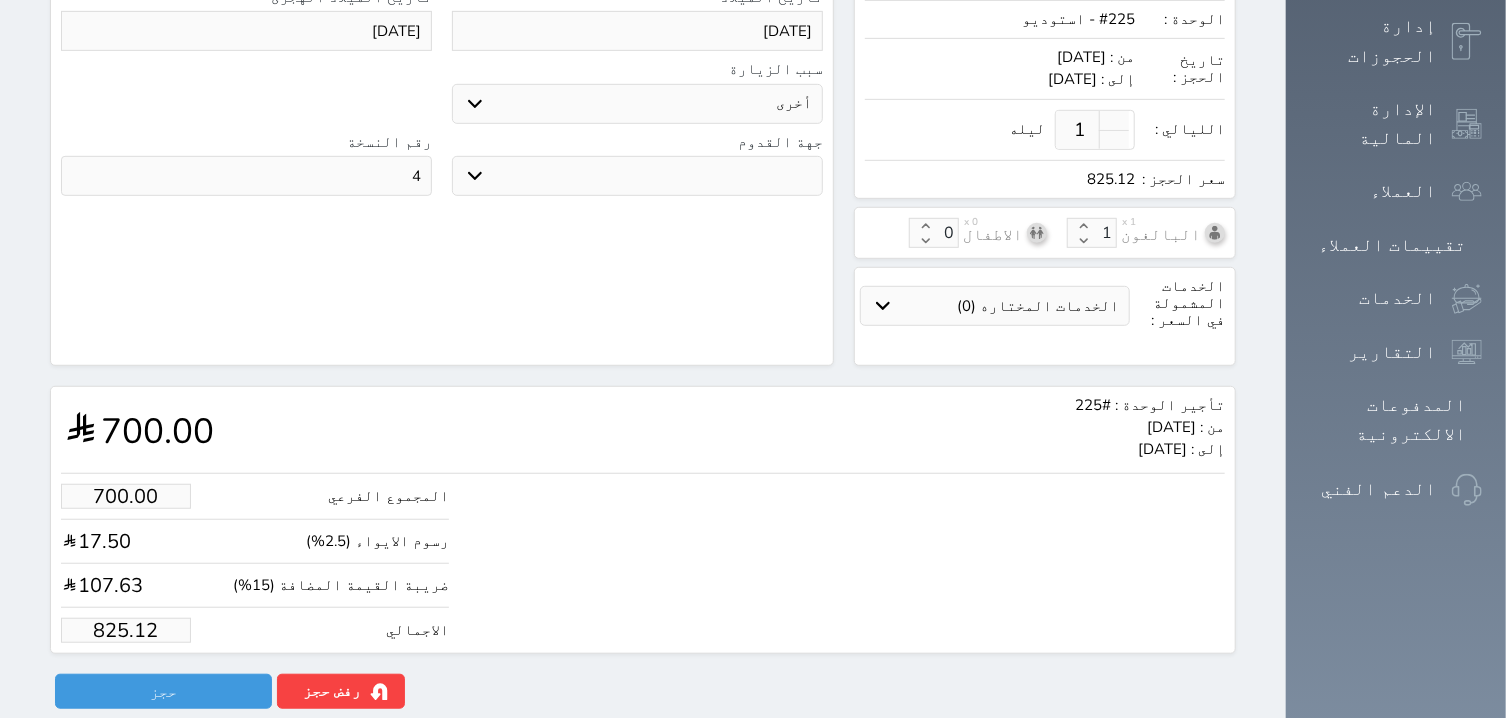 type on "1.70" 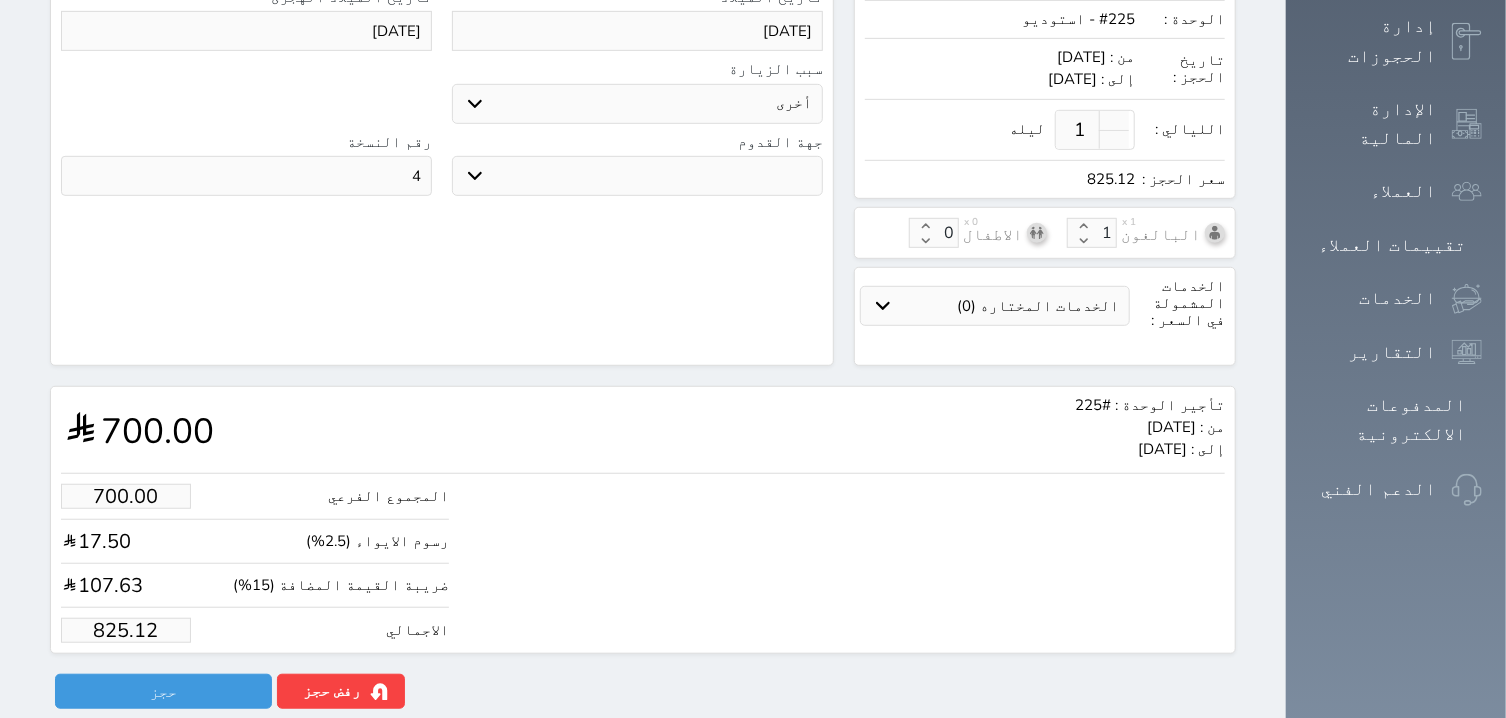 type on "2" 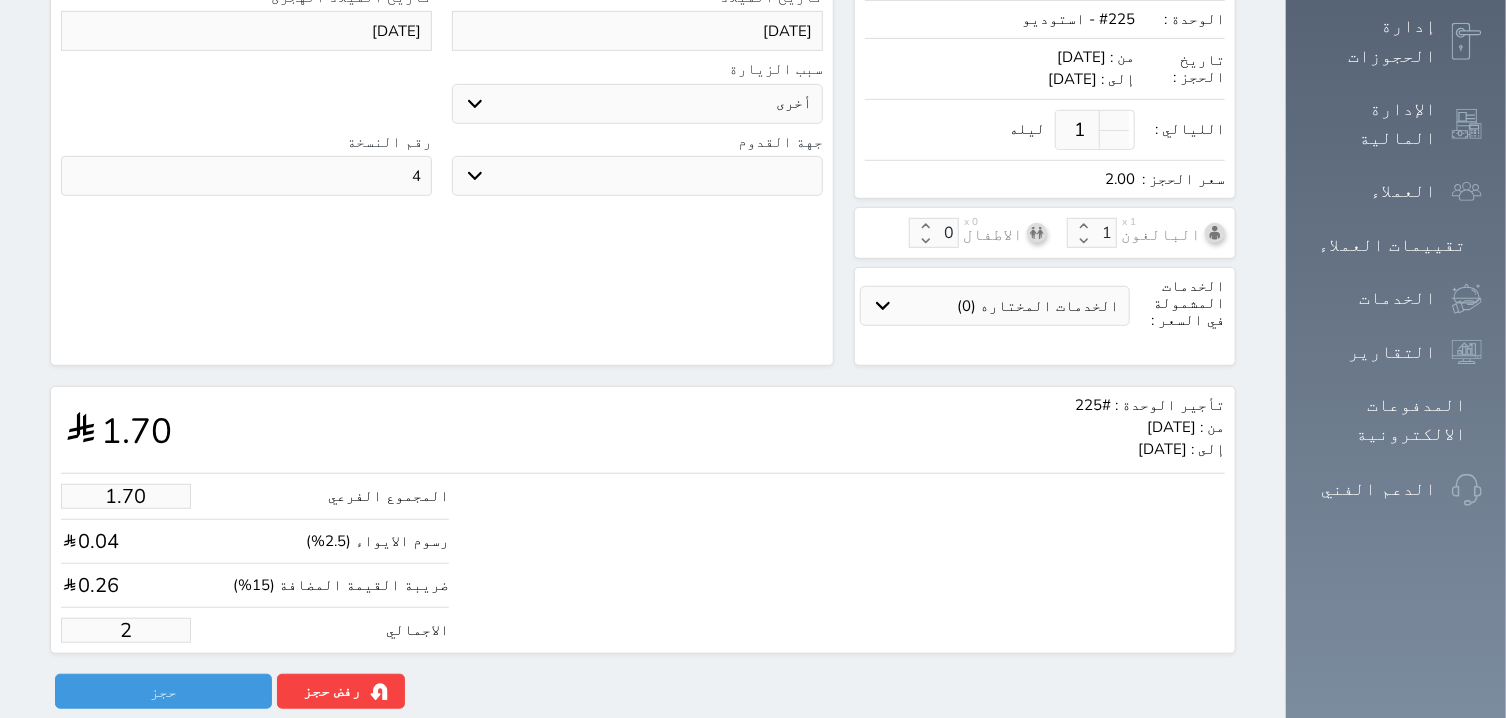 type on "21.21" 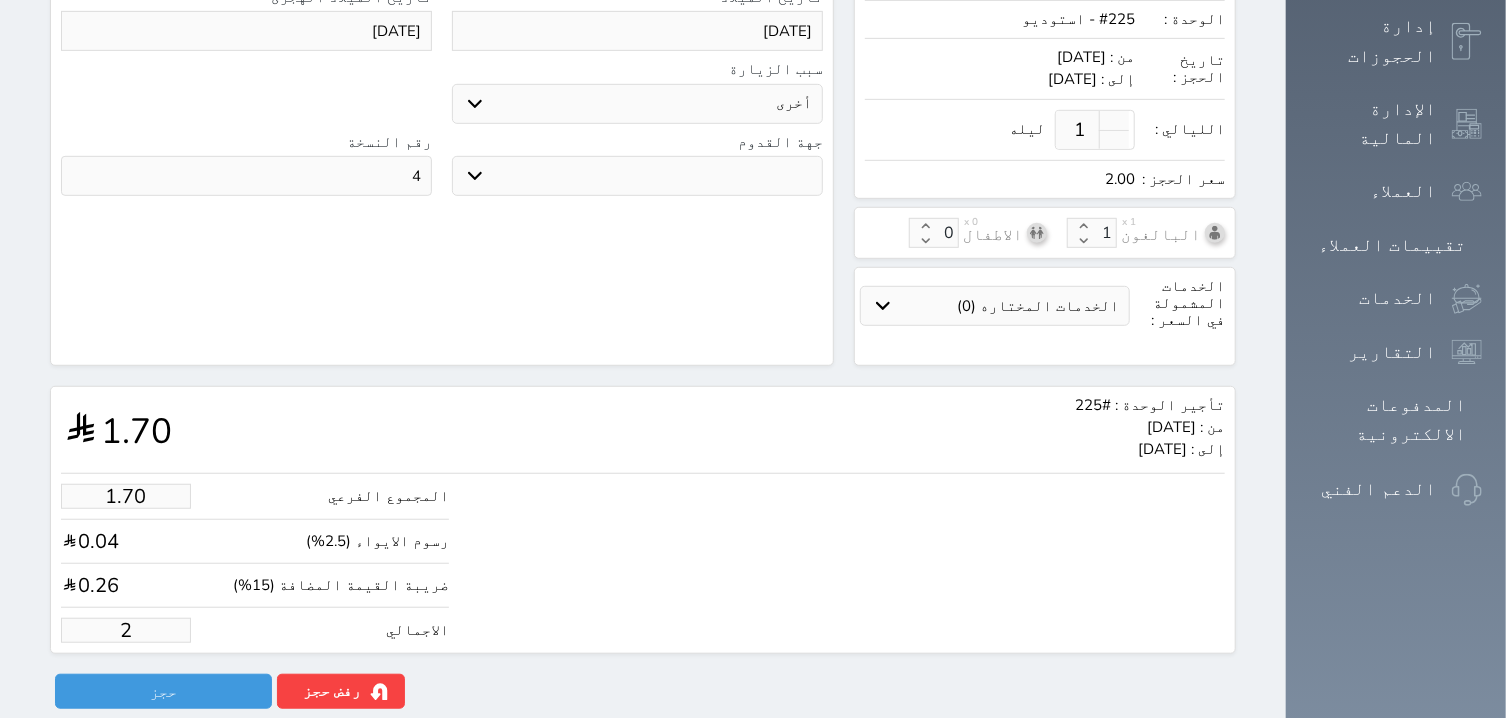 type on "25" 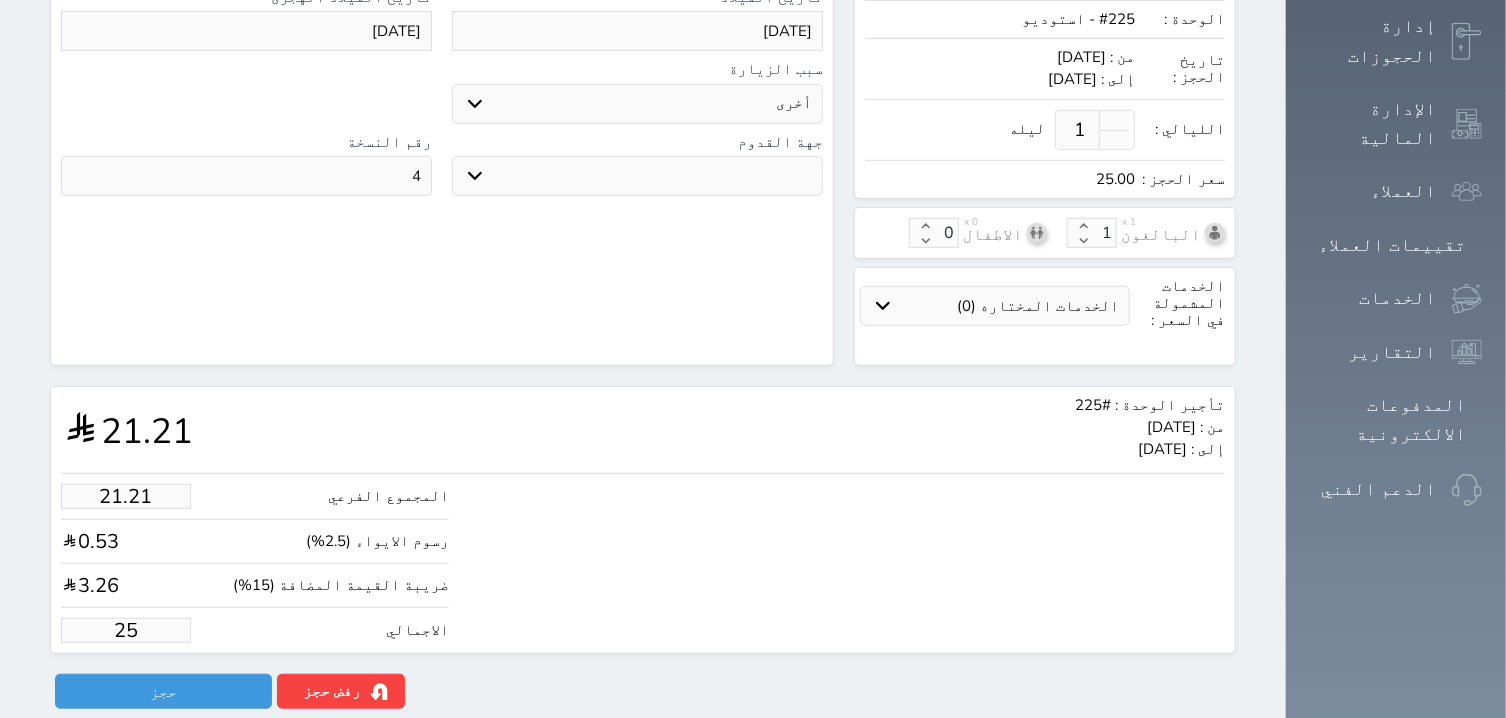 type on "212.09" 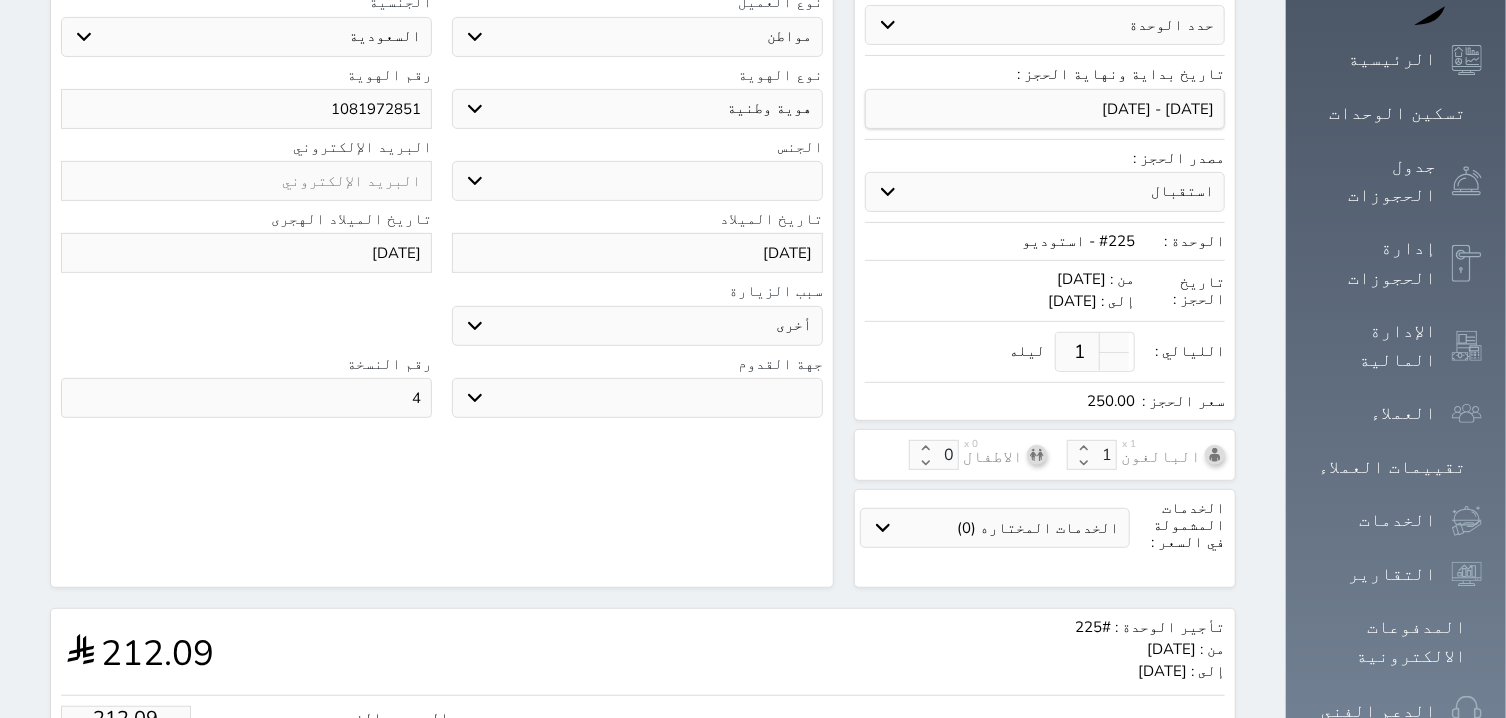 scroll, scrollTop: 0, scrollLeft: 0, axis: both 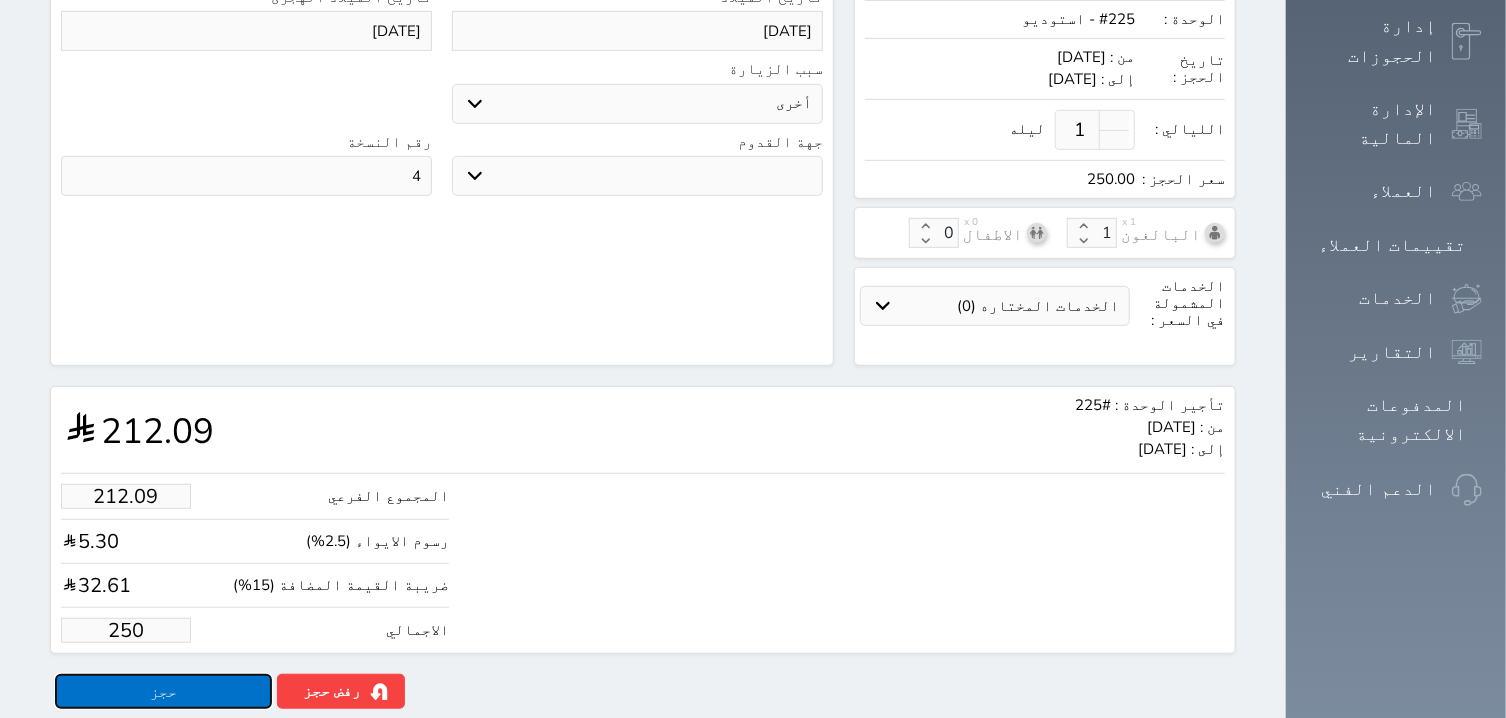type on "250.00" 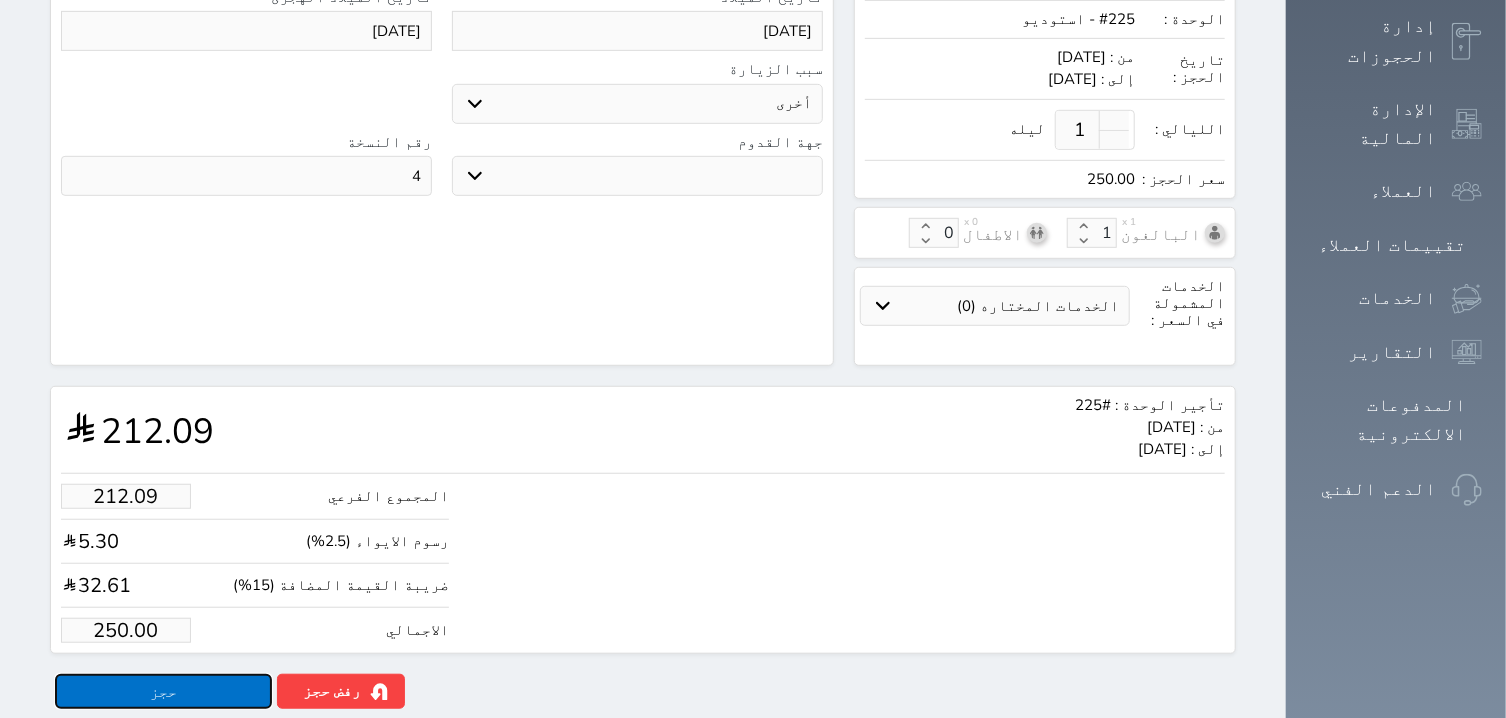 click on "حجز" at bounding box center (163, 691) 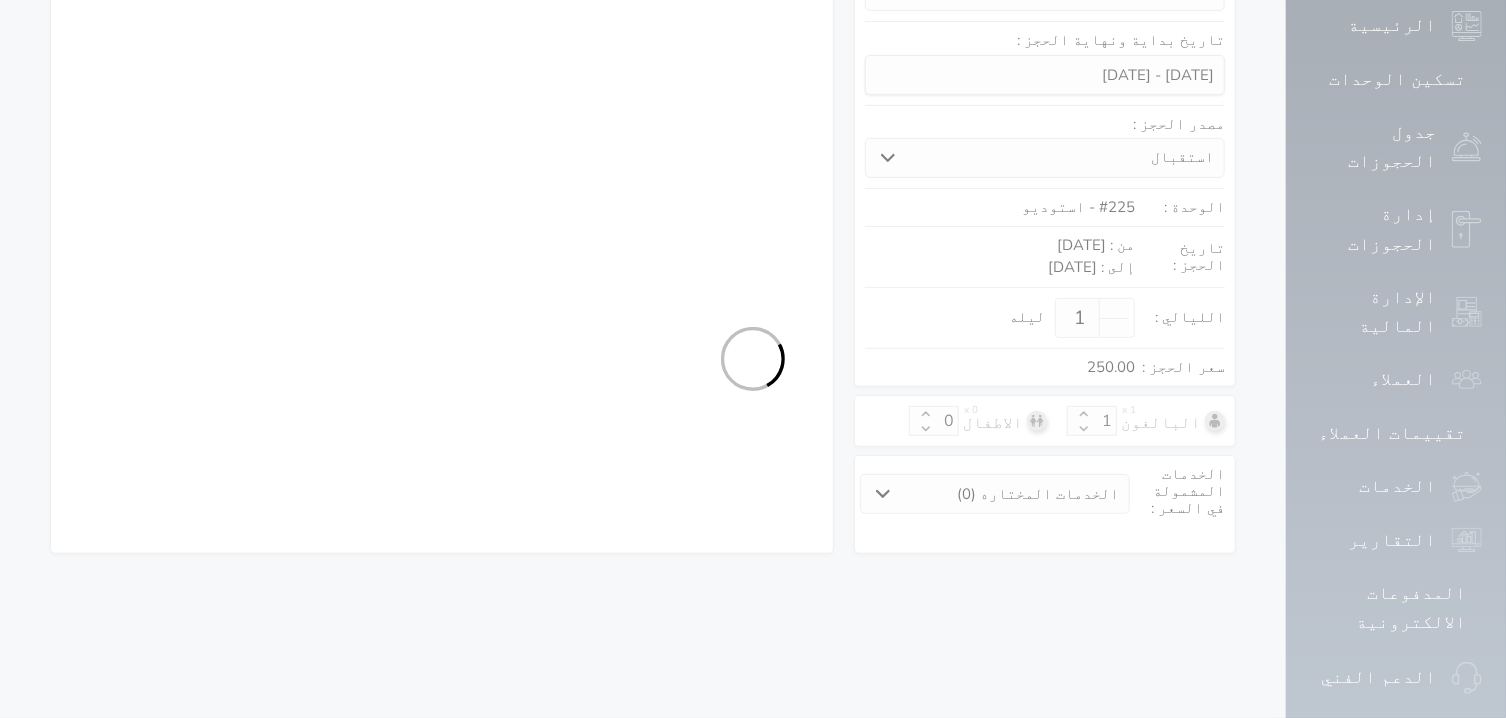 scroll, scrollTop: 317, scrollLeft: 0, axis: vertical 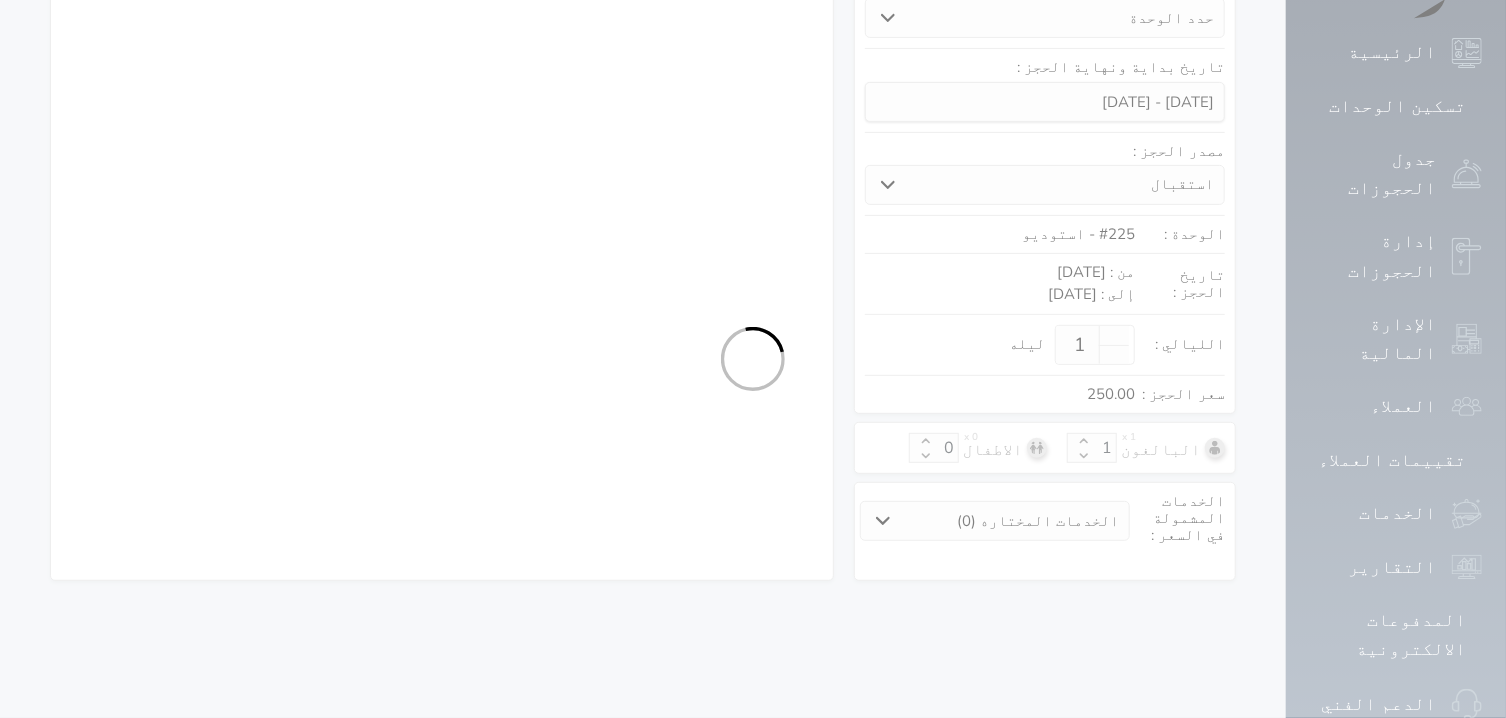 select on "1" 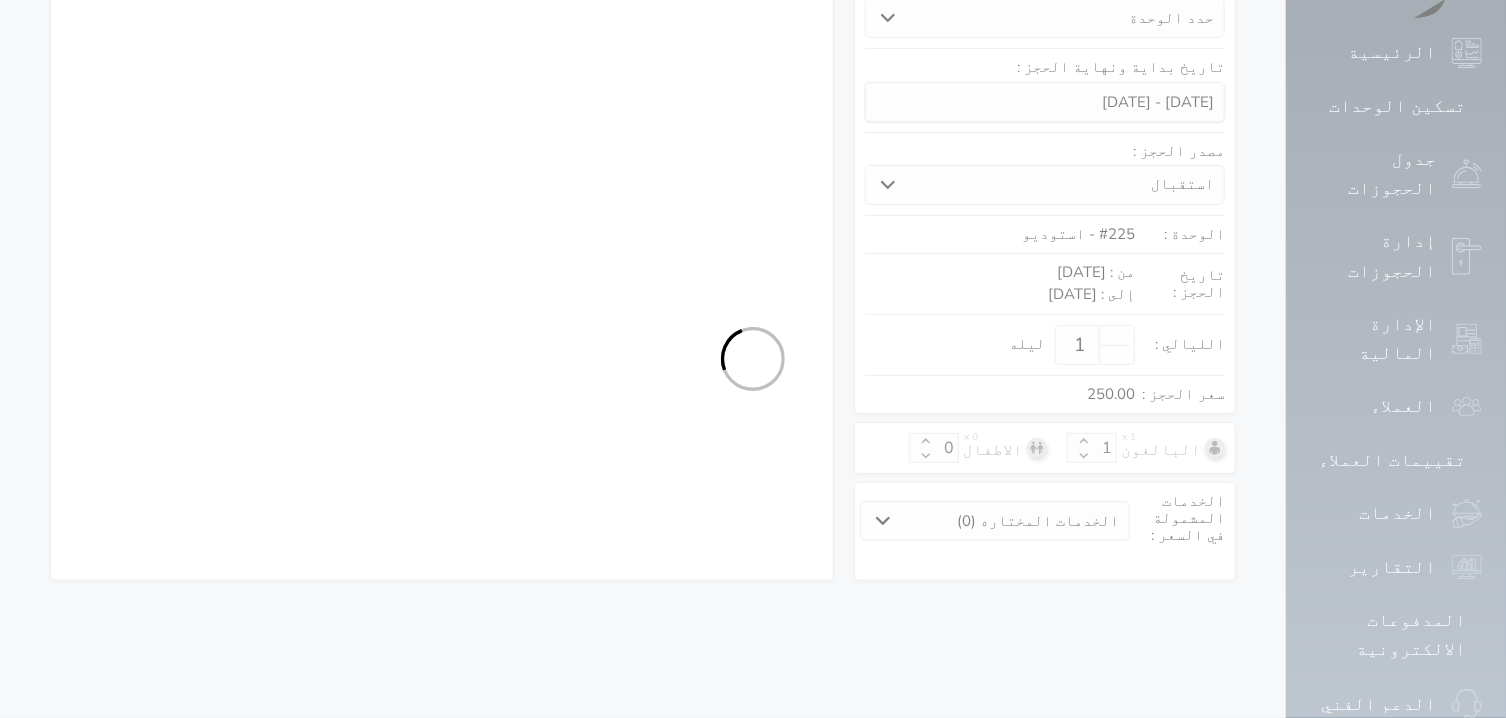 select on "113" 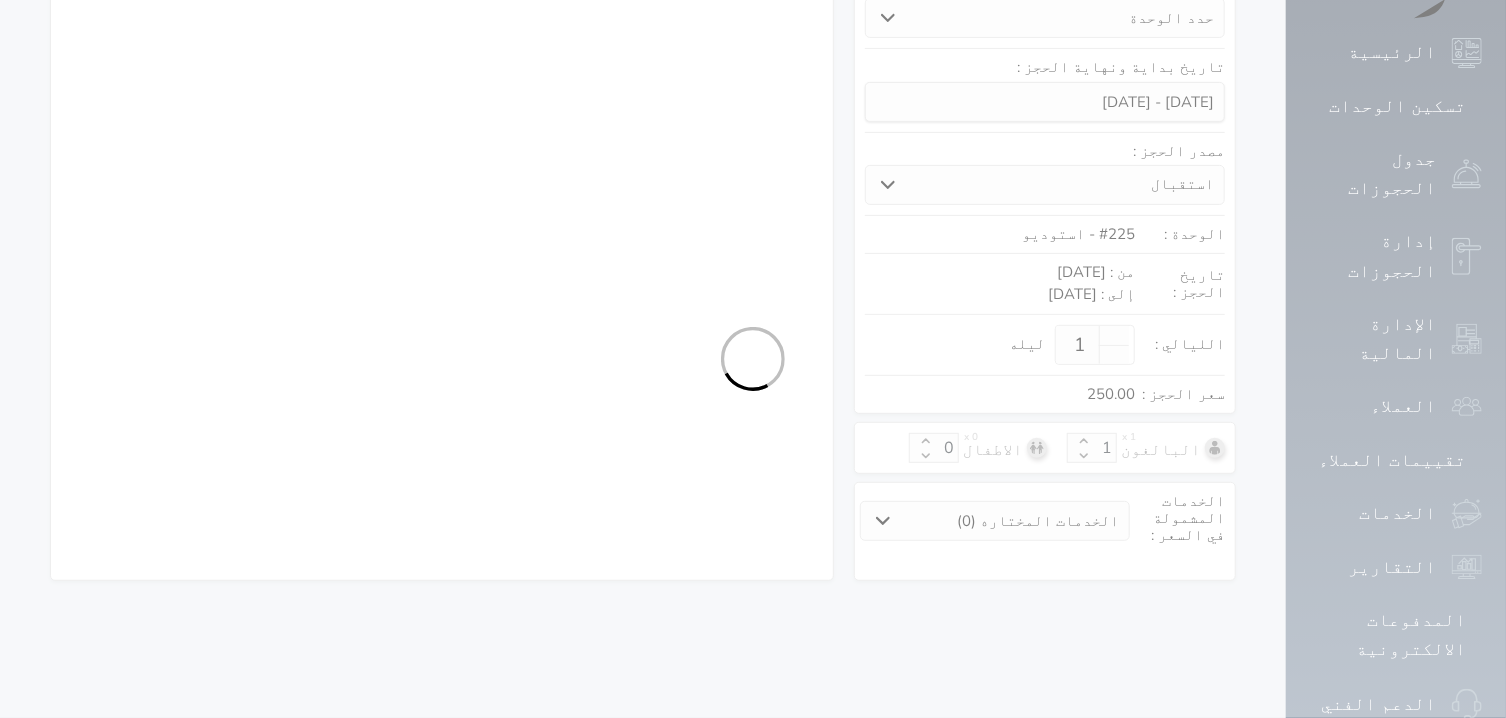 select on "1" 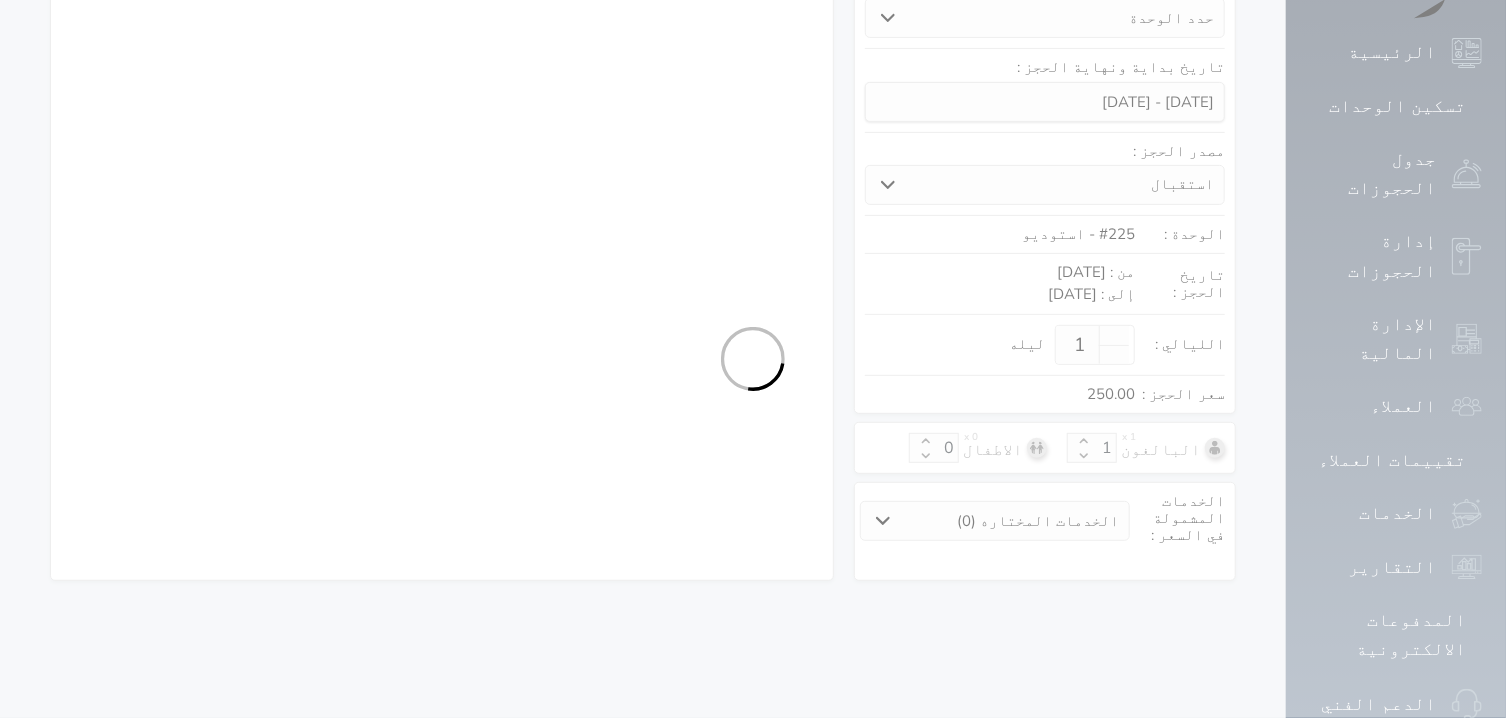 select on "7" 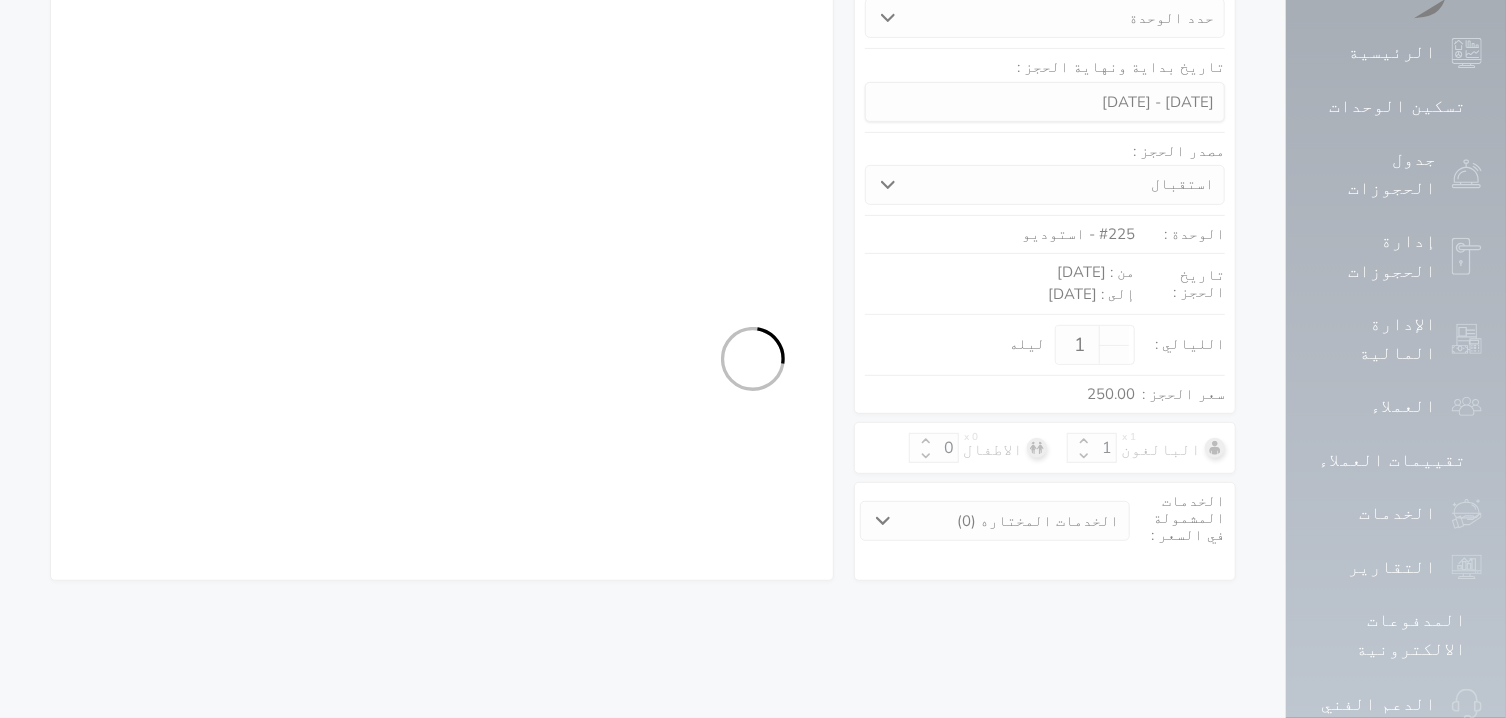 select 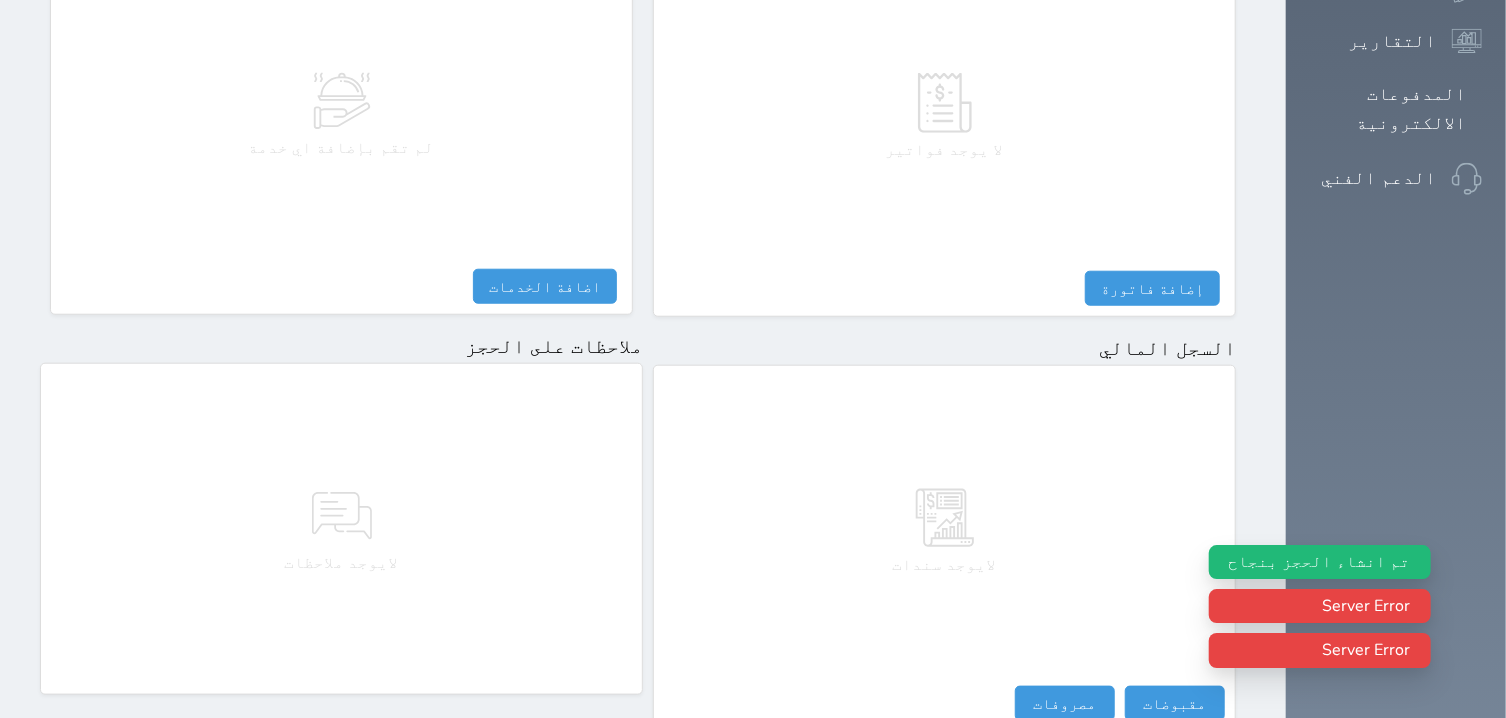 scroll, scrollTop: 984, scrollLeft: 0, axis: vertical 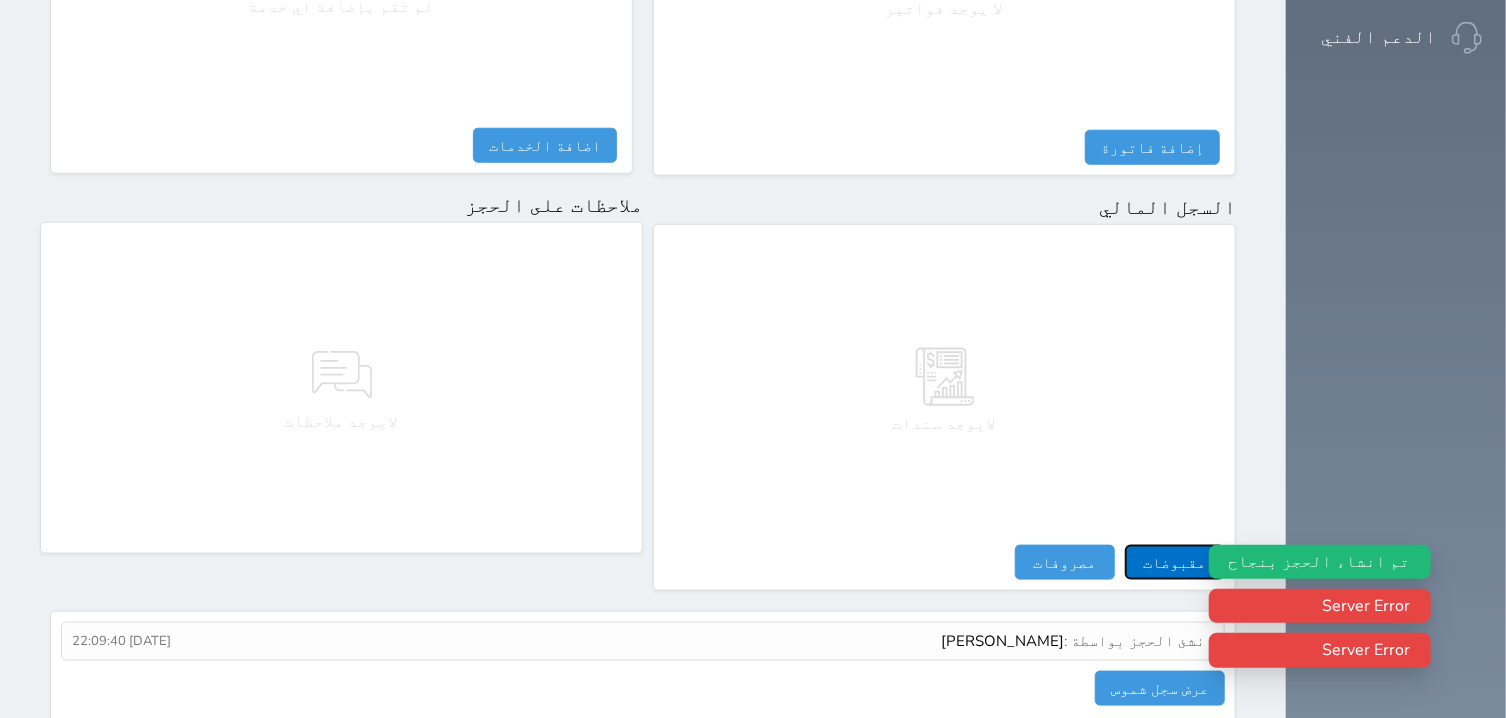click on "مقبوضات" at bounding box center [1175, 562] 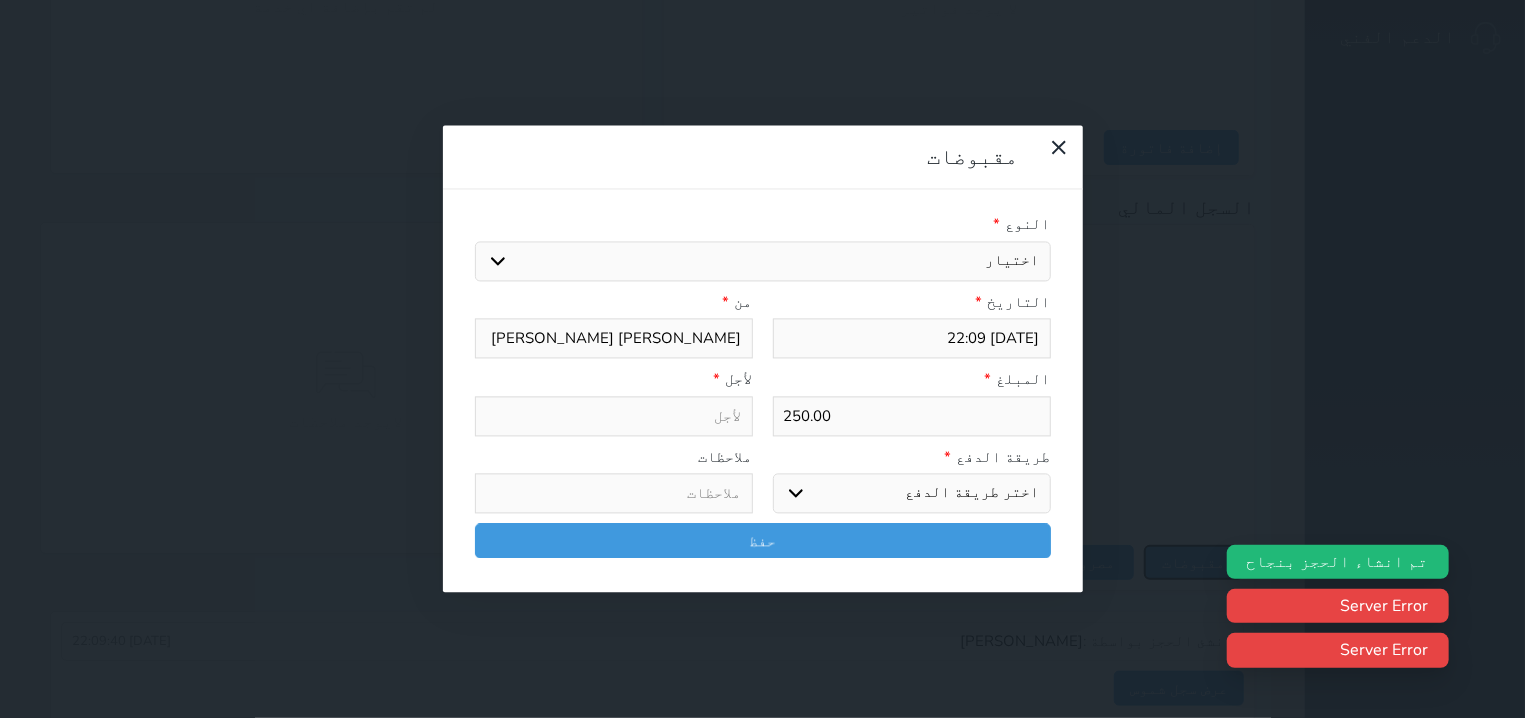 select 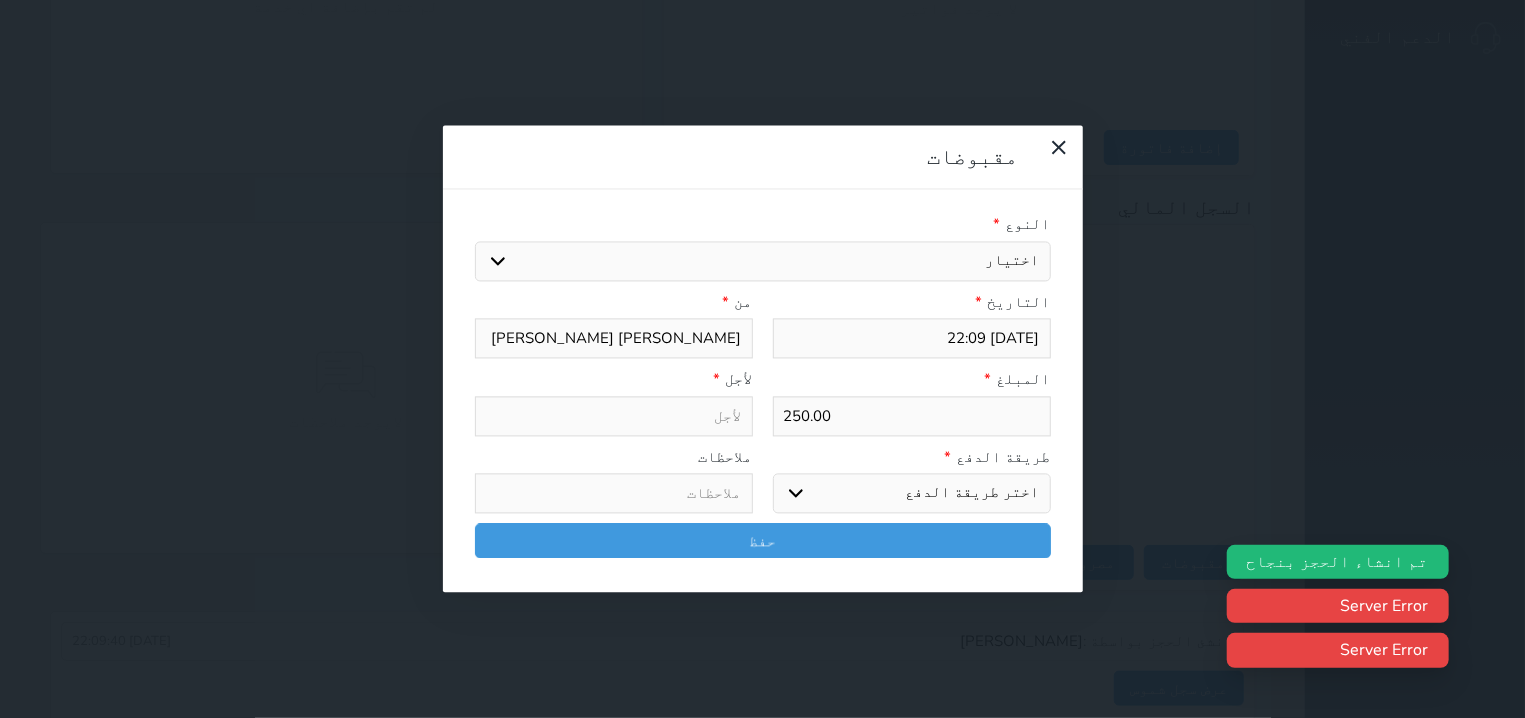 click on "اختيار   مقبوضات عامة قيمة إيجار فواتير تامين عربون لا ينطبق آخر مغسلة واي فاي - الإنترنت مواقف السيارات طعام الأغذية والمشروبات مشروبات المشروبات الباردة المشروبات الساخنة الإفطار غداء عشاء مخبز و كعك حمام سباحة الصالة الرياضية سبا و خدمات الجمال اختيار وإسقاط (خدمات النقل) ميني بار كابل - تلفزيون سرير إضافي تصفيف الشعر التسوق خدمات الجولات السياحية المنظمة خدمات الدليل السياحي" at bounding box center [763, 261] 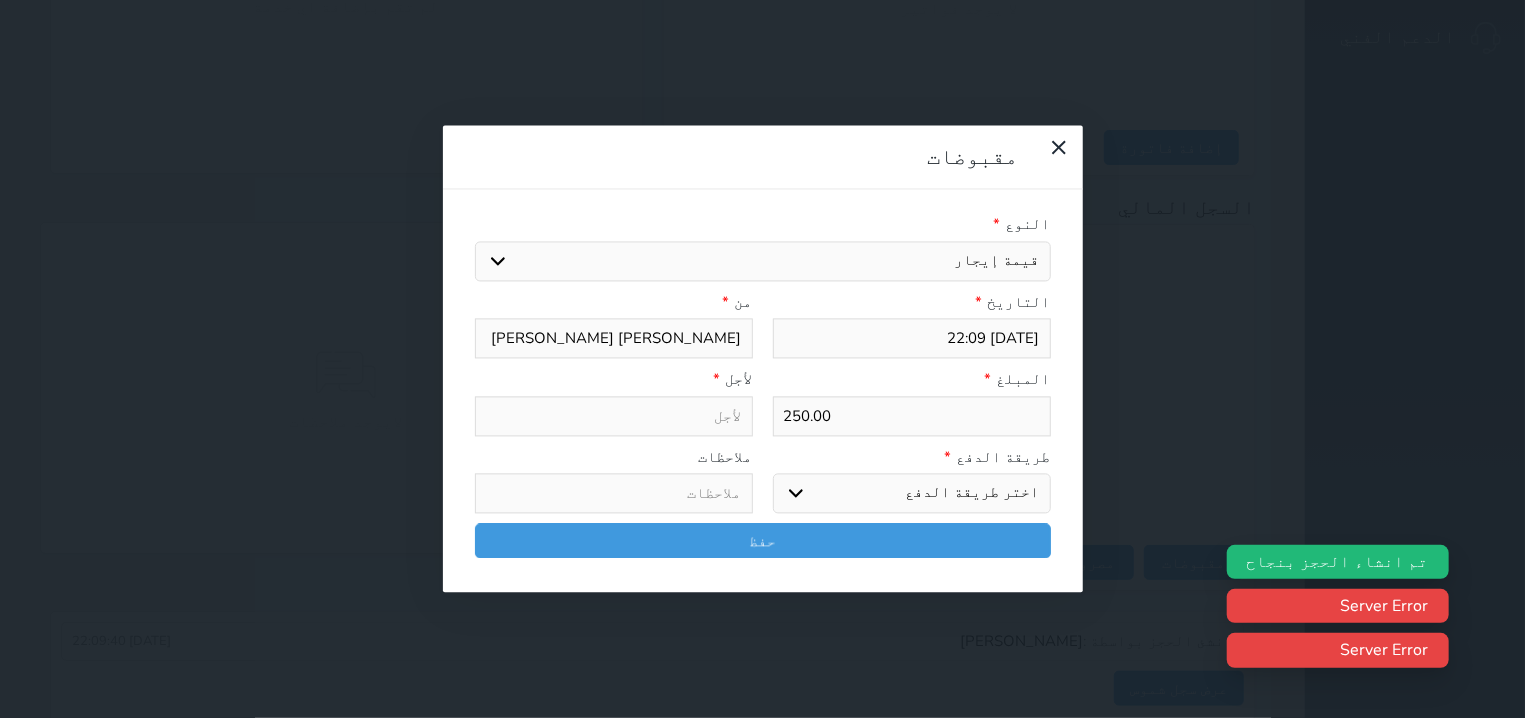 select 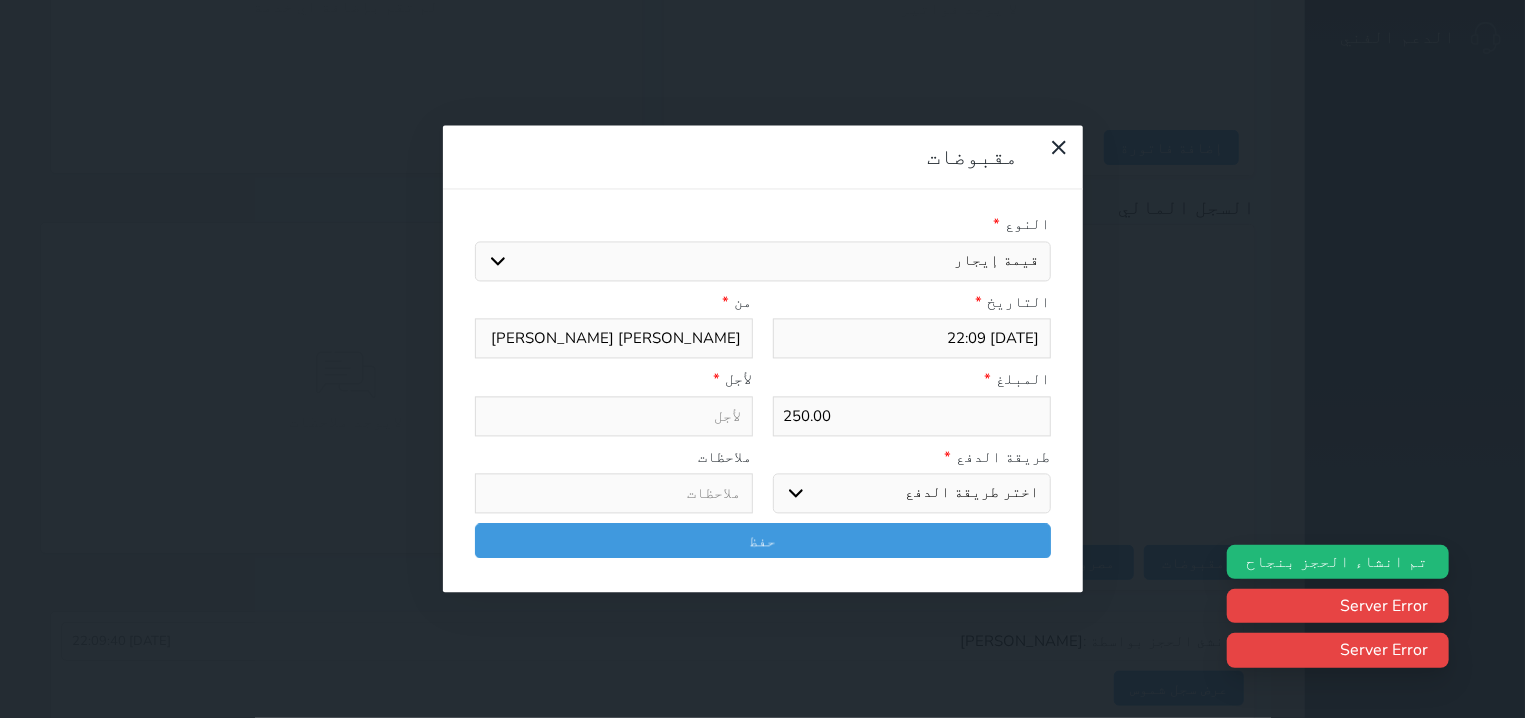 type on "قيمة إيجار - الوحدة - 225" 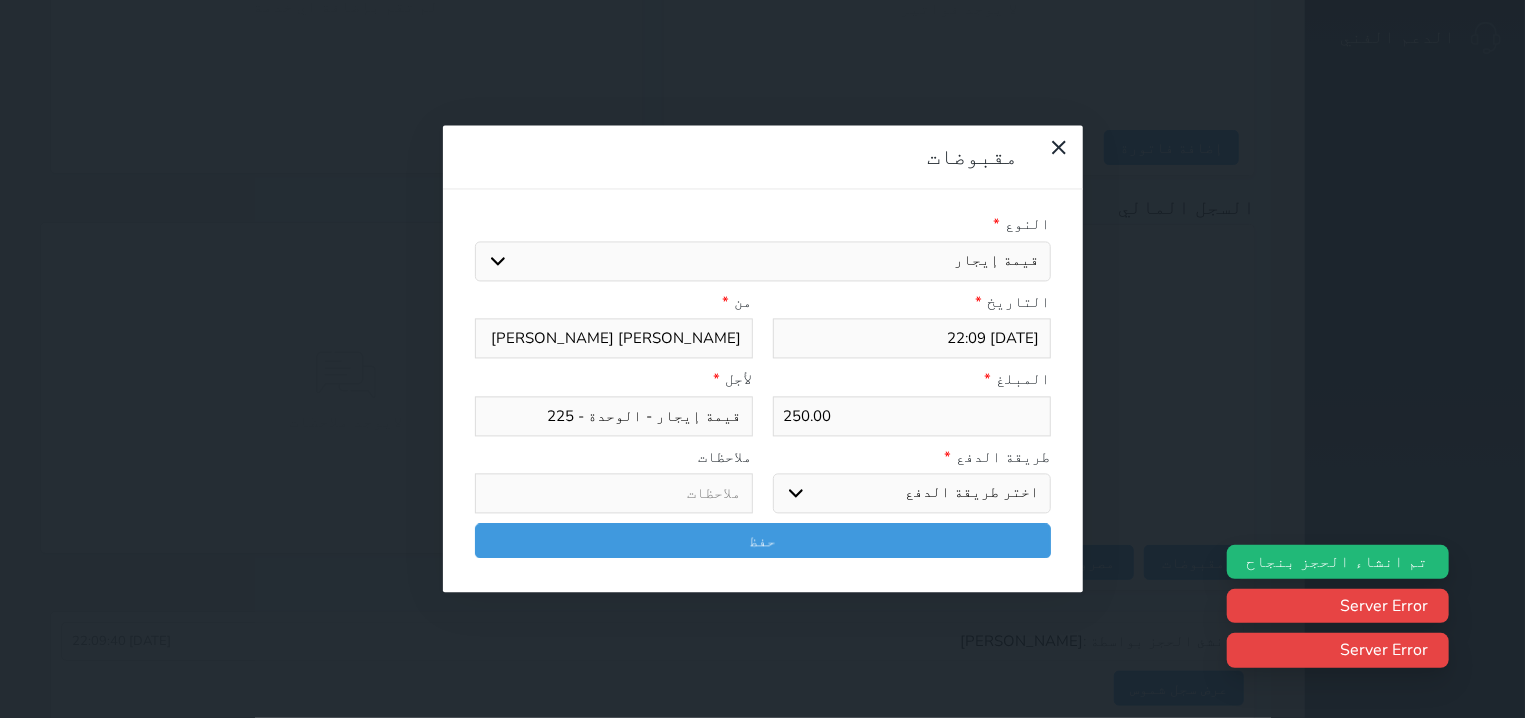 click on "اختر طريقة الدفع   دفع نقدى   تحويل بنكى   مدى   بطاقة ائتمان   آجل" at bounding box center (912, 494) 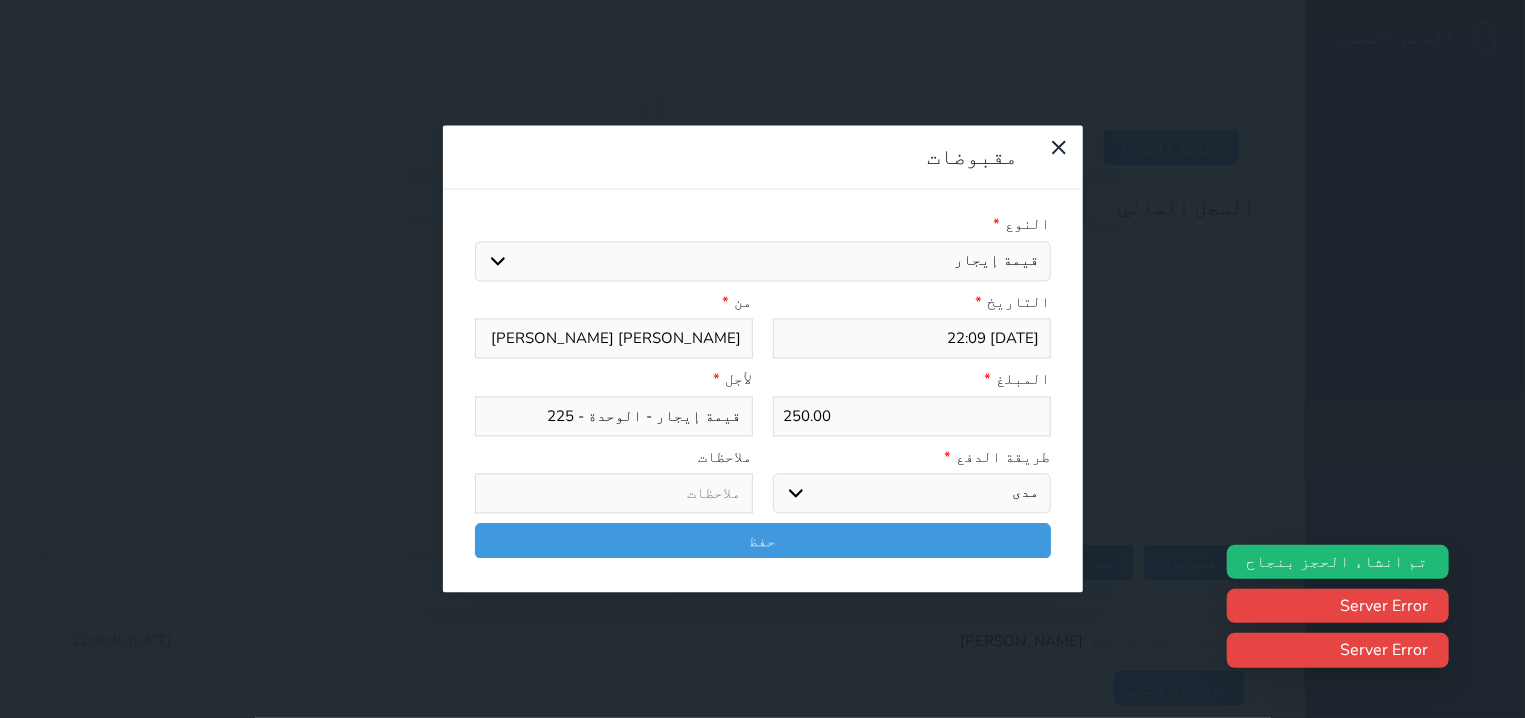 click on "مدى" at bounding box center [0, 0] 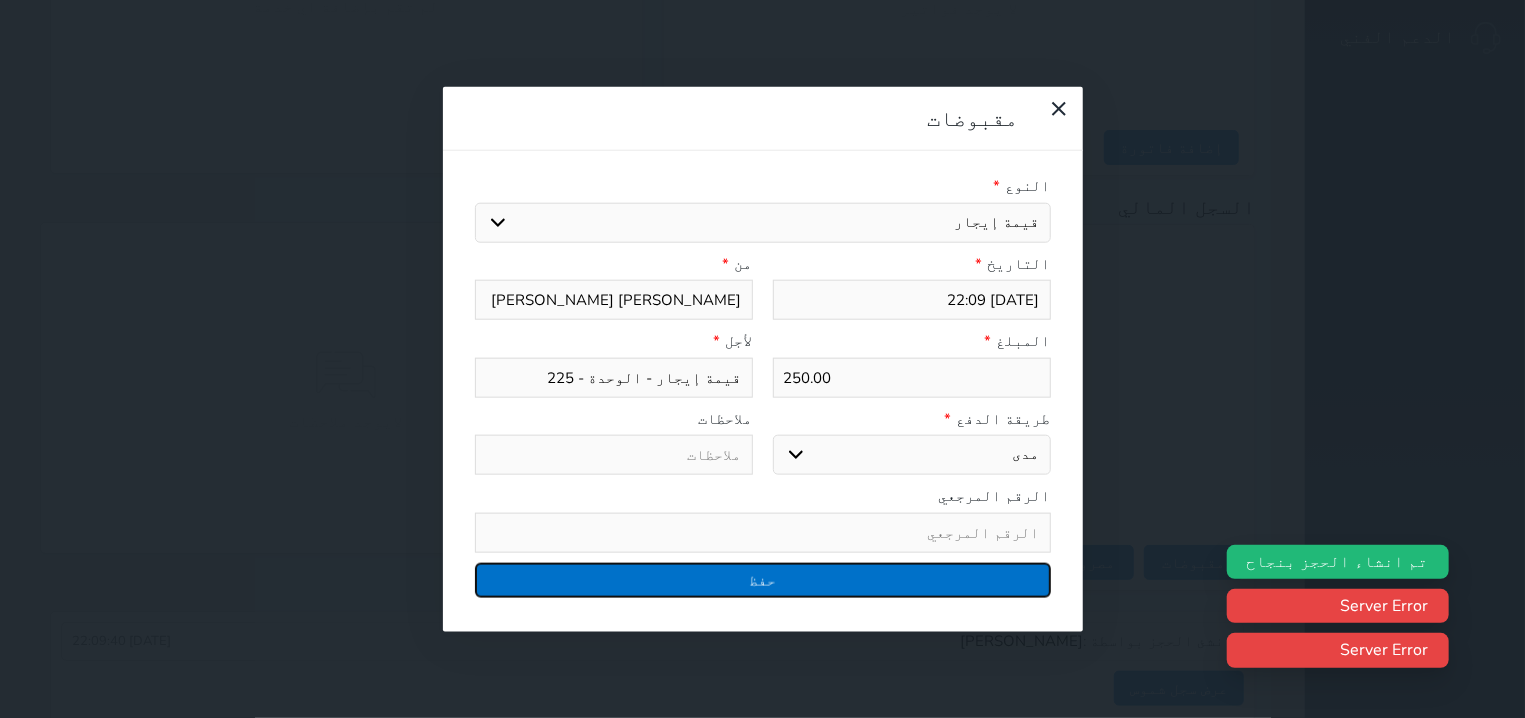 click on "حفظ" at bounding box center [763, 579] 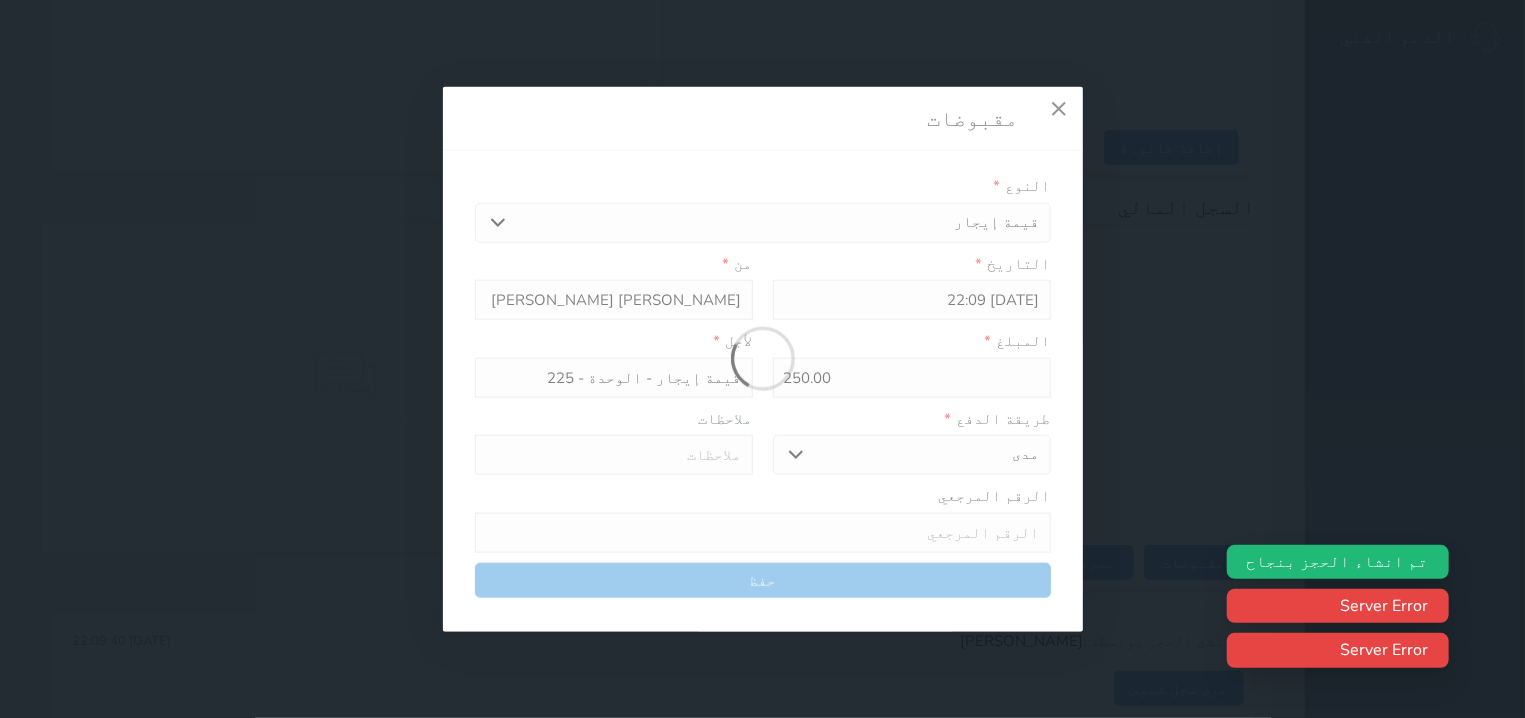 select 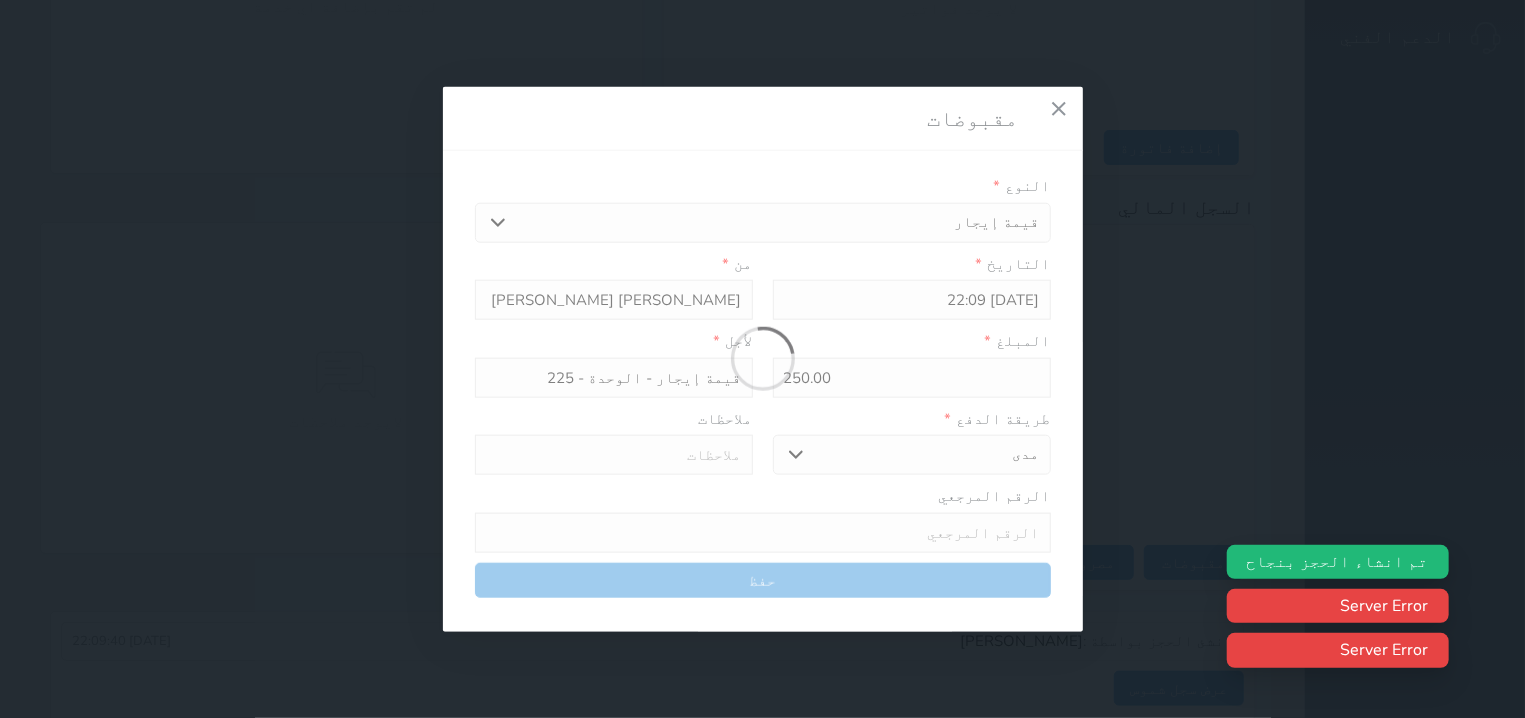 type 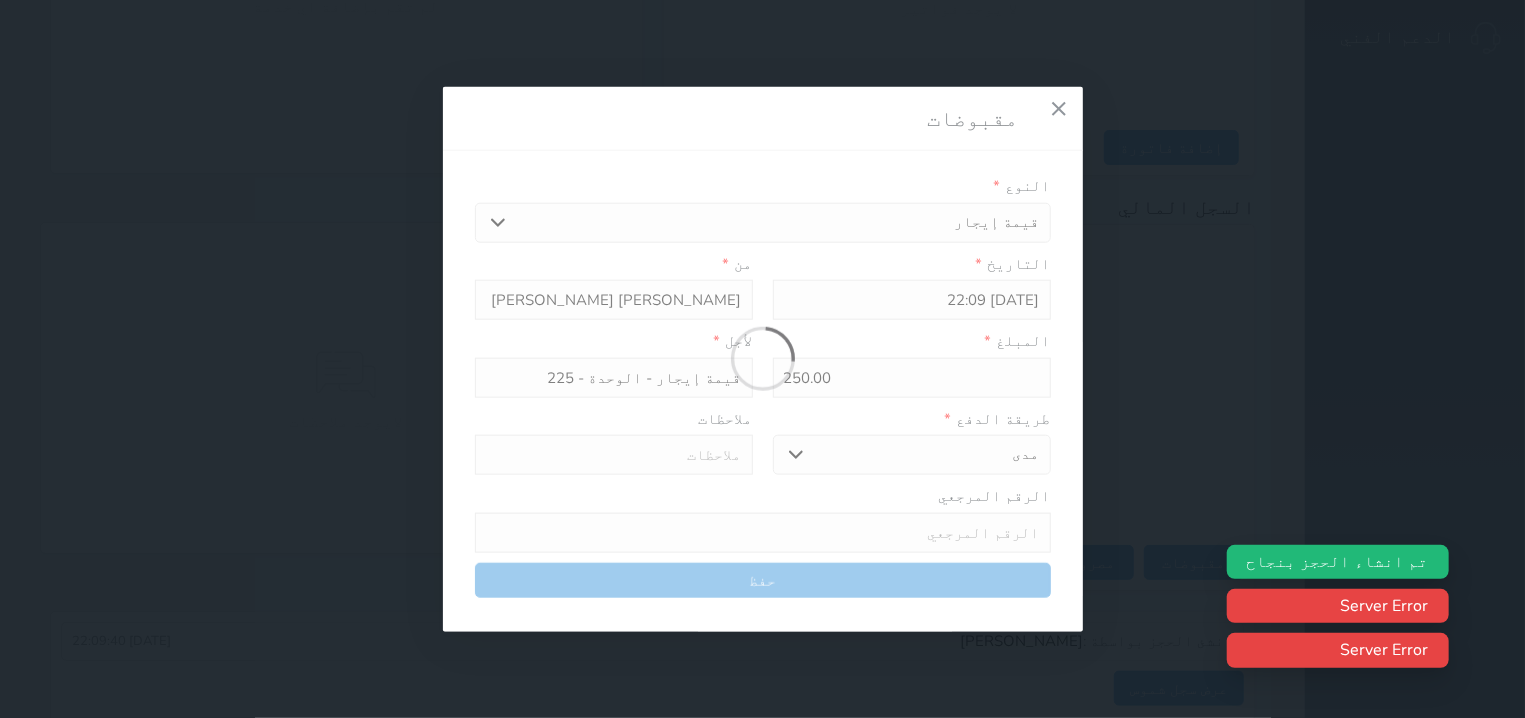 type on "0" 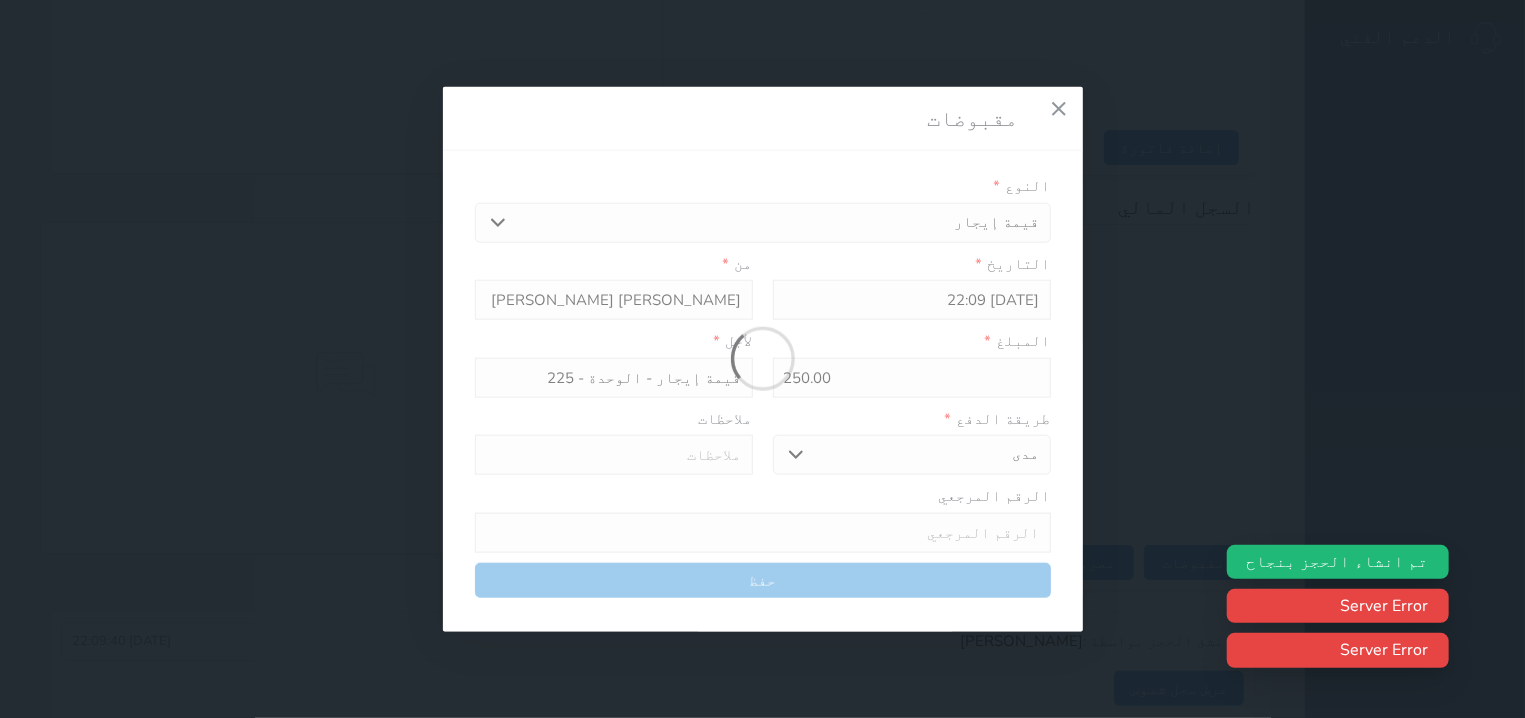 select 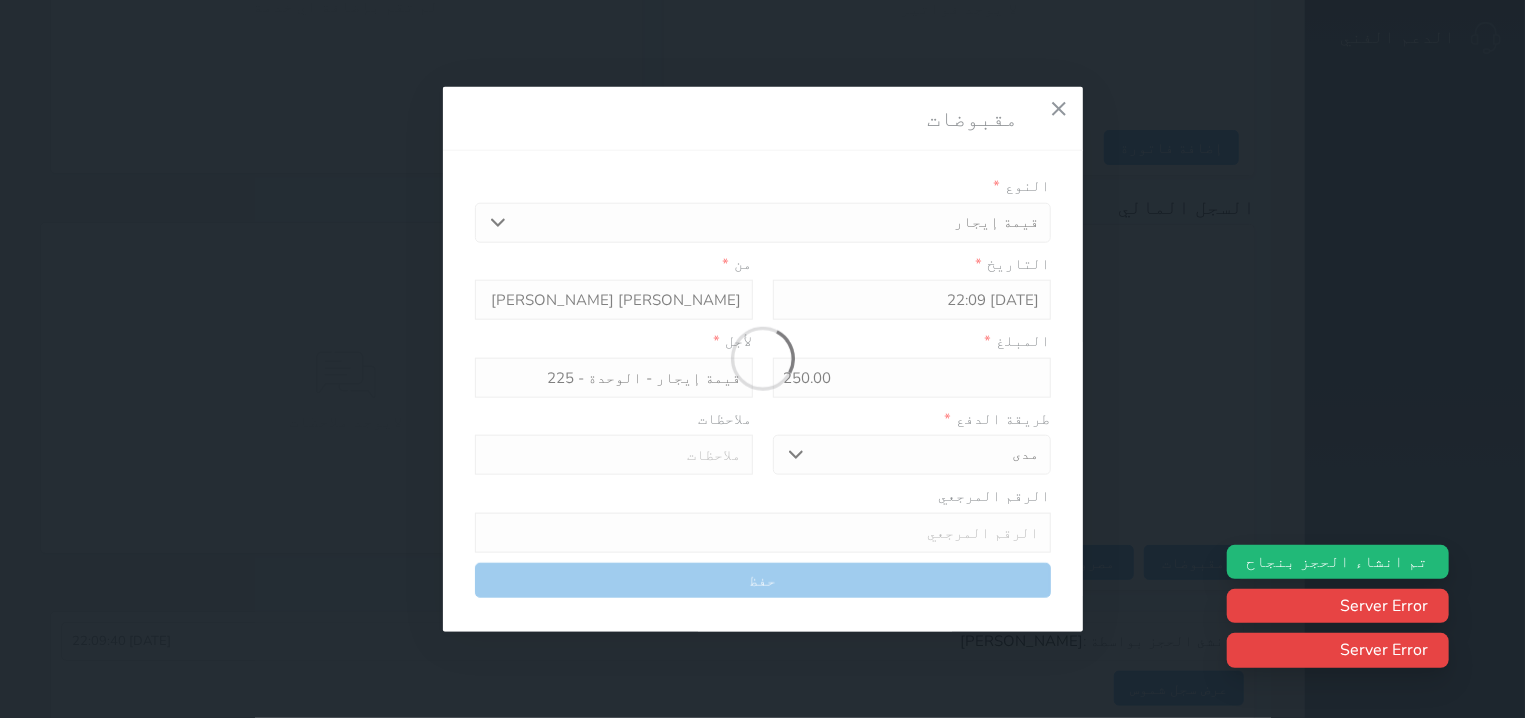type on "0" 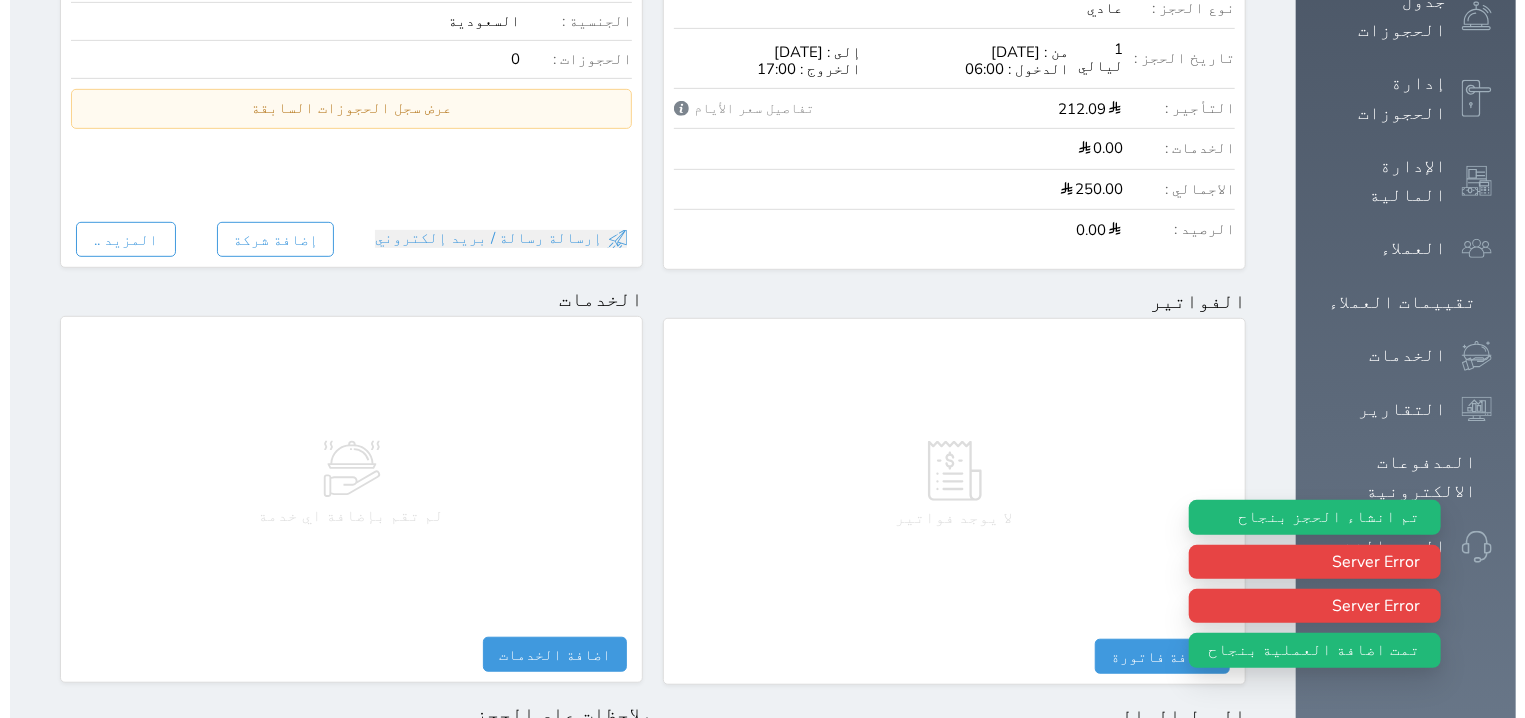 scroll, scrollTop: 0, scrollLeft: 0, axis: both 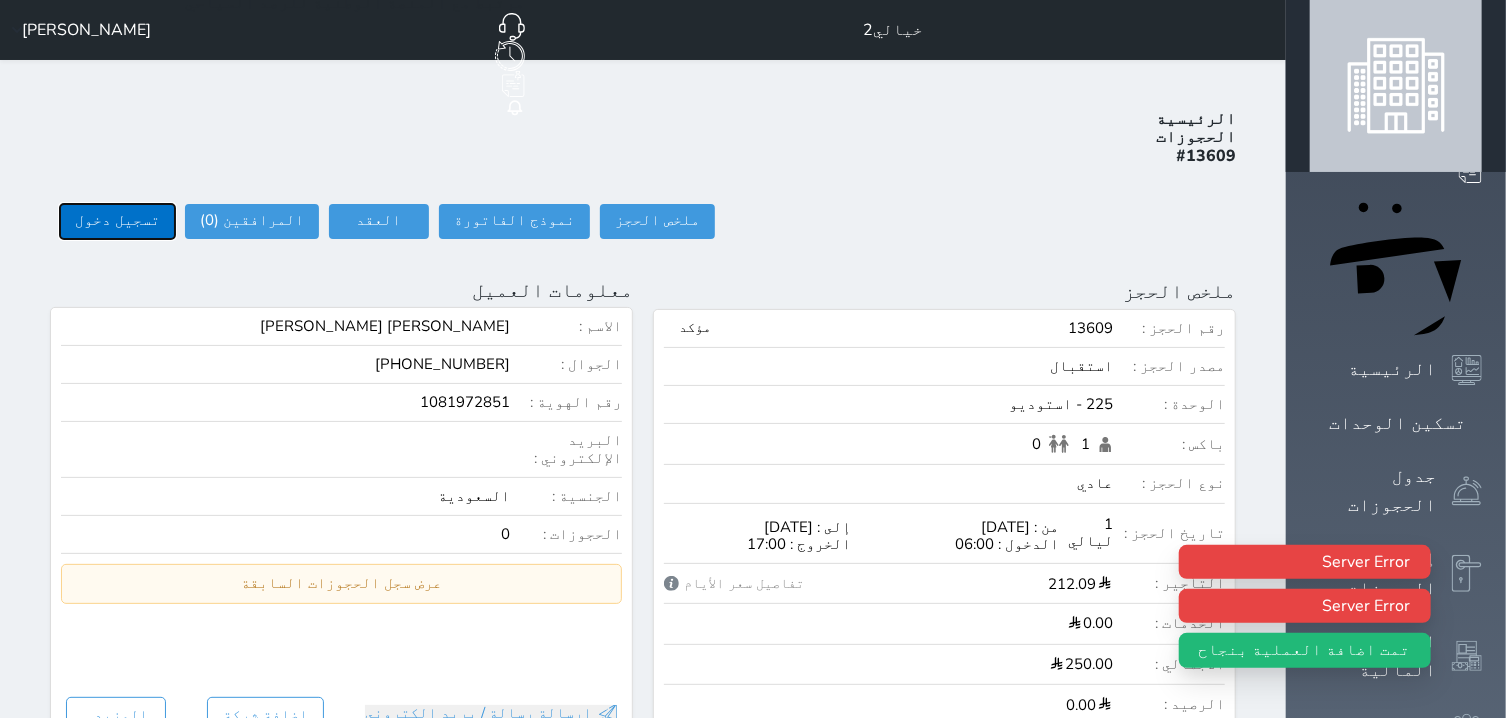 click on "تسجيل دخول" at bounding box center [117, 221] 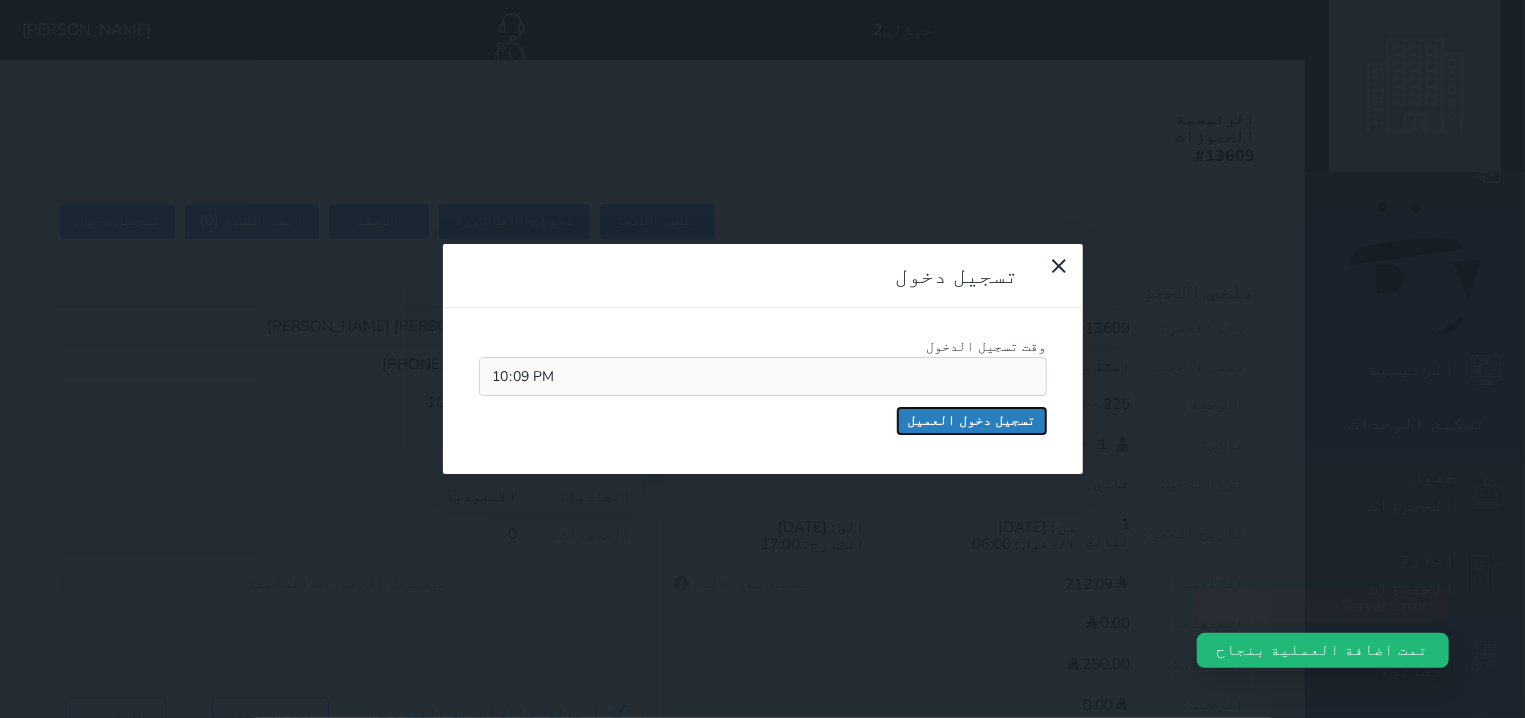 click on "تسجيل دخول العميل" at bounding box center (972, 421) 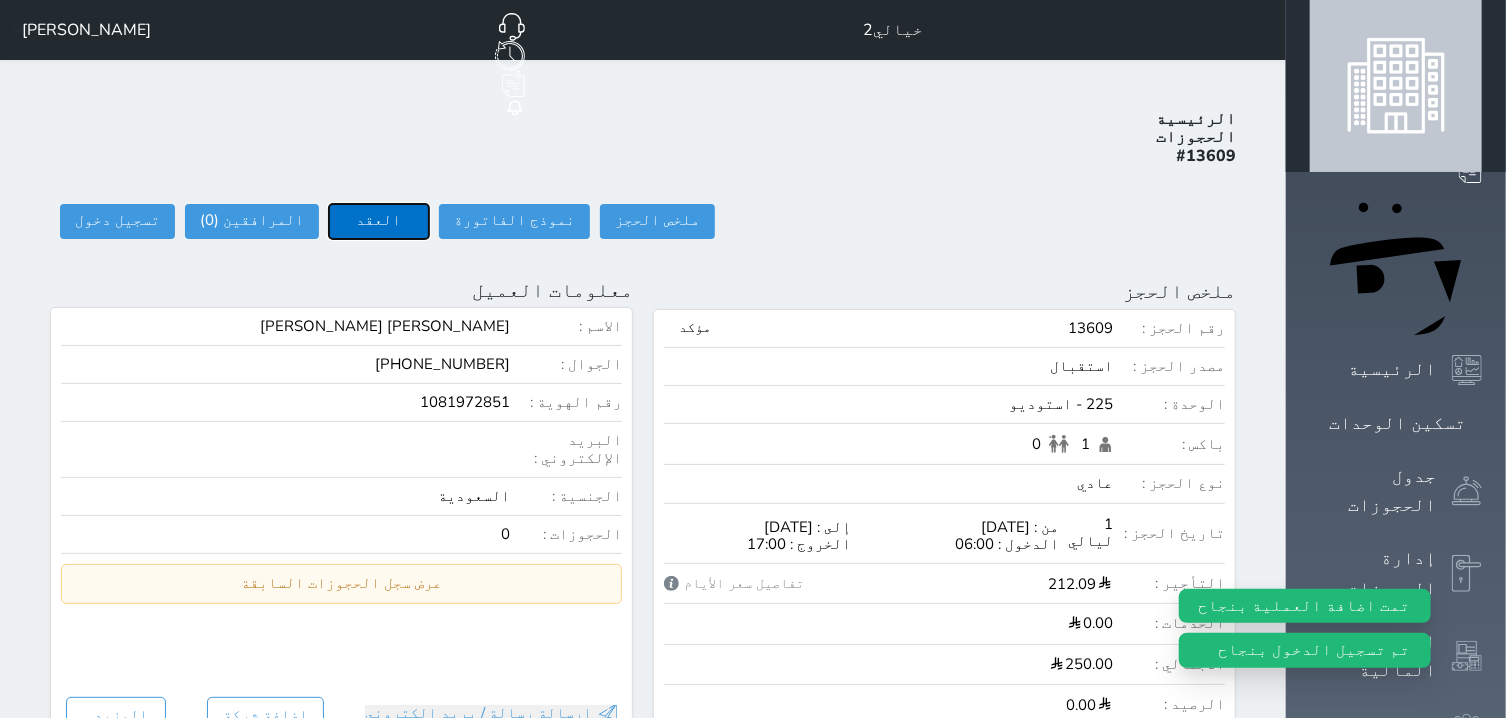 click on "العقد" at bounding box center (379, 221) 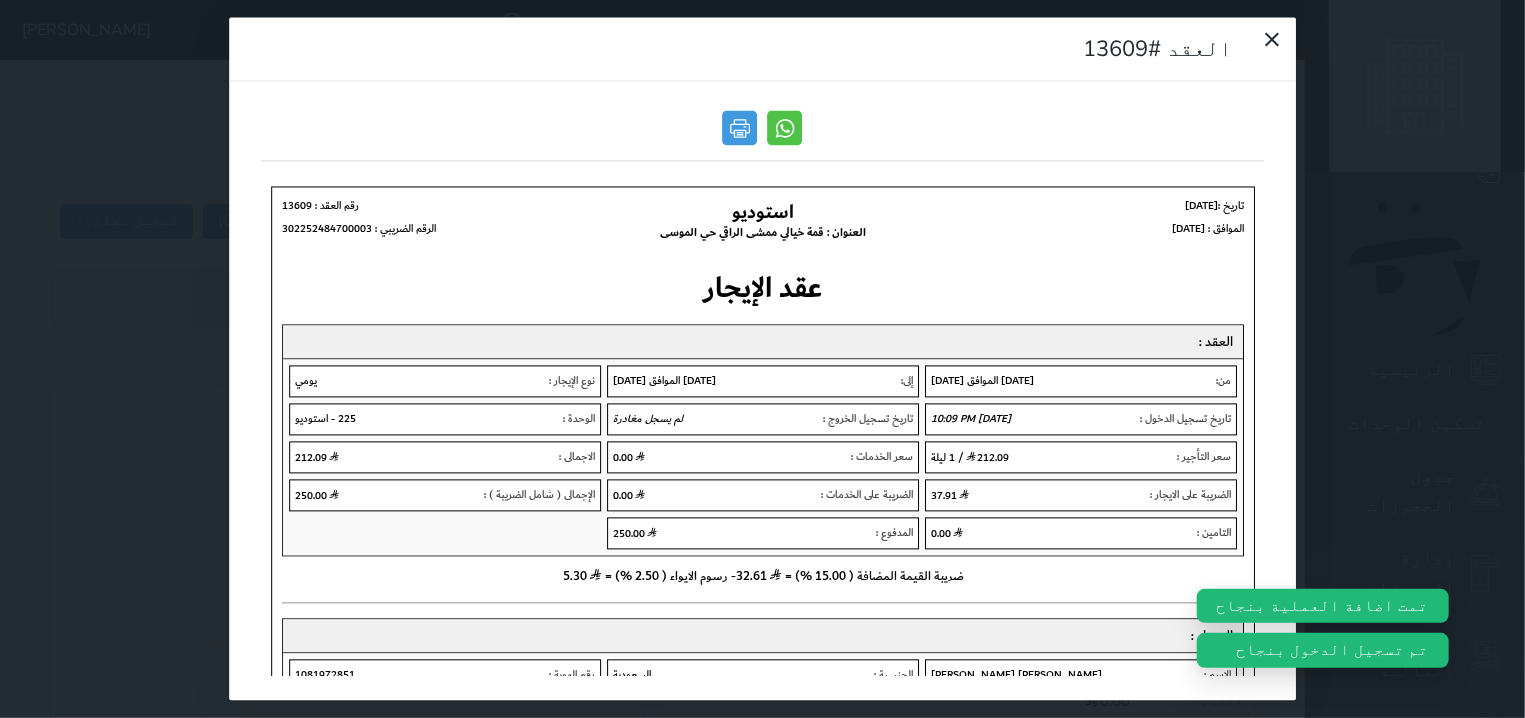 scroll, scrollTop: 0, scrollLeft: 0, axis: both 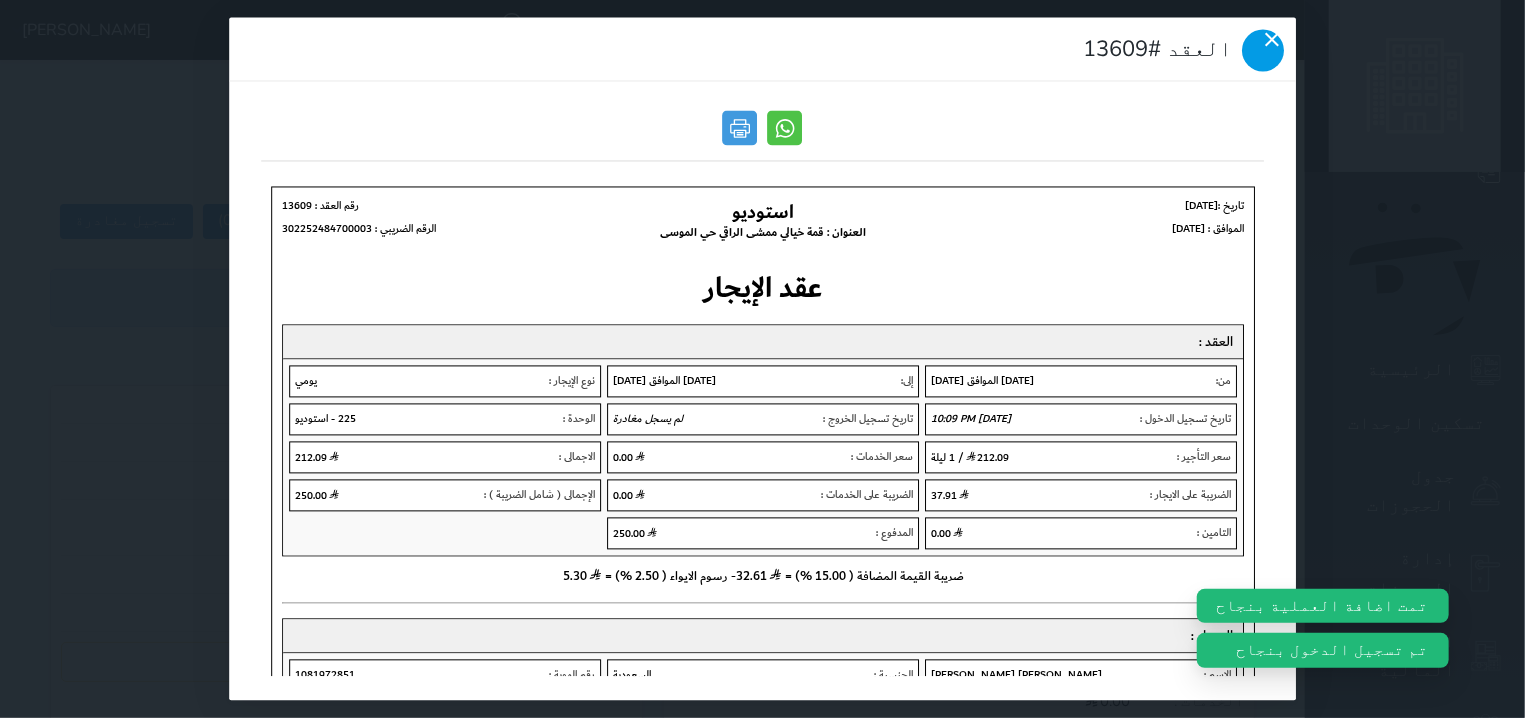 click at bounding box center [1263, 51] 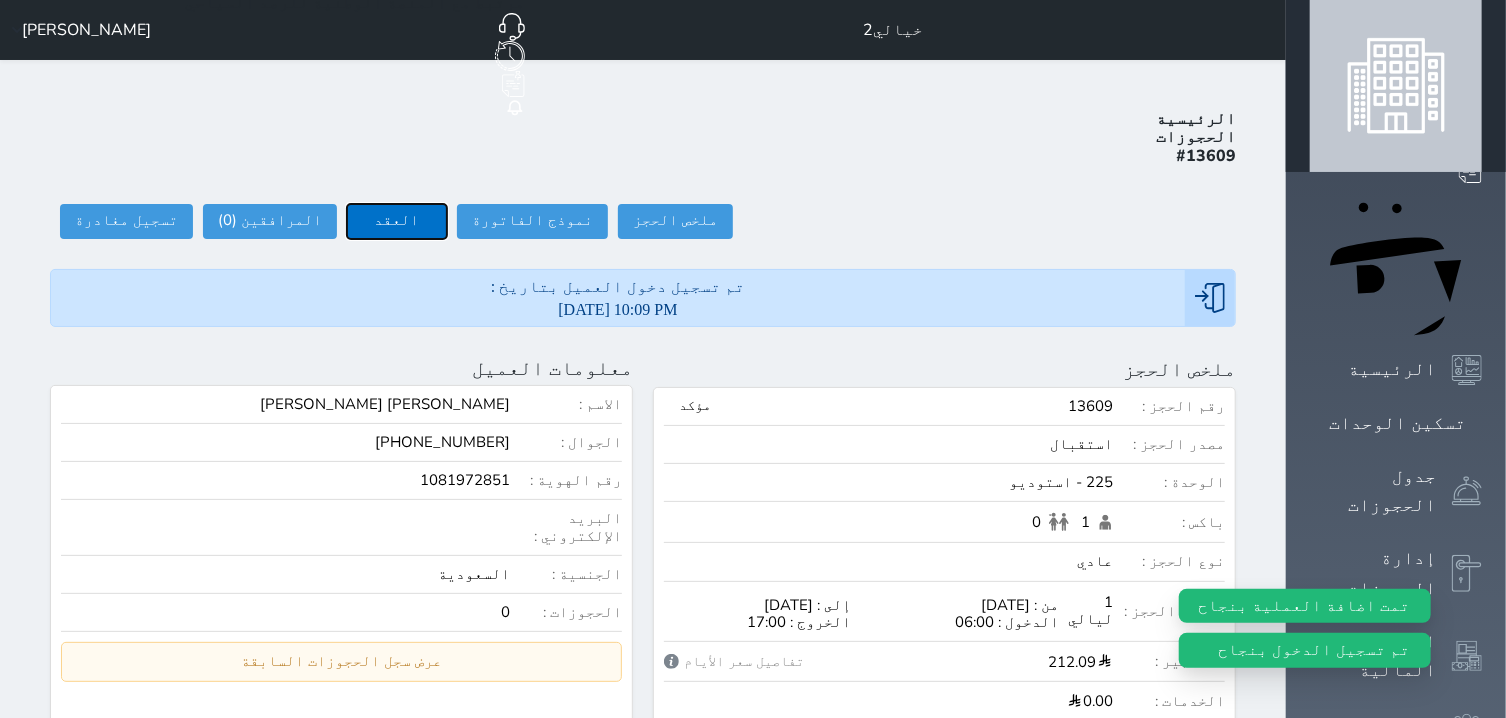click on "العقد" at bounding box center [397, 221] 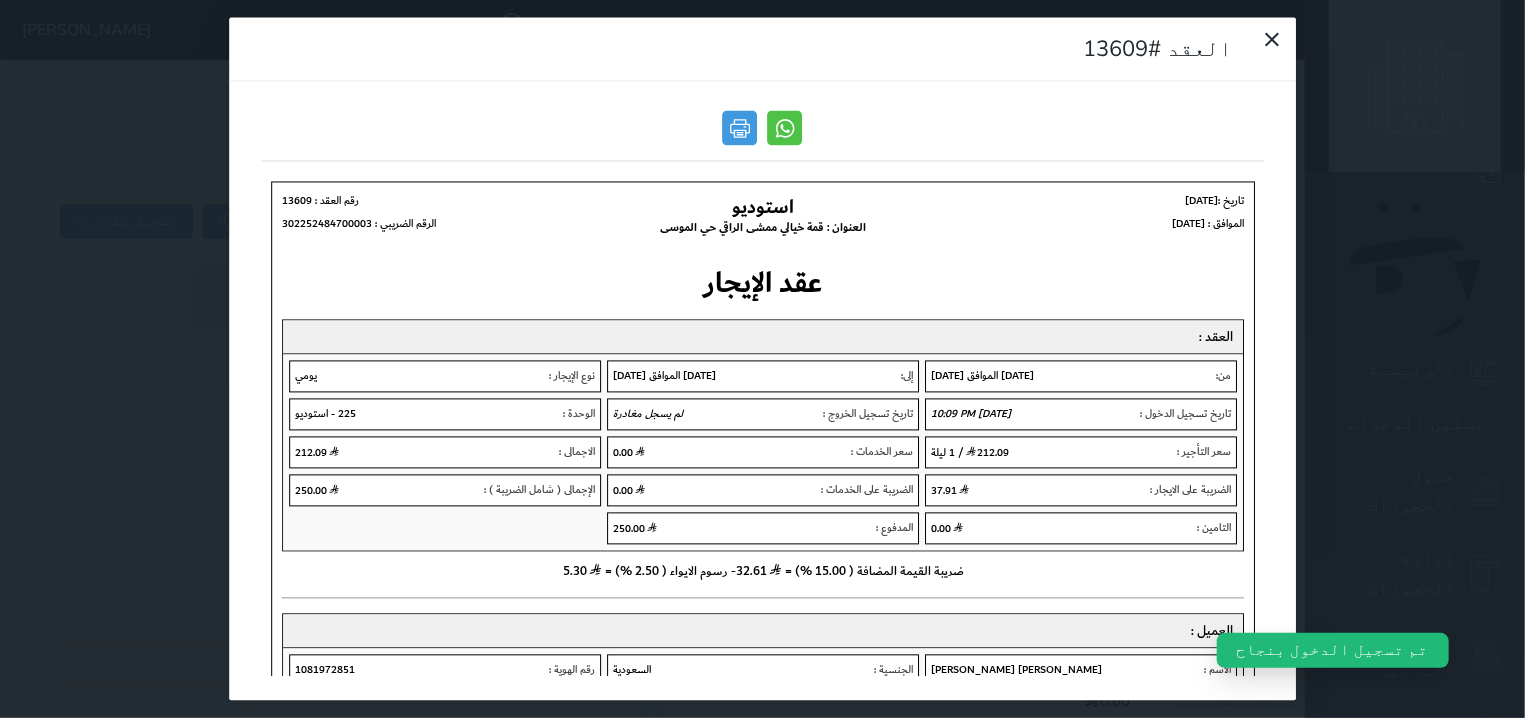 scroll, scrollTop: 0, scrollLeft: 0, axis: both 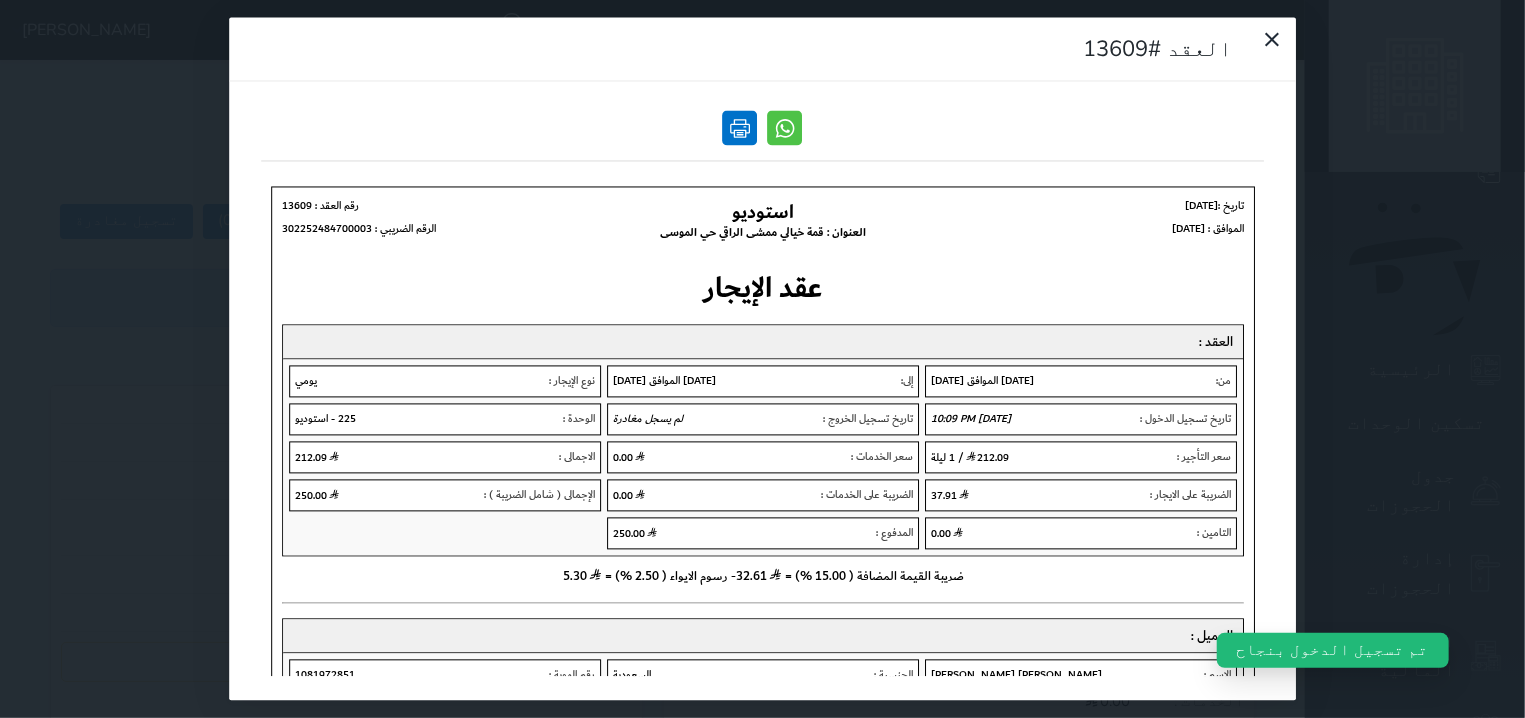click at bounding box center [740, 128] 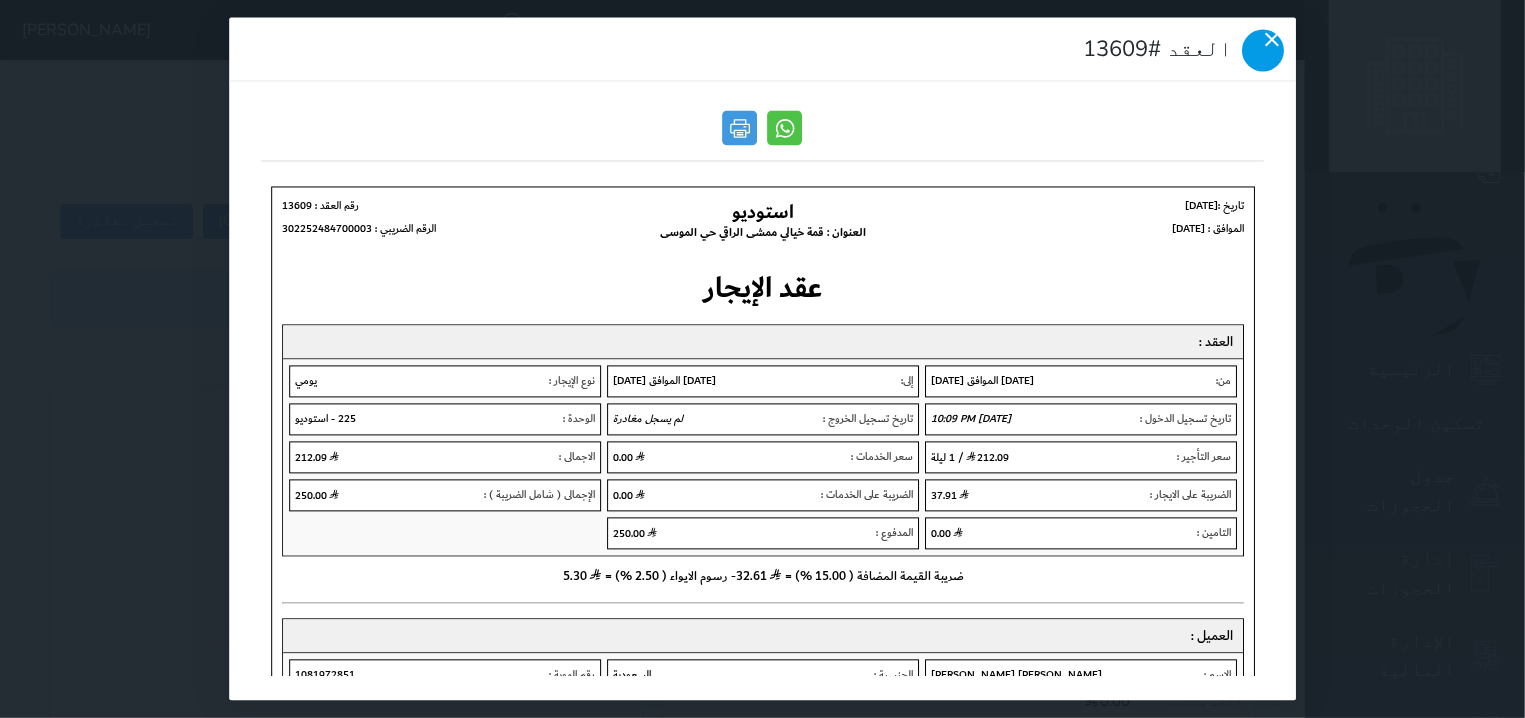 click 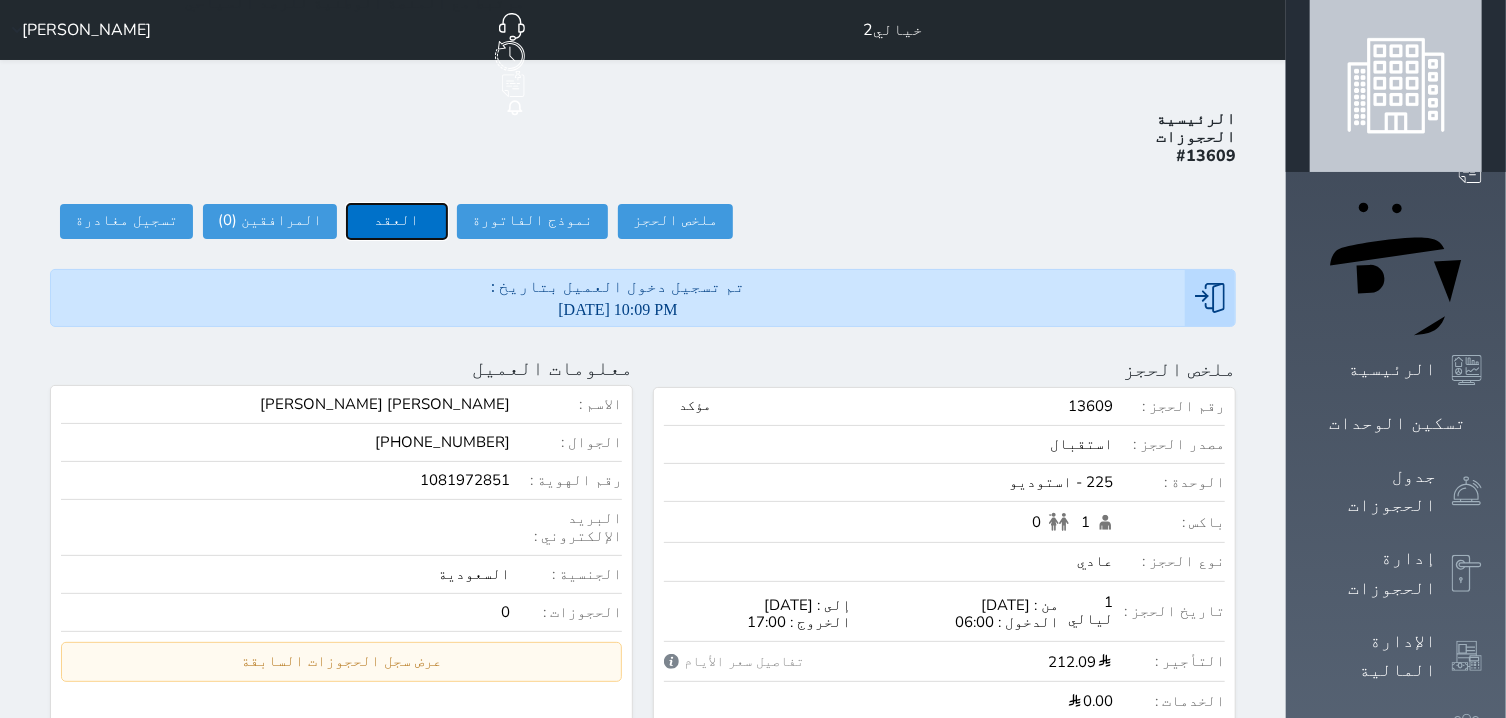 click on "العقد" at bounding box center (397, 221) 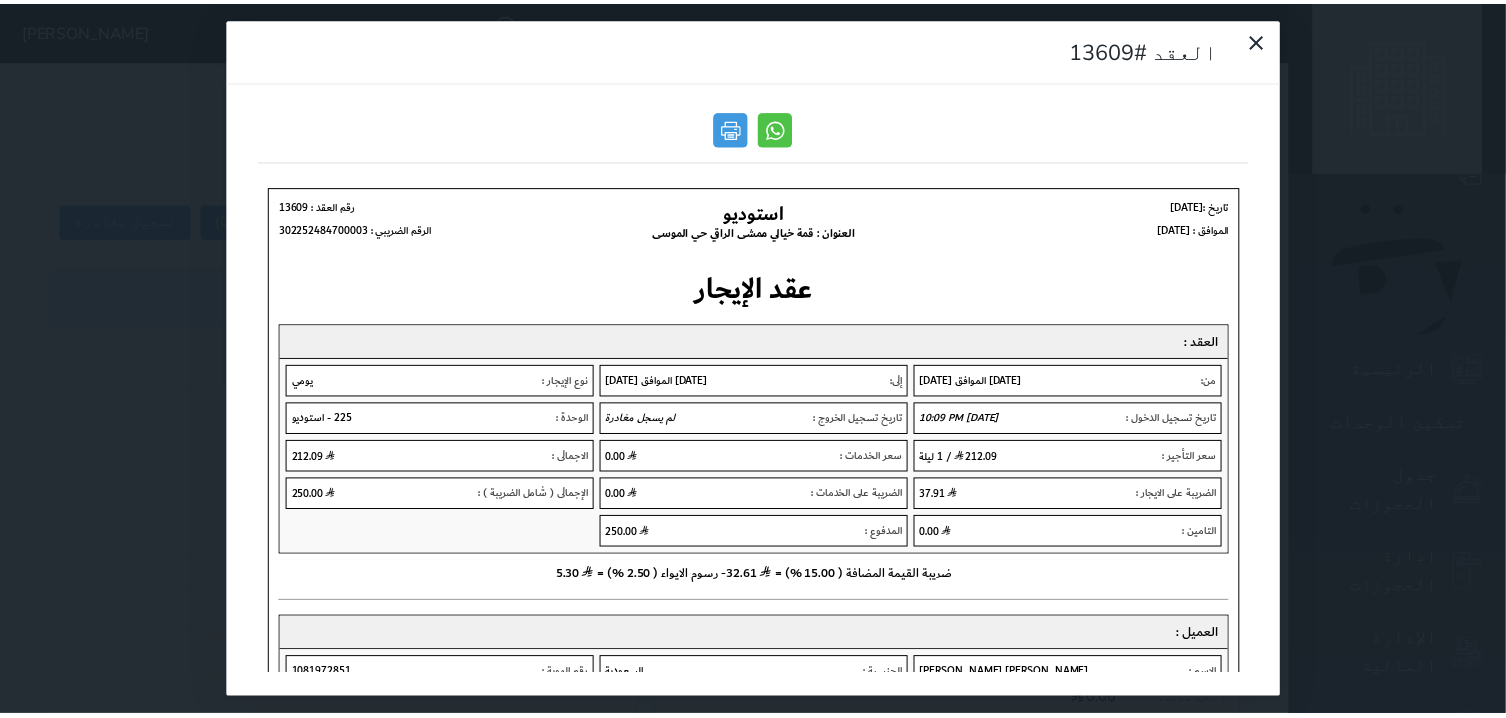 scroll, scrollTop: 0, scrollLeft: 0, axis: both 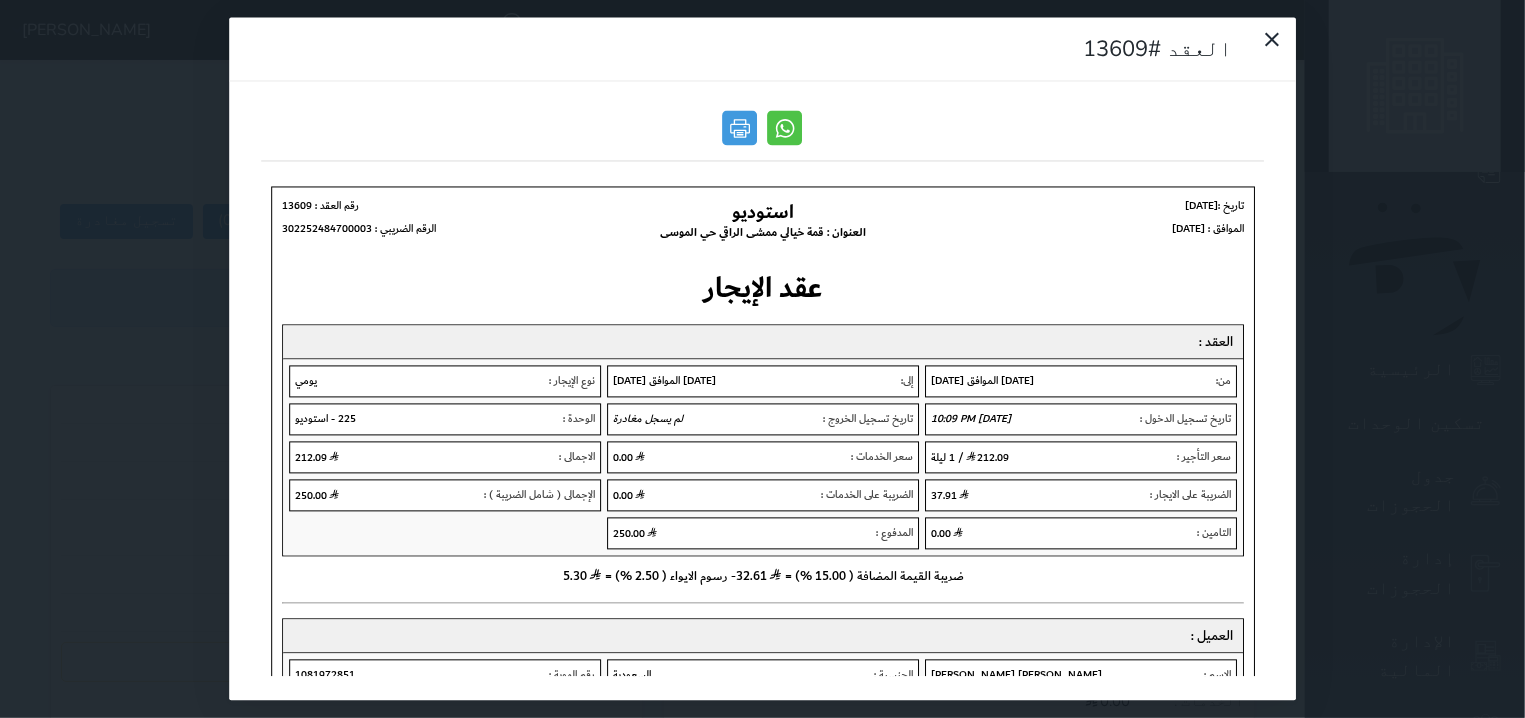 click at bounding box center [763, 134] 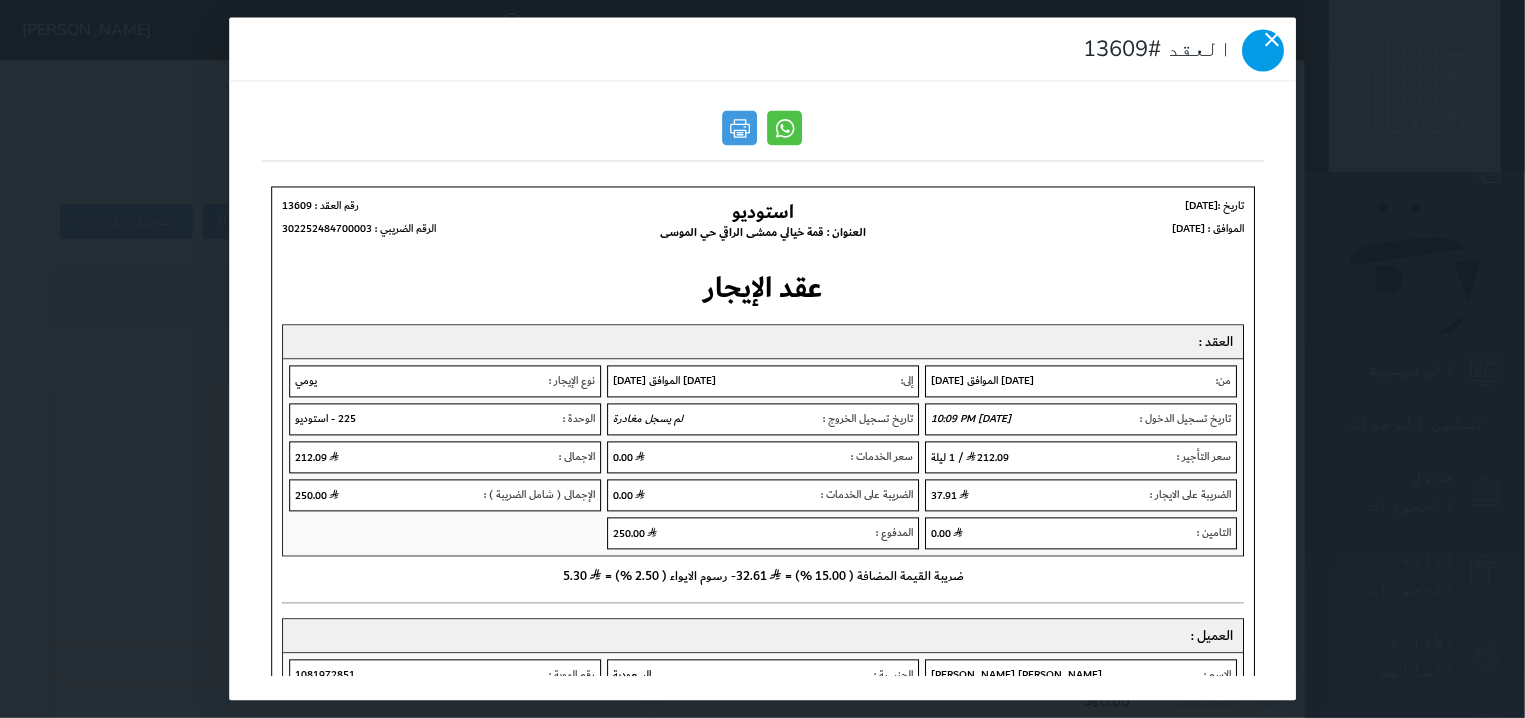 click 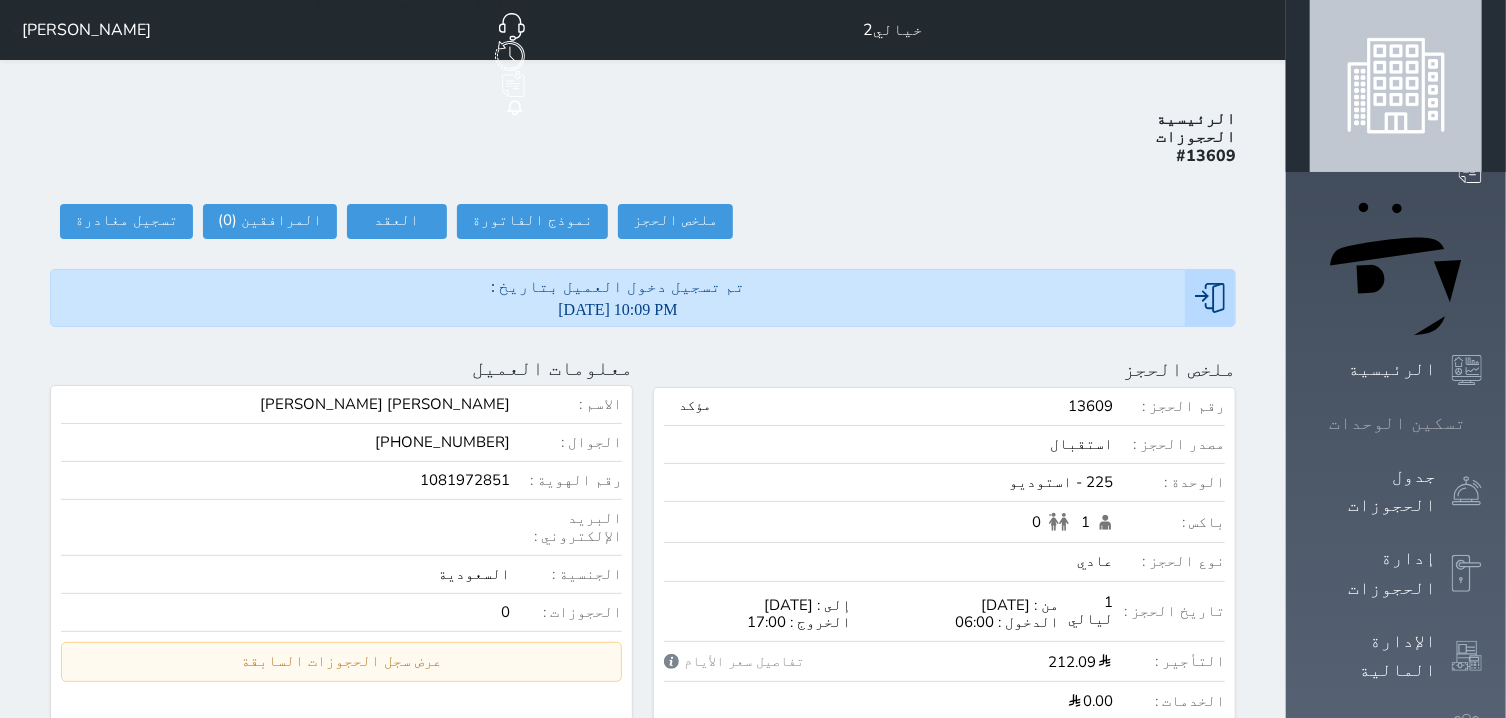 click 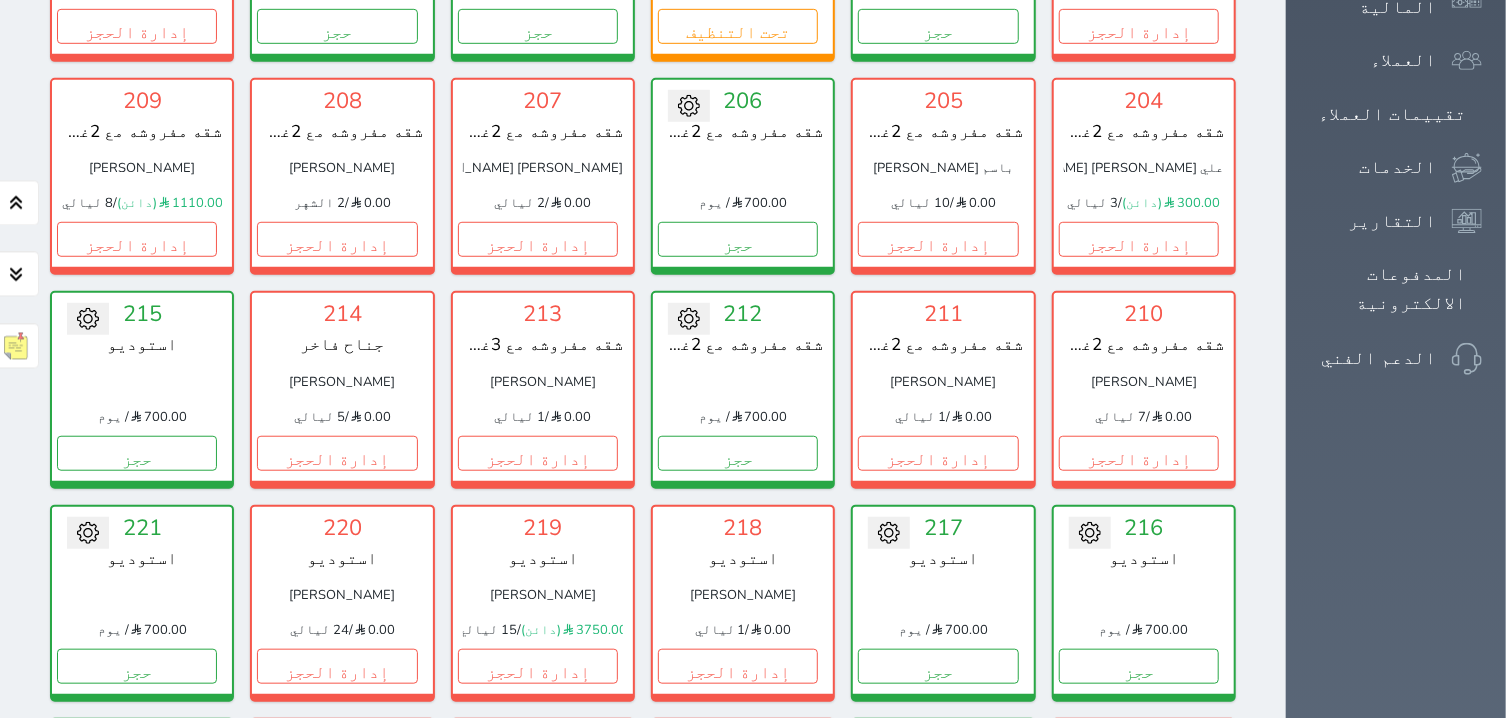 scroll, scrollTop: 714, scrollLeft: 0, axis: vertical 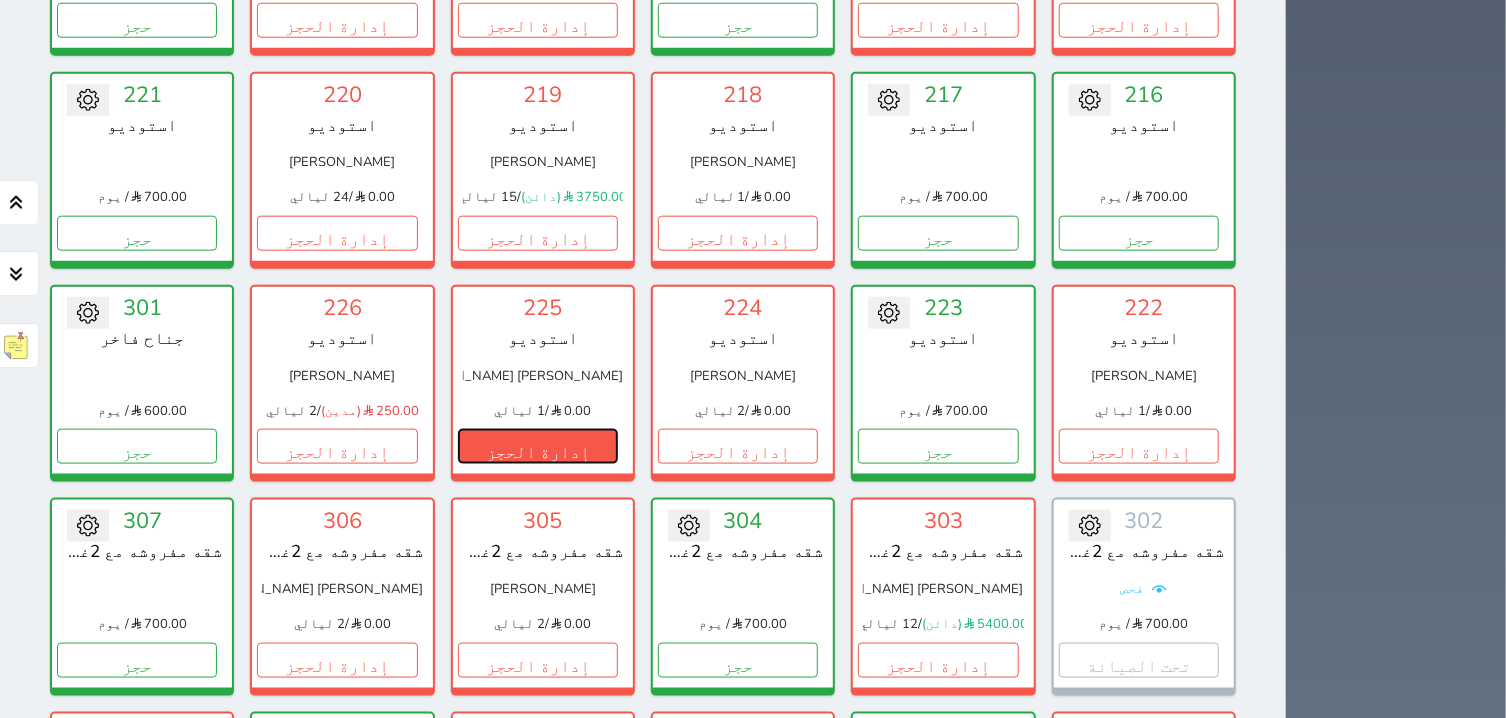 click on "إدارة الحجز" at bounding box center (538, 446) 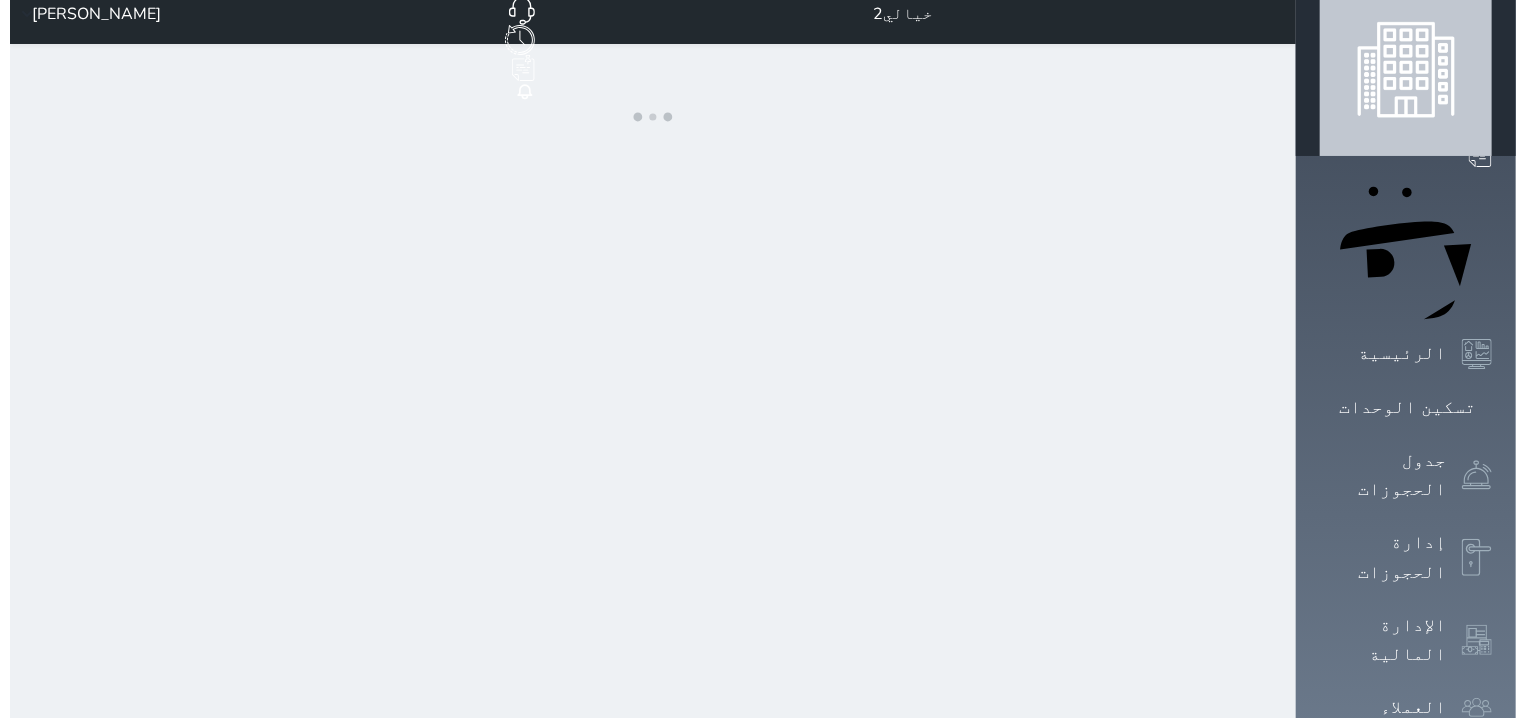 scroll, scrollTop: 0, scrollLeft: 0, axis: both 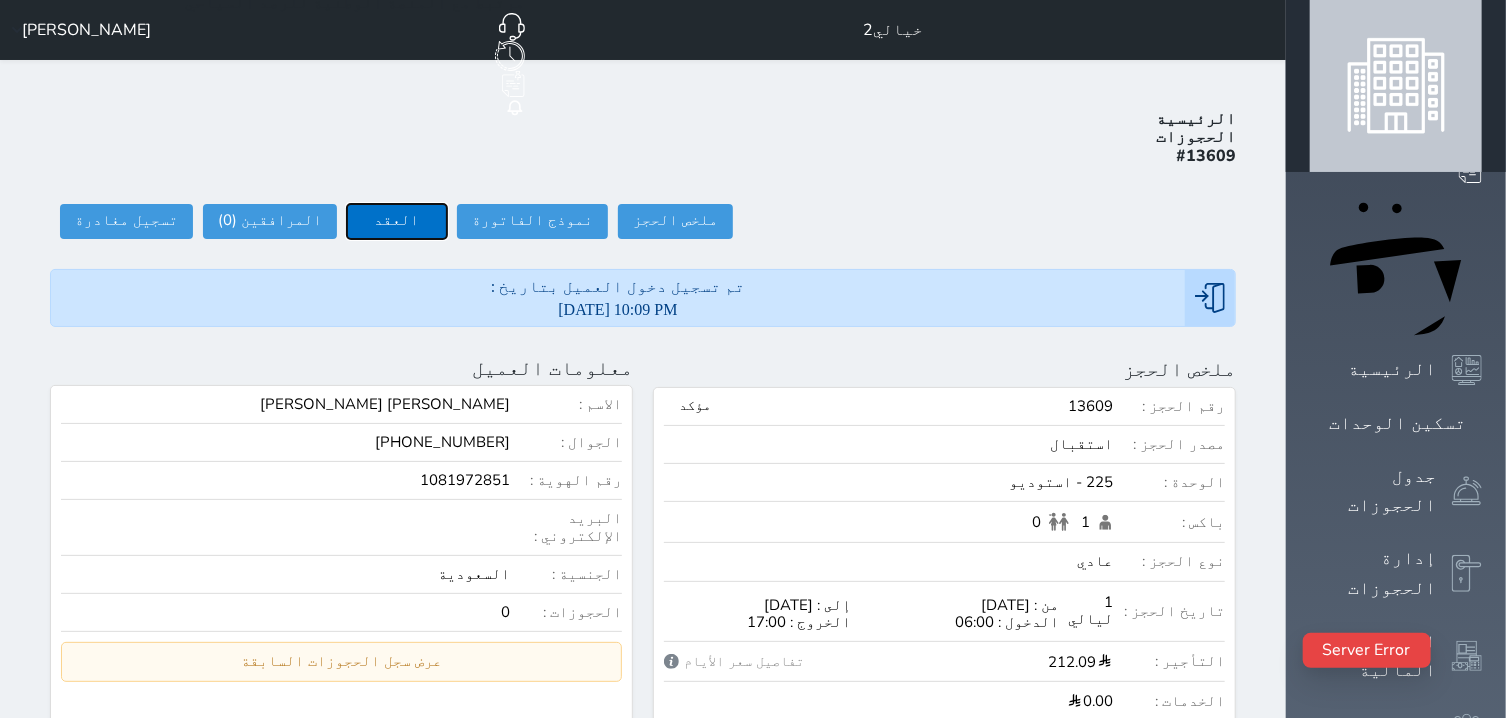 click on "العقد" at bounding box center [397, 221] 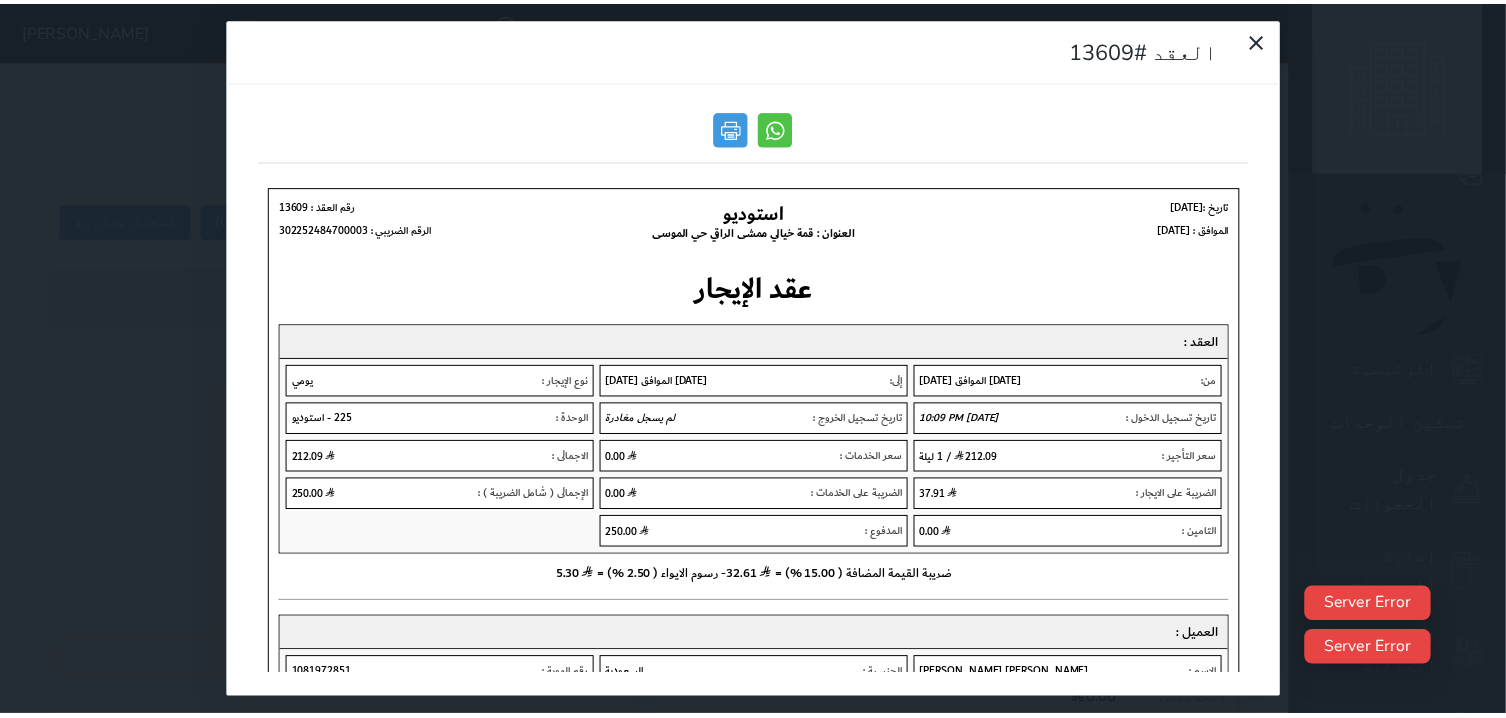 scroll, scrollTop: 0, scrollLeft: 0, axis: both 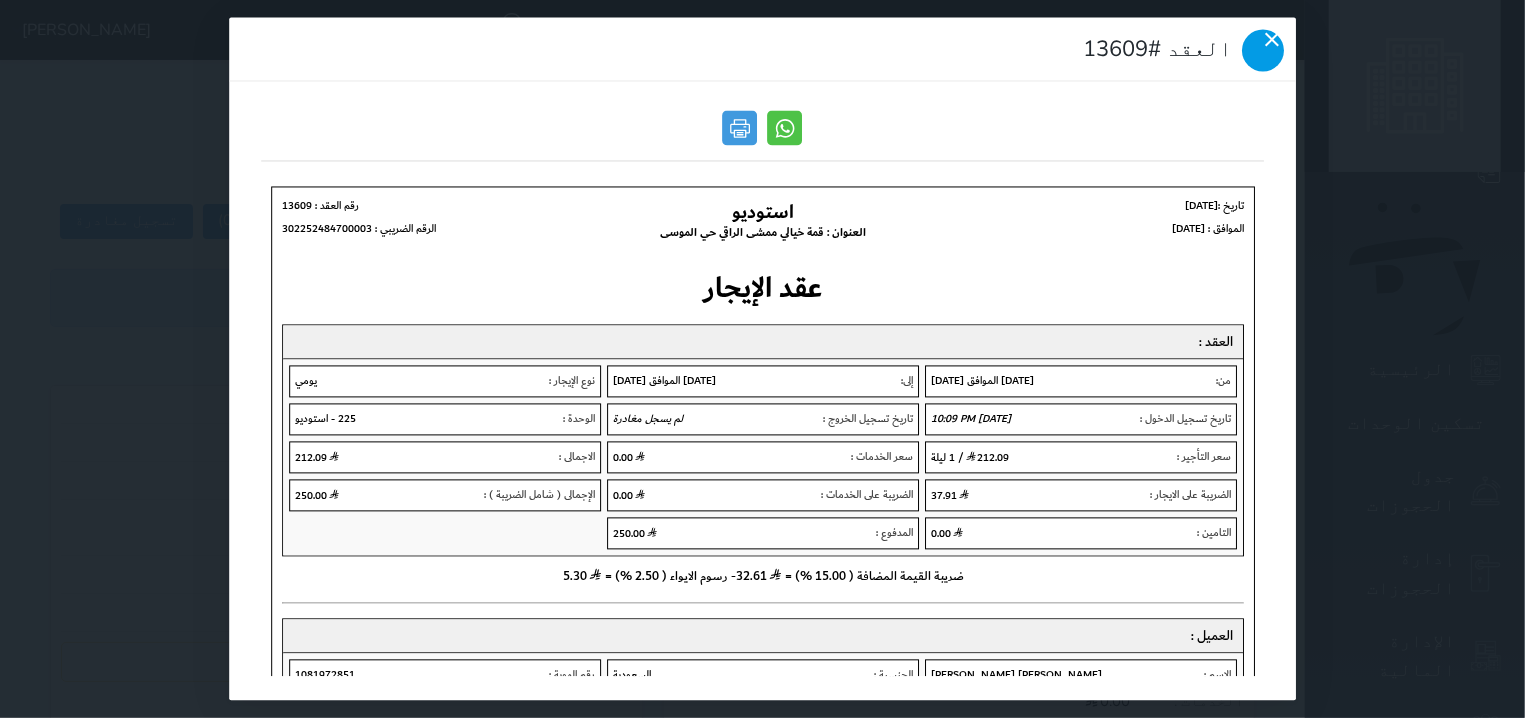 drag, startPoint x: 268, startPoint y: 51, endPoint x: 311, endPoint y: 50, distance: 43.011627 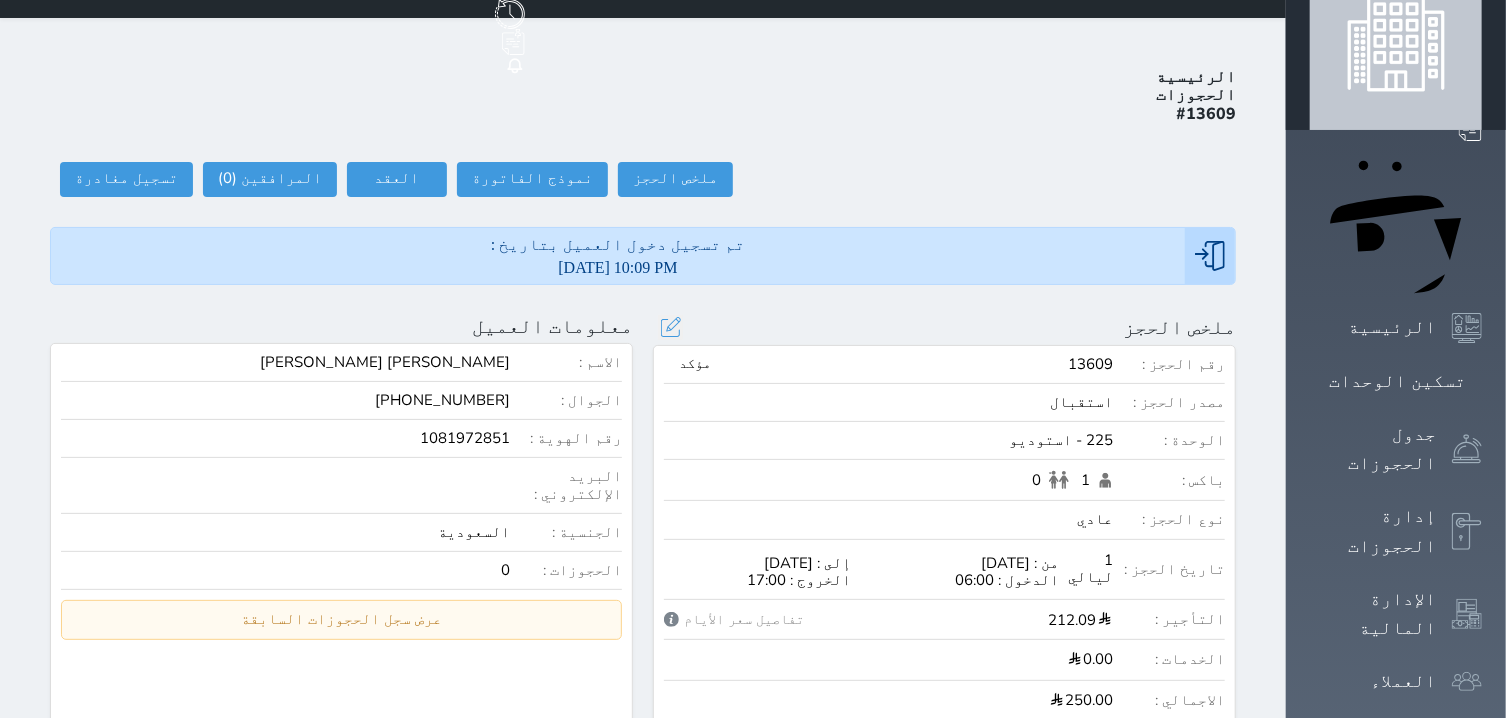 scroll, scrollTop: 0, scrollLeft: 0, axis: both 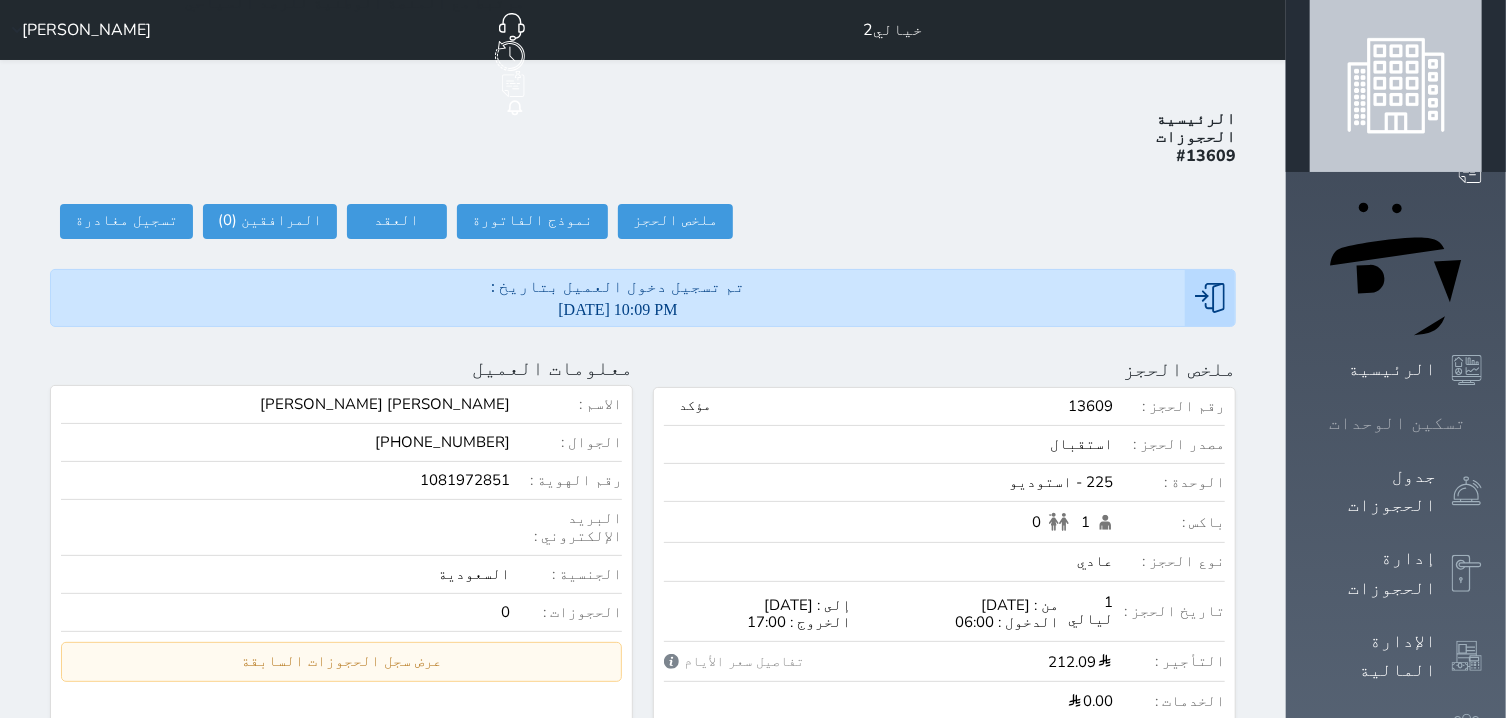 click on "تسكين الوحدات" at bounding box center [1396, 423] 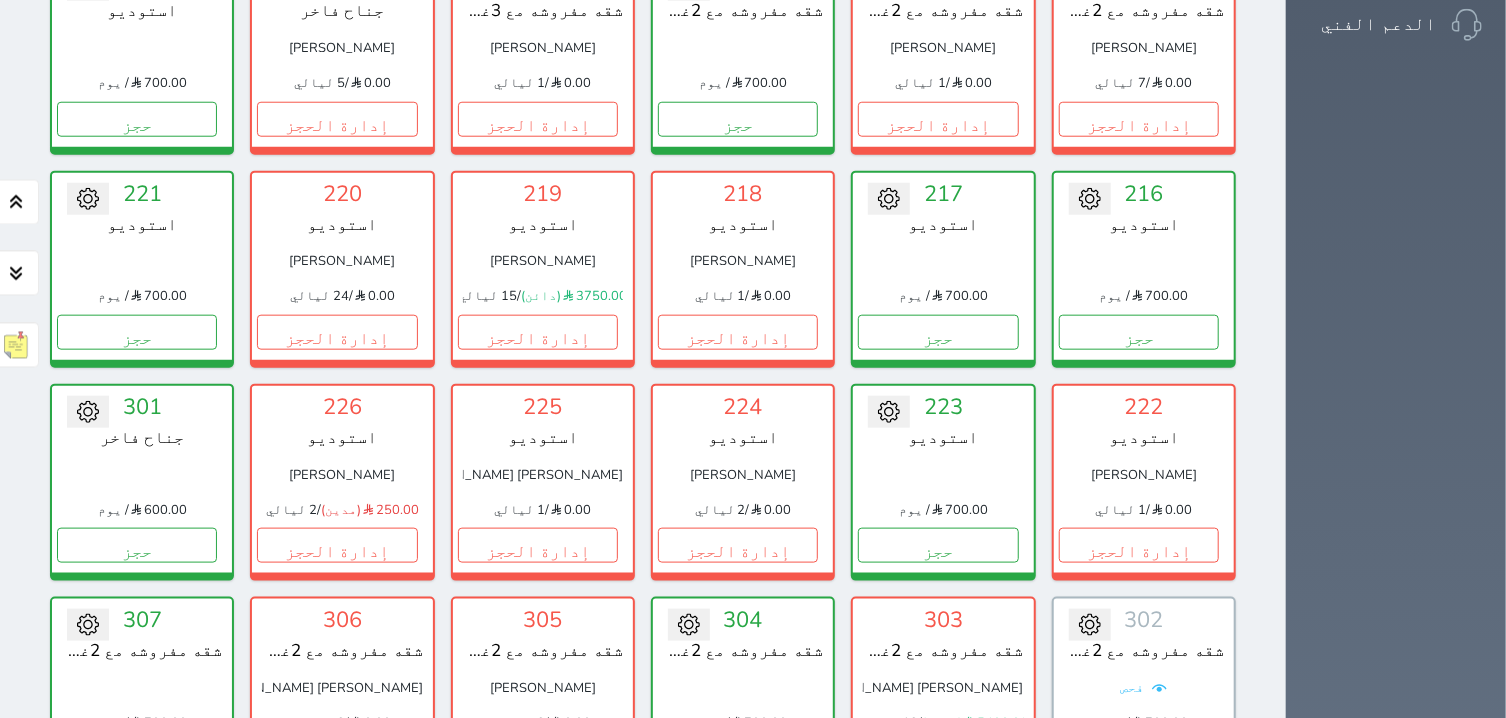 scroll, scrollTop: 1096, scrollLeft: 0, axis: vertical 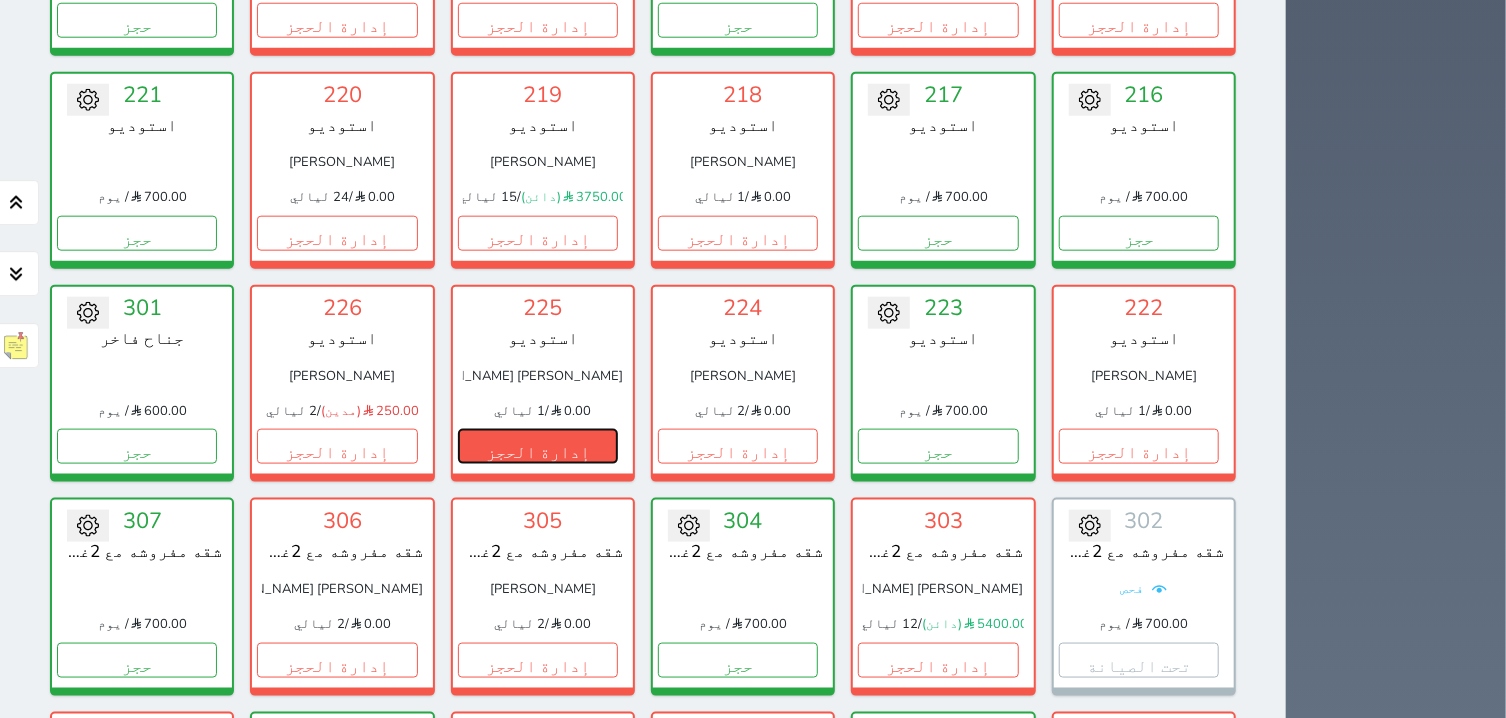 click on "إدارة الحجز" at bounding box center [538, 446] 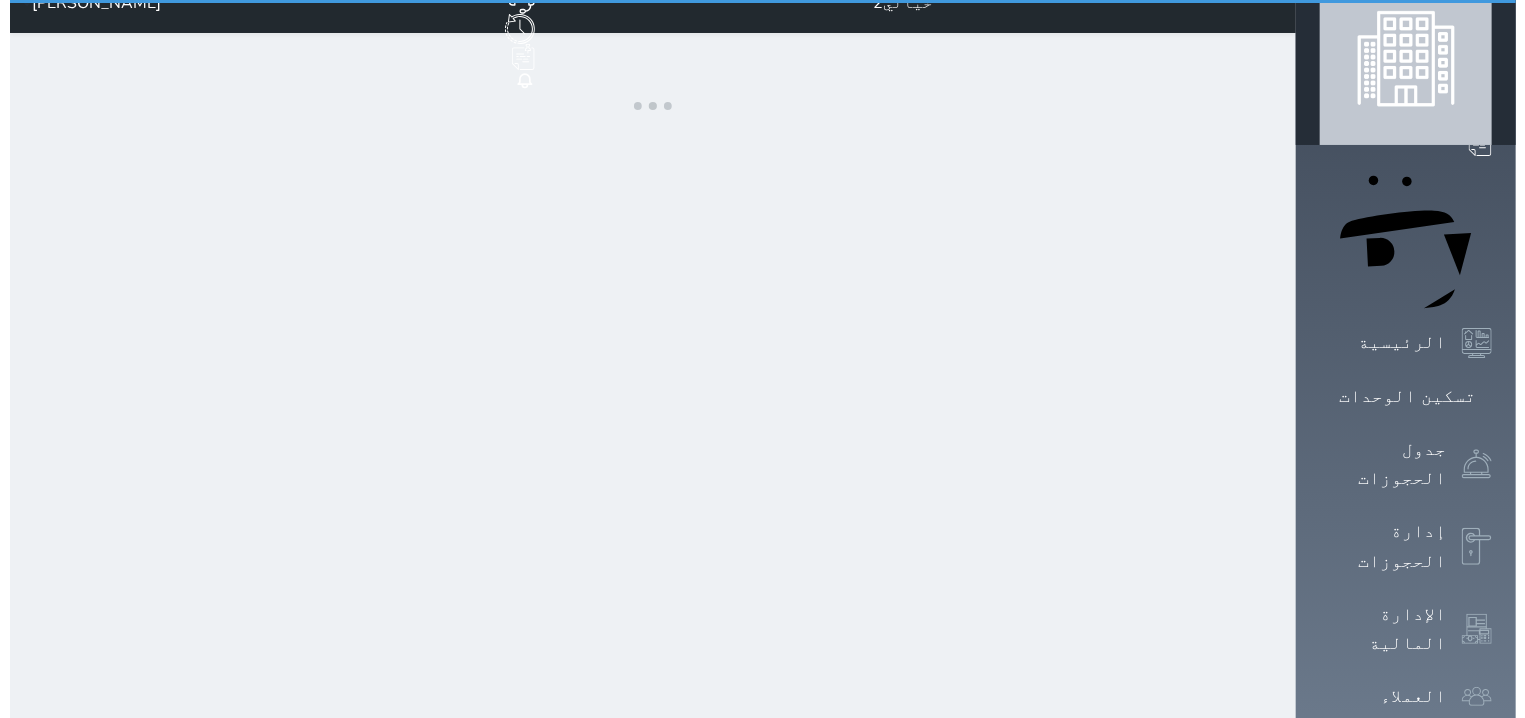scroll, scrollTop: 0, scrollLeft: 0, axis: both 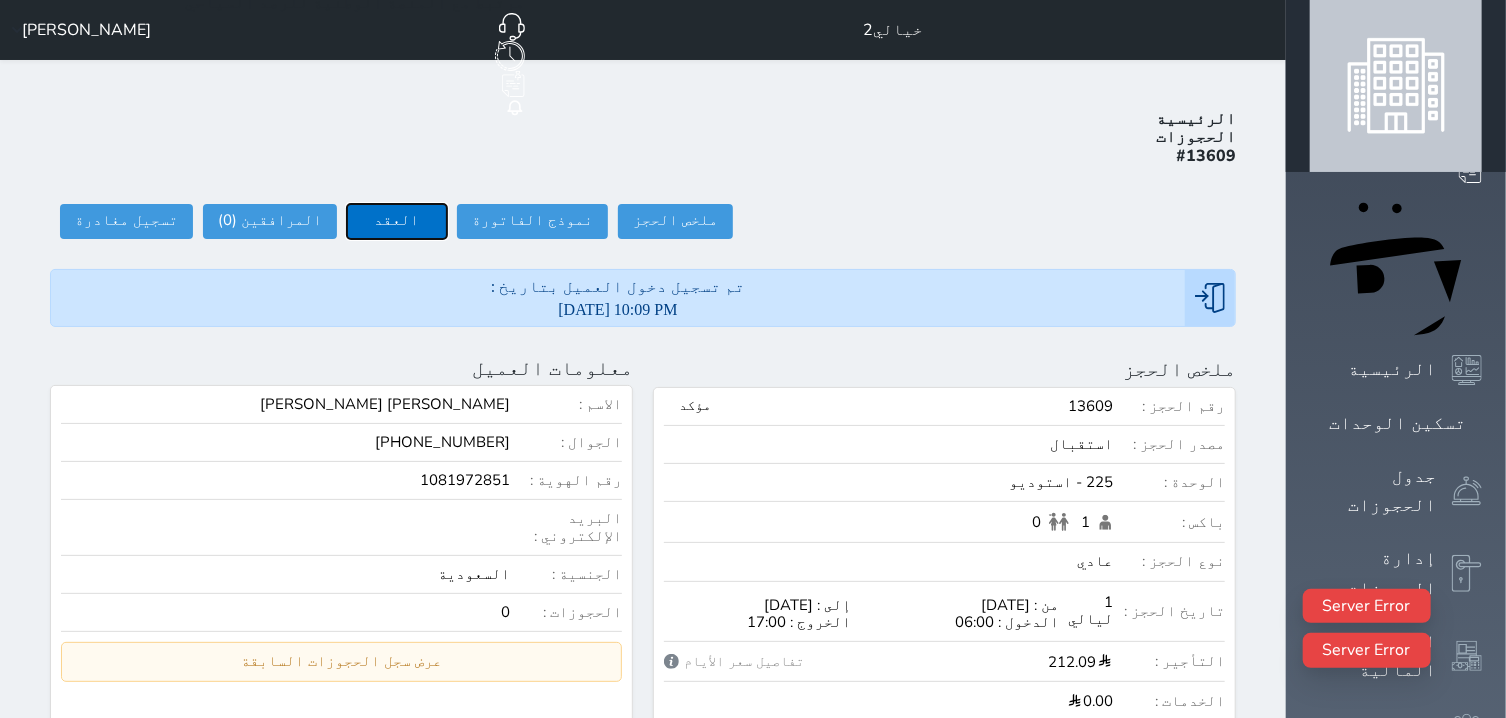 click on "العقد" at bounding box center (397, 221) 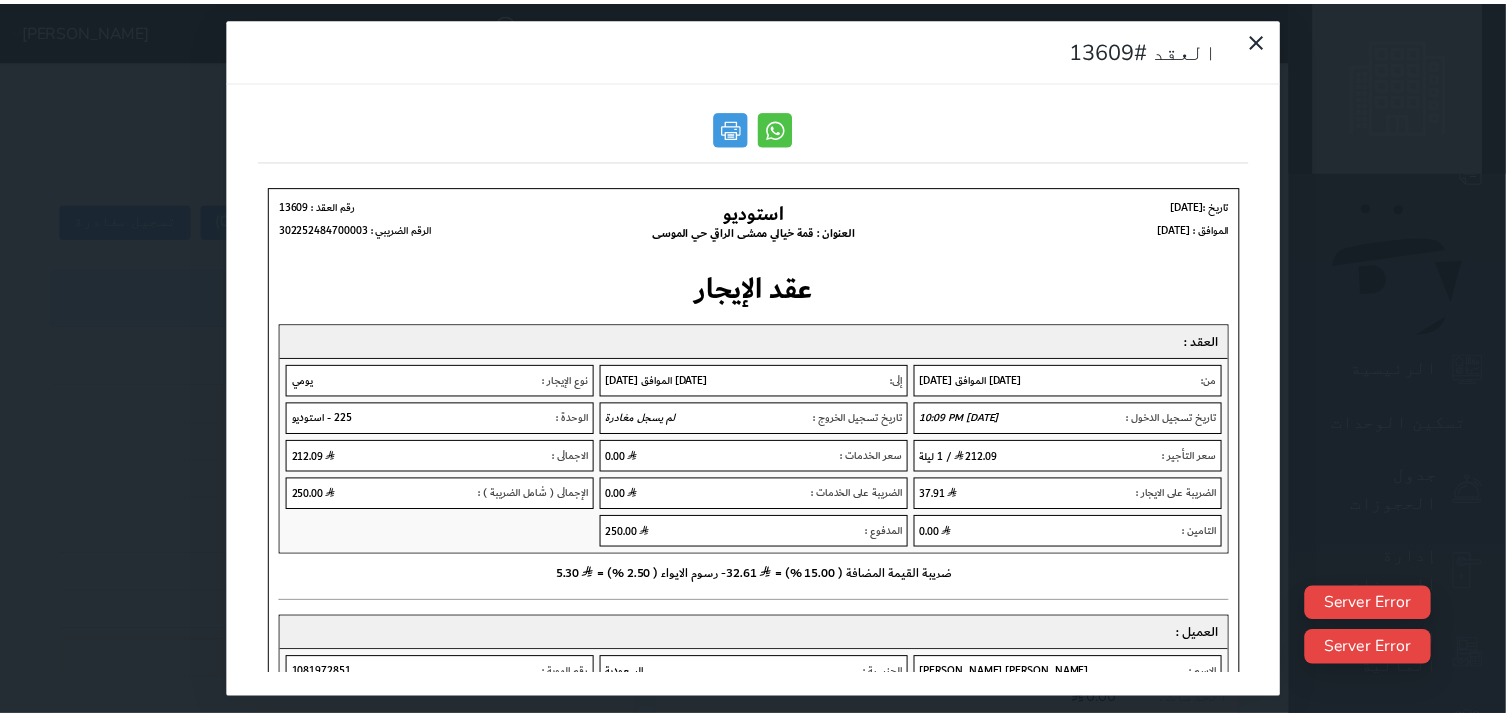 scroll, scrollTop: 0, scrollLeft: 0, axis: both 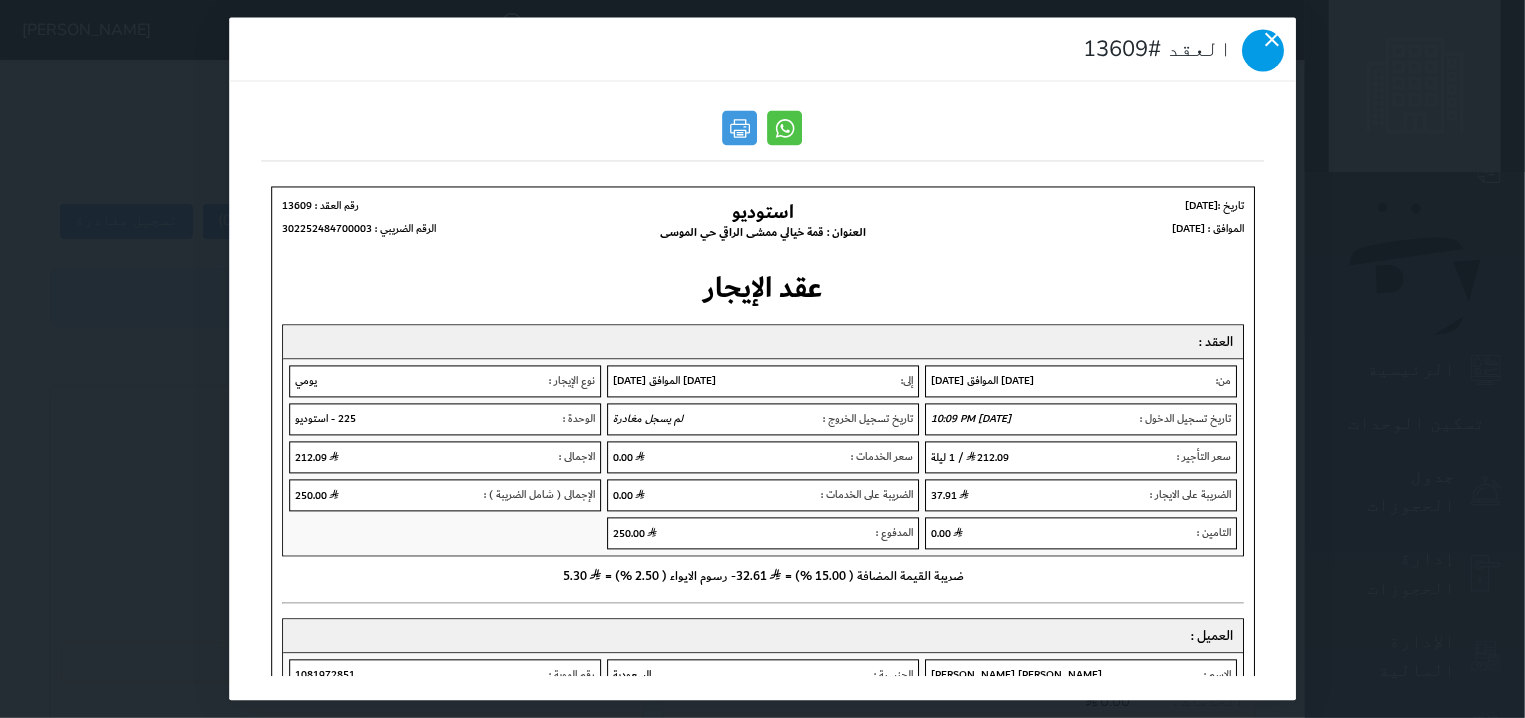click 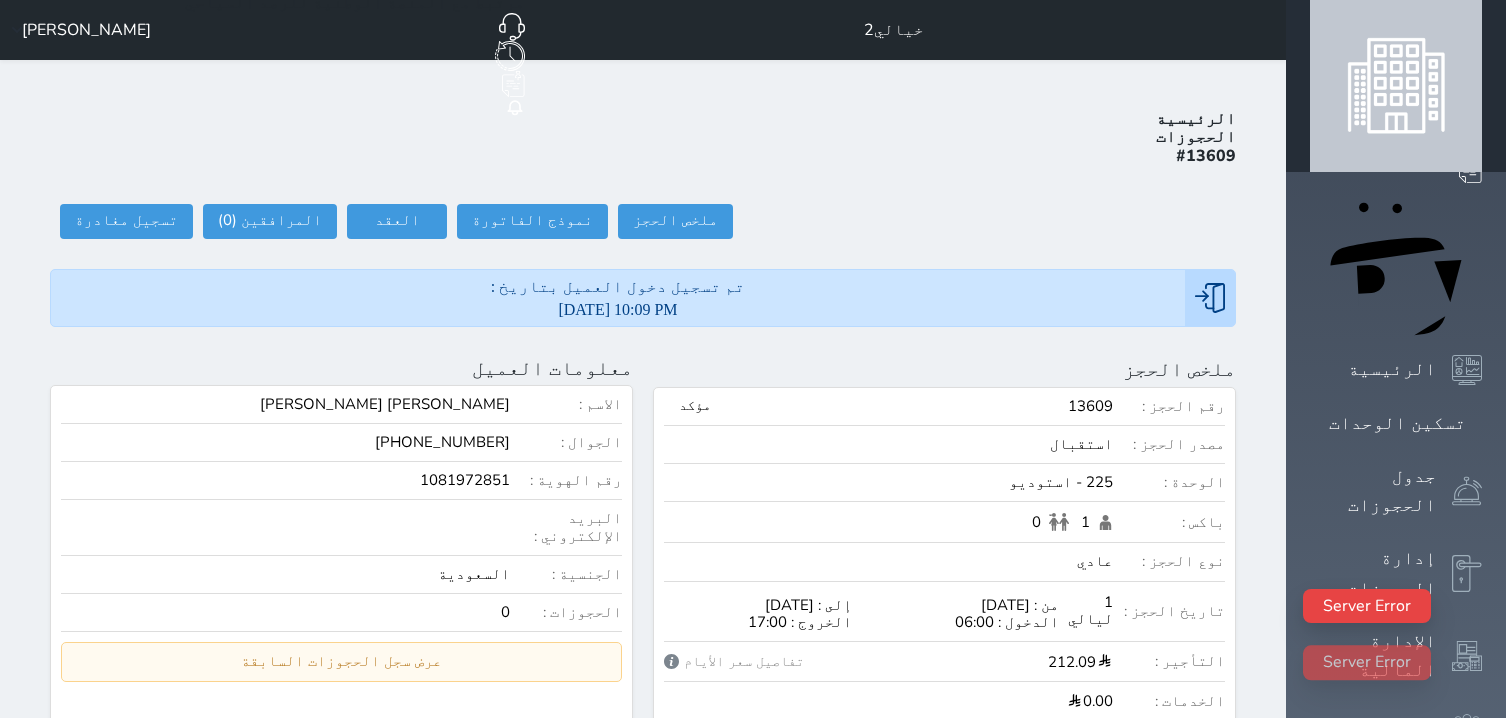 scroll, scrollTop: 0, scrollLeft: 0, axis: both 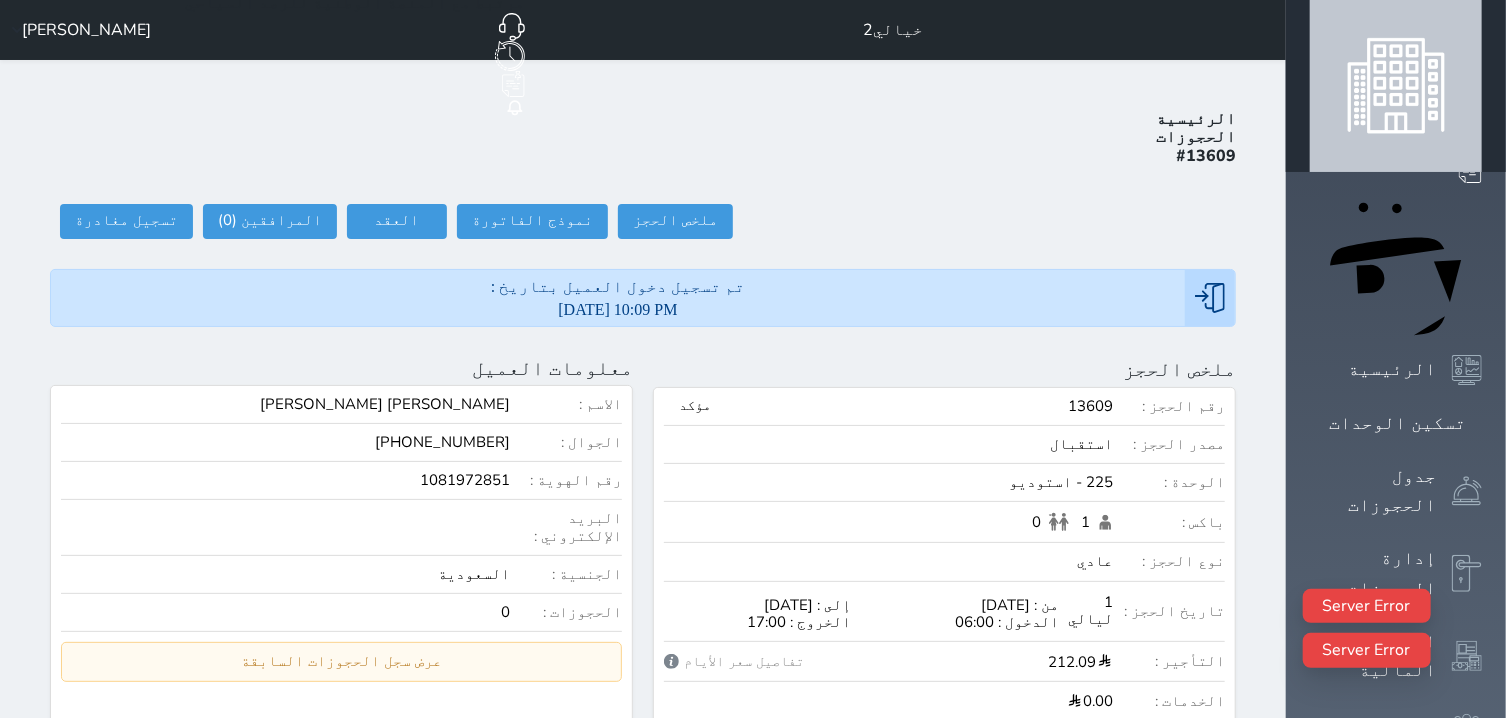 click on "[PERSON_NAME]" at bounding box center (86, 30) 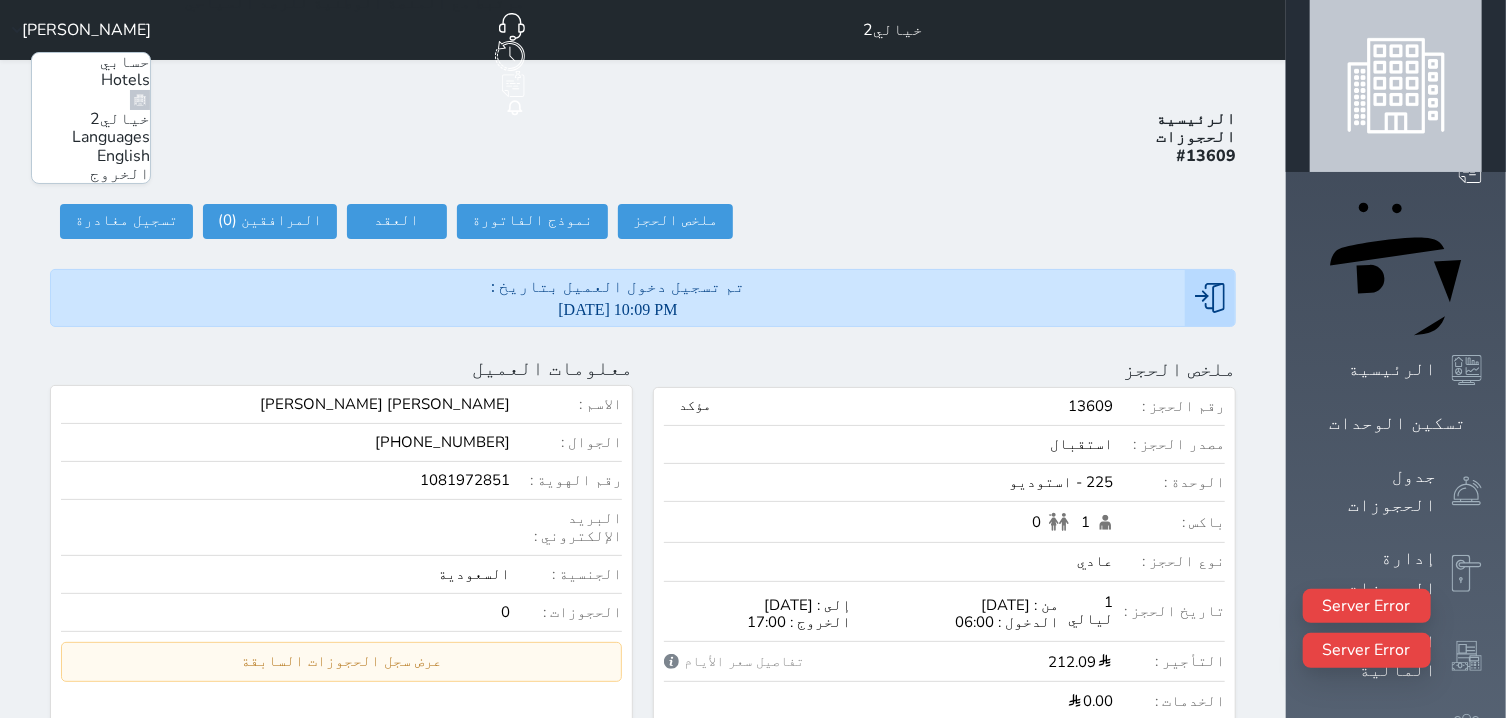 click on "الخروج" at bounding box center [120, 174] 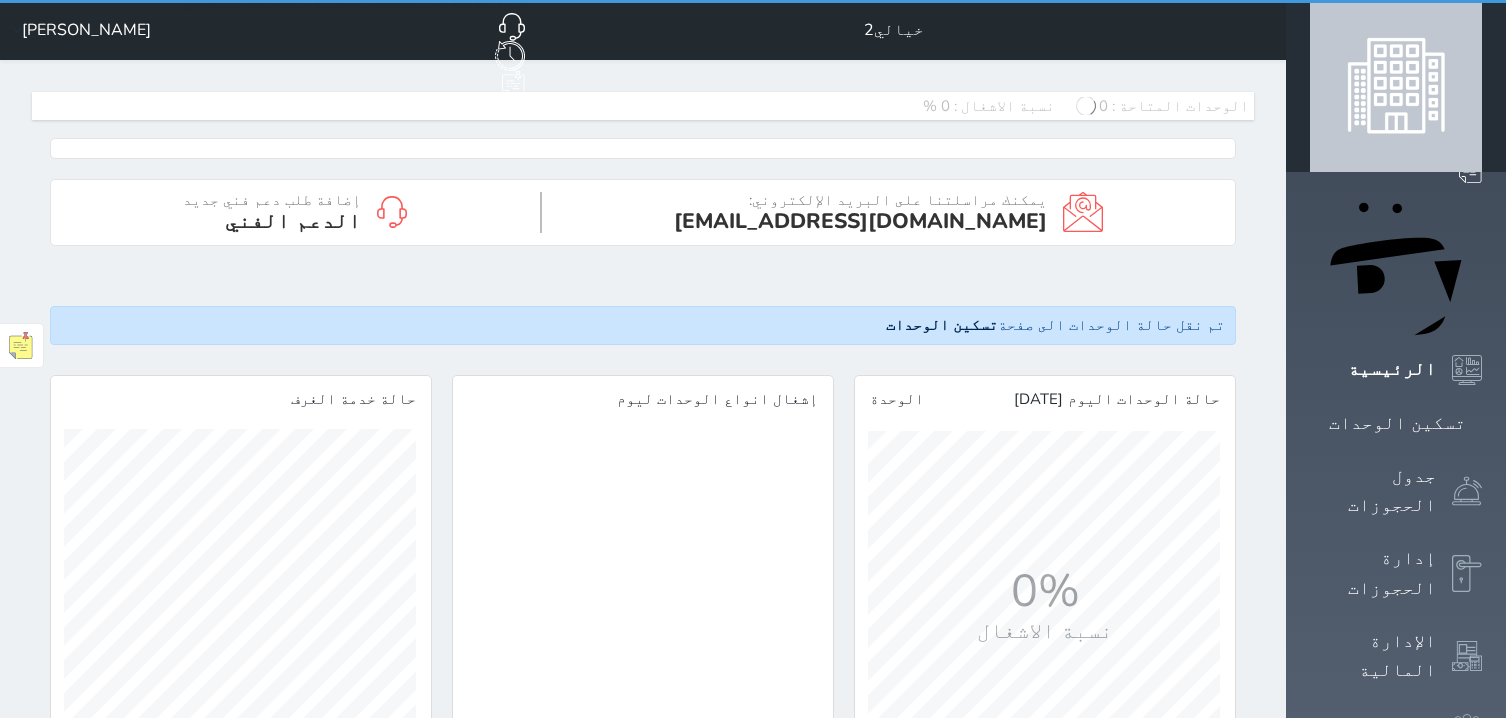 scroll, scrollTop: 0, scrollLeft: 0, axis: both 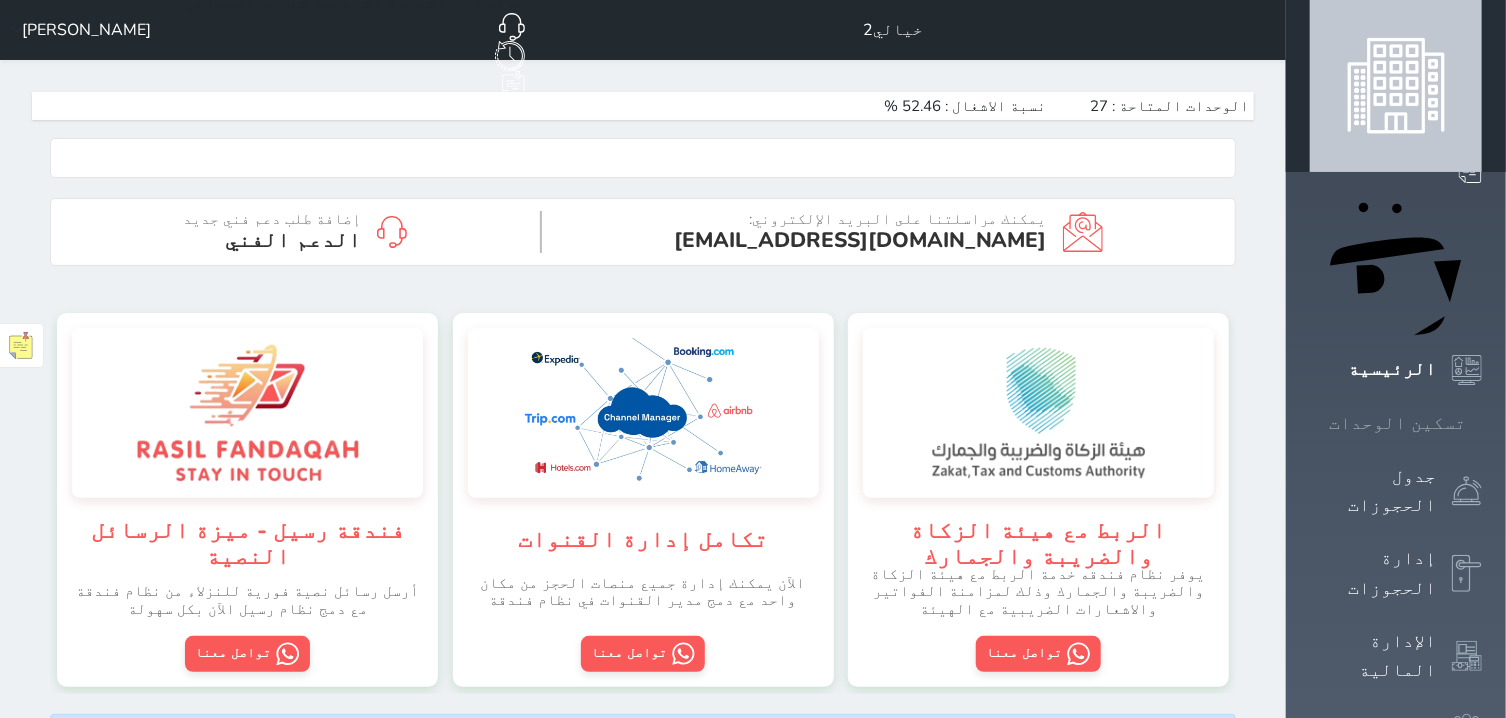 click at bounding box center (1482, 423) 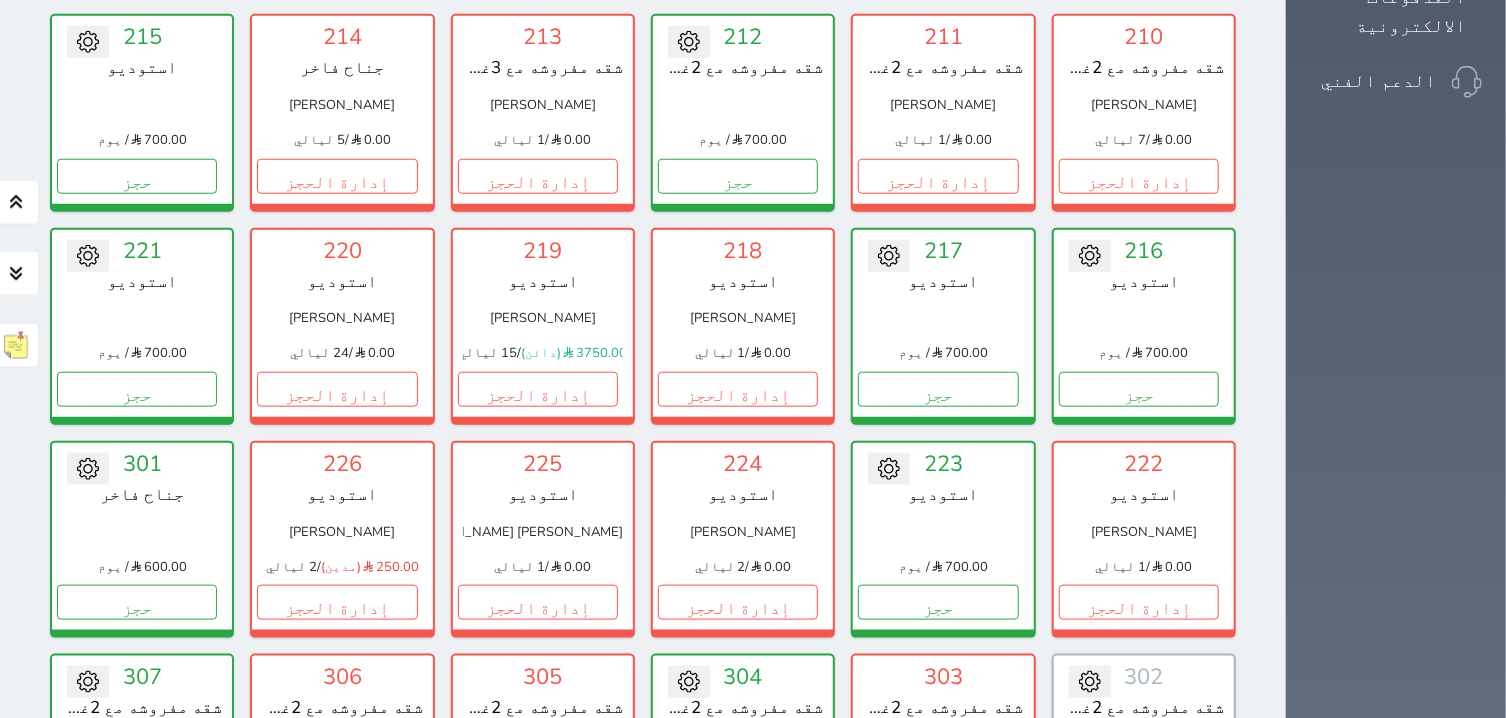 scroll, scrollTop: 1096, scrollLeft: 0, axis: vertical 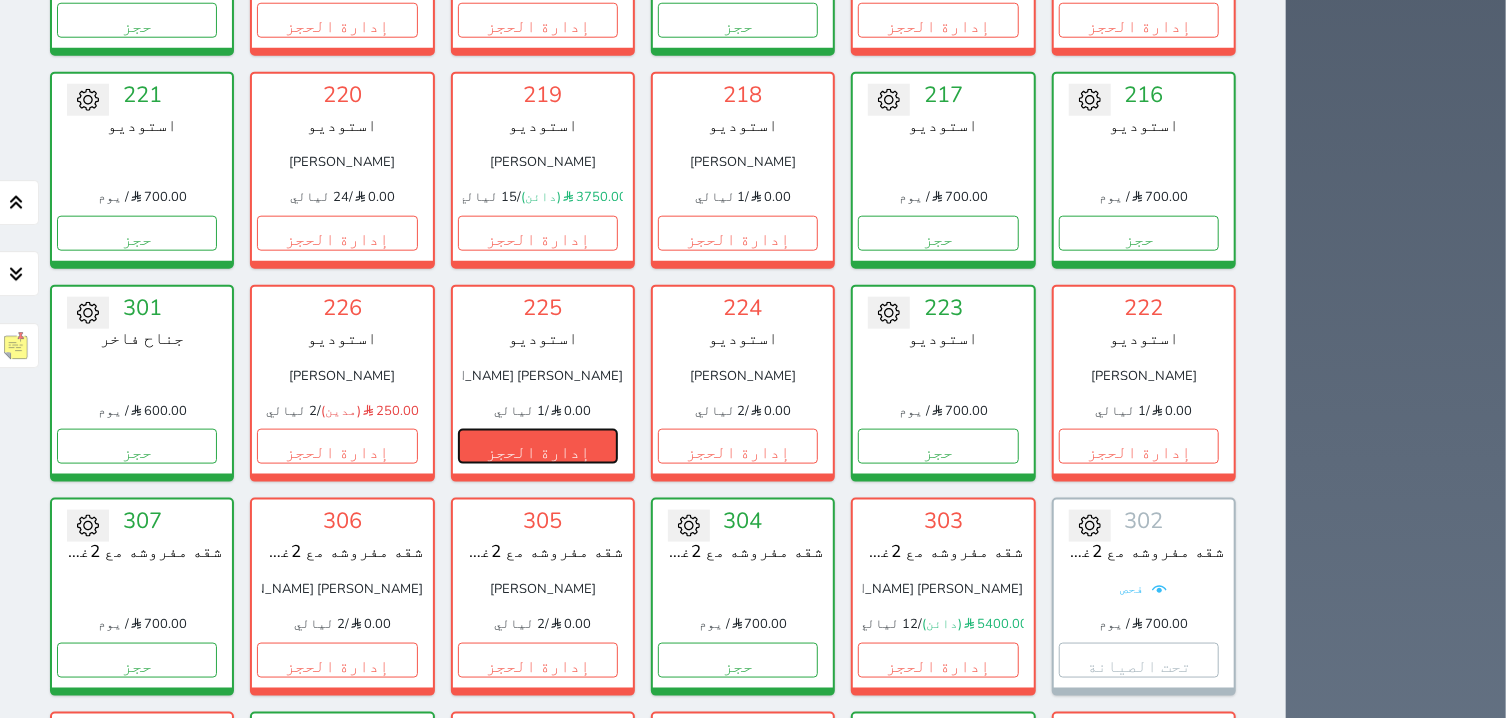 click on "إدارة الحجز" at bounding box center (538, 446) 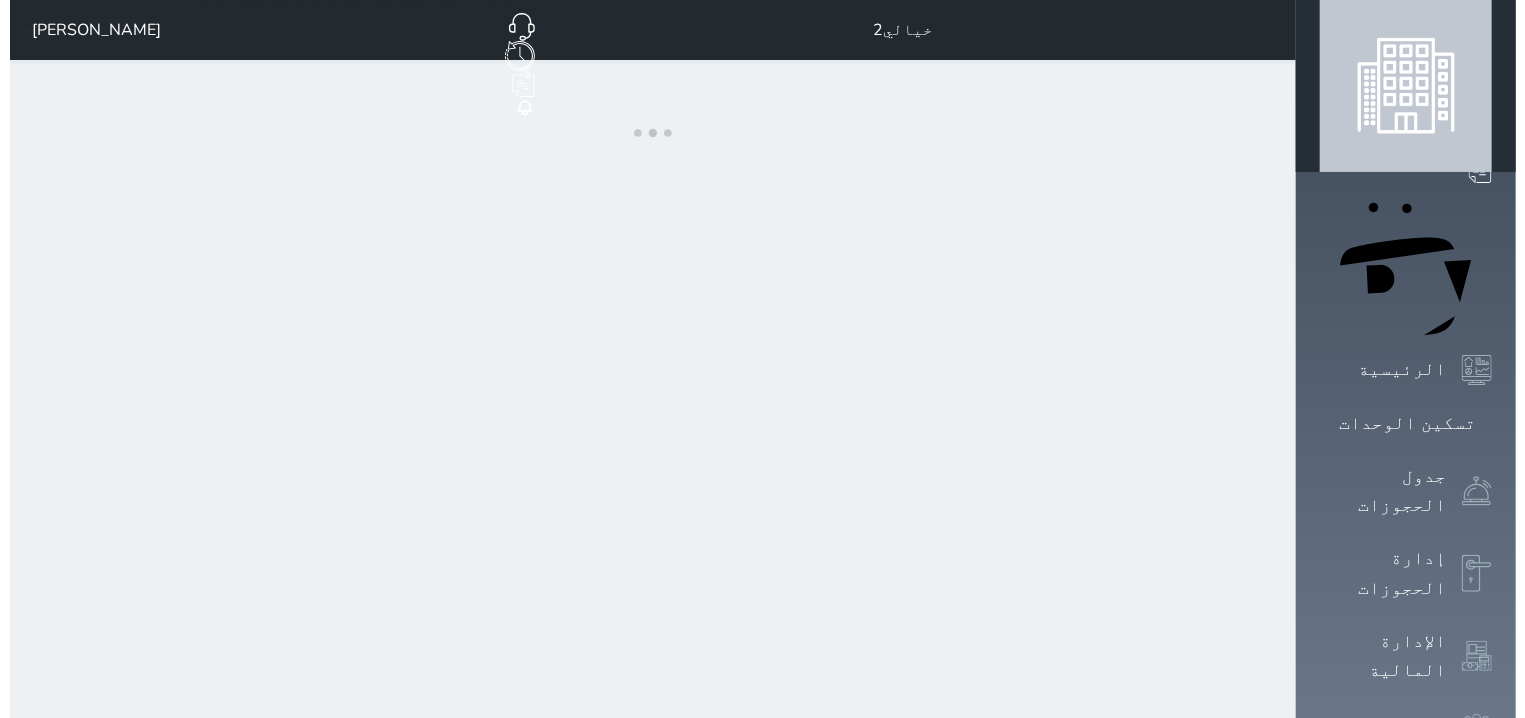 scroll, scrollTop: 0, scrollLeft: 0, axis: both 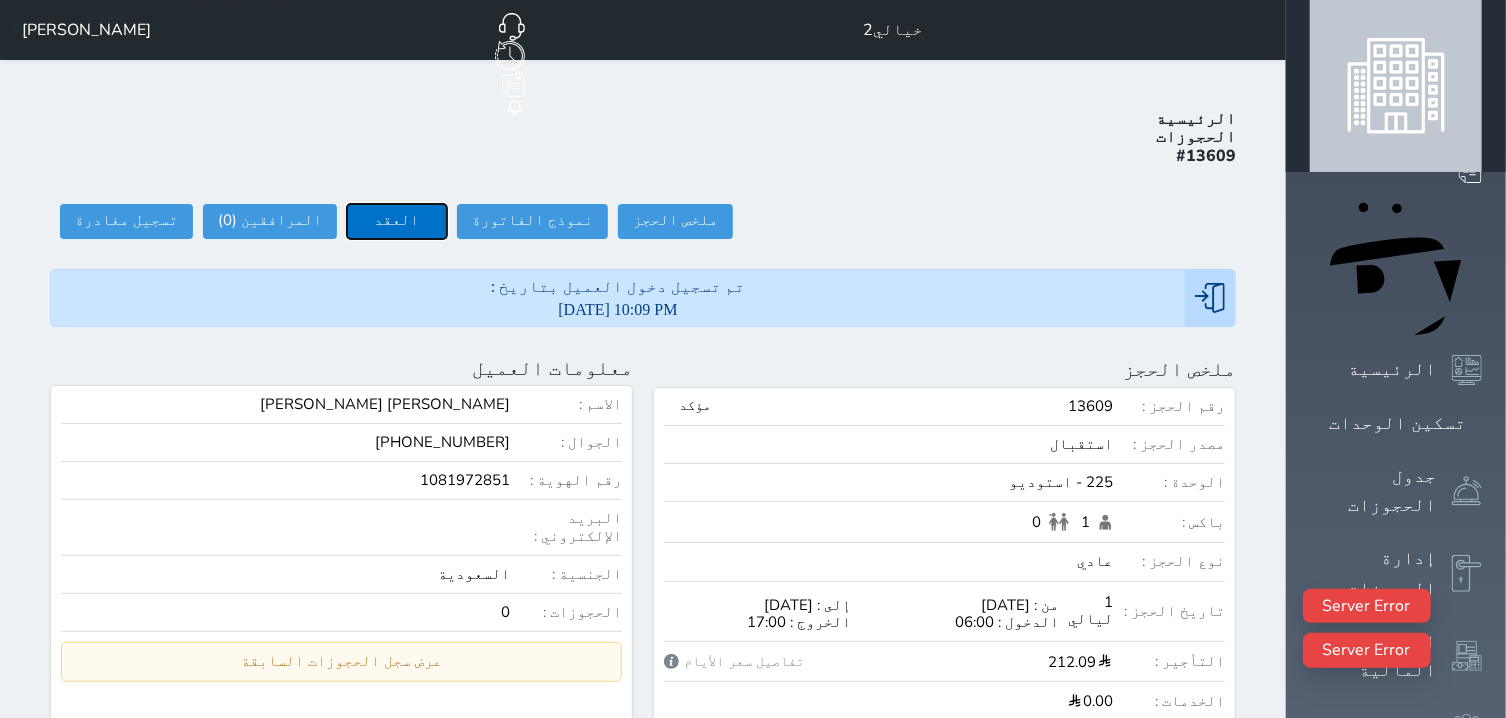 click on "العقد" at bounding box center (397, 221) 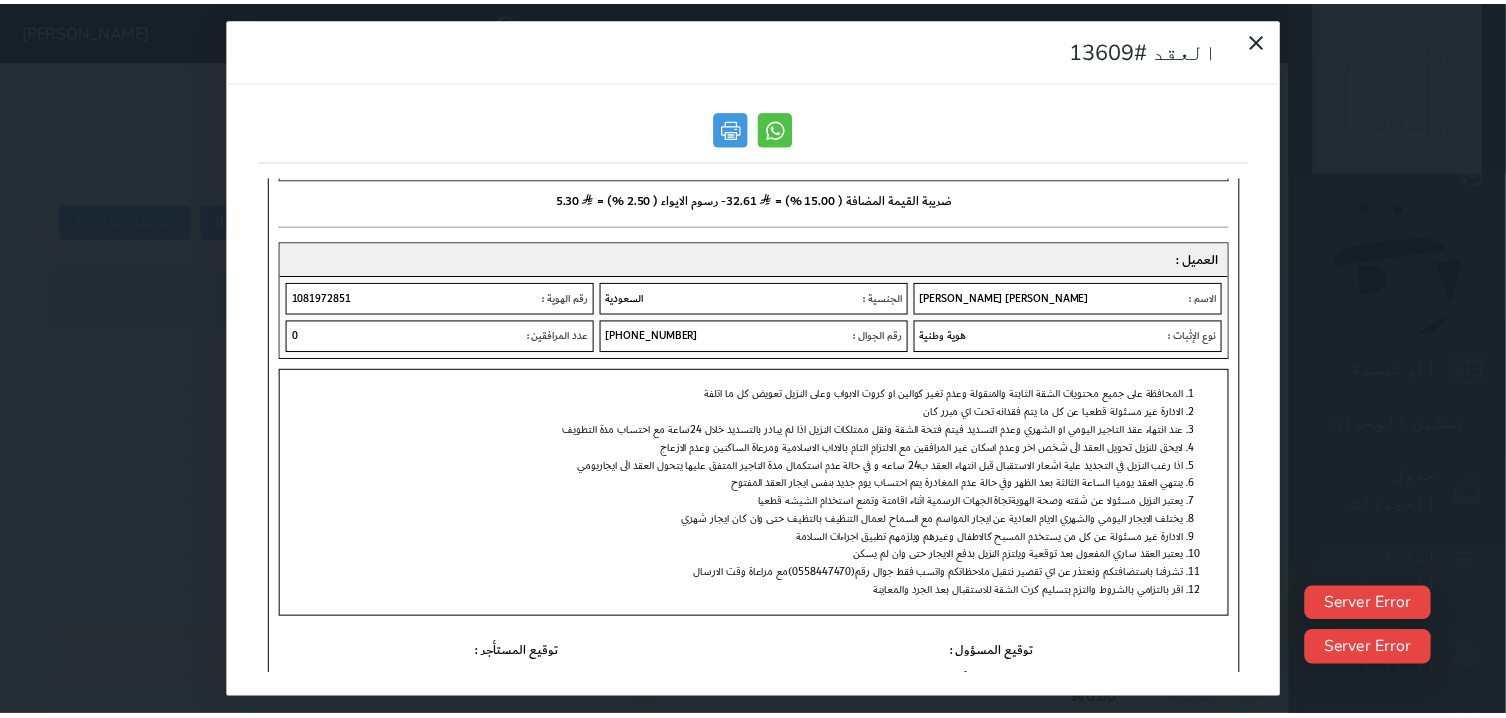 scroll, scrollTop: 0, scrollLeft: 0, axis: both 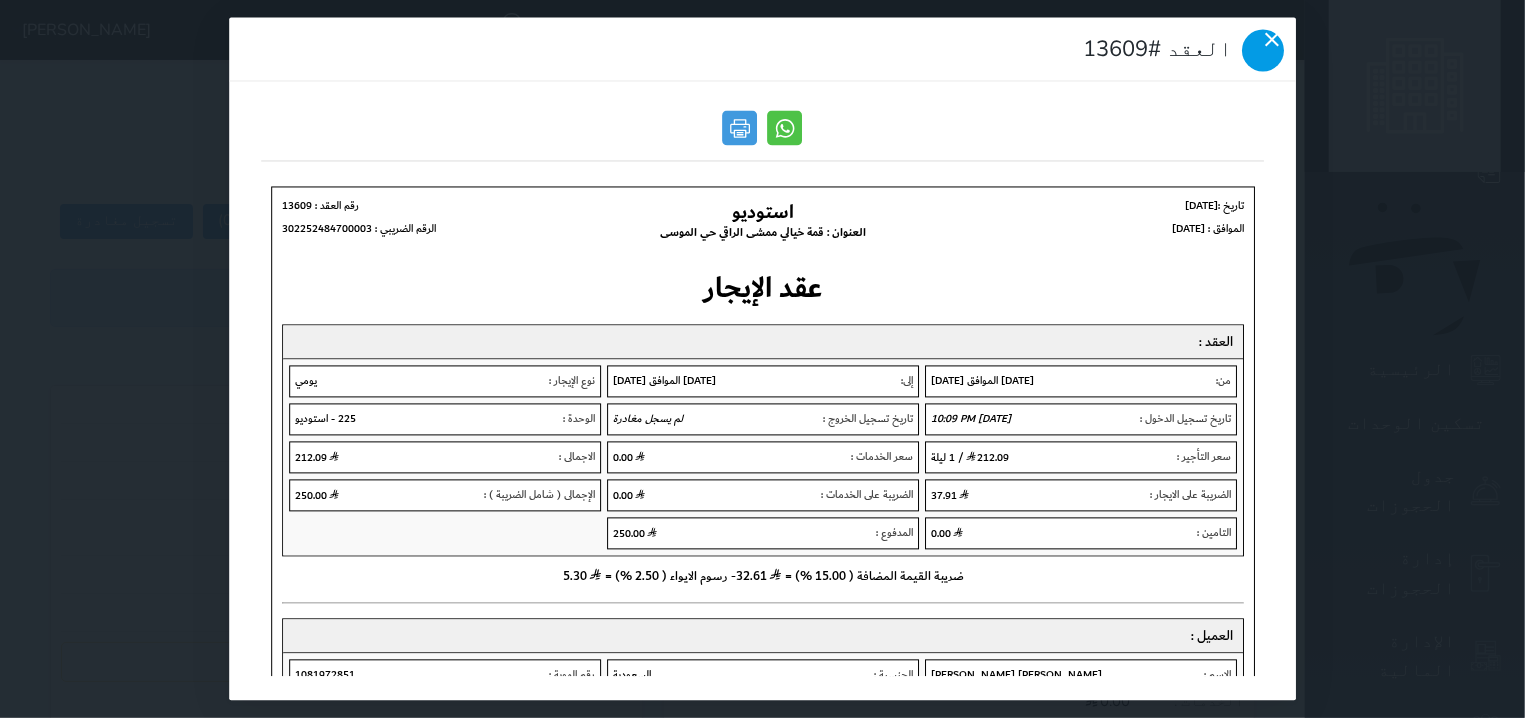 click 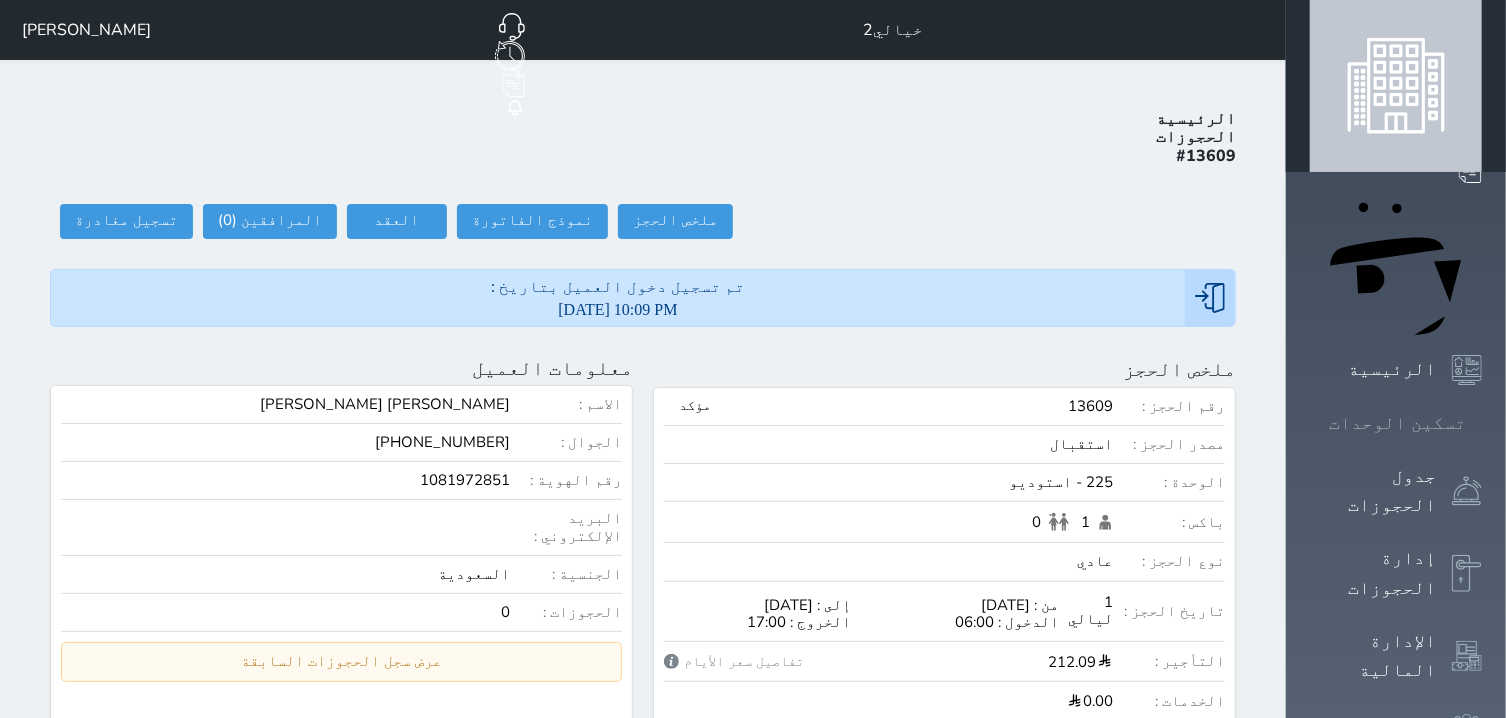 click on "تسكين الوحدات" at bounding box center [1396, 423] 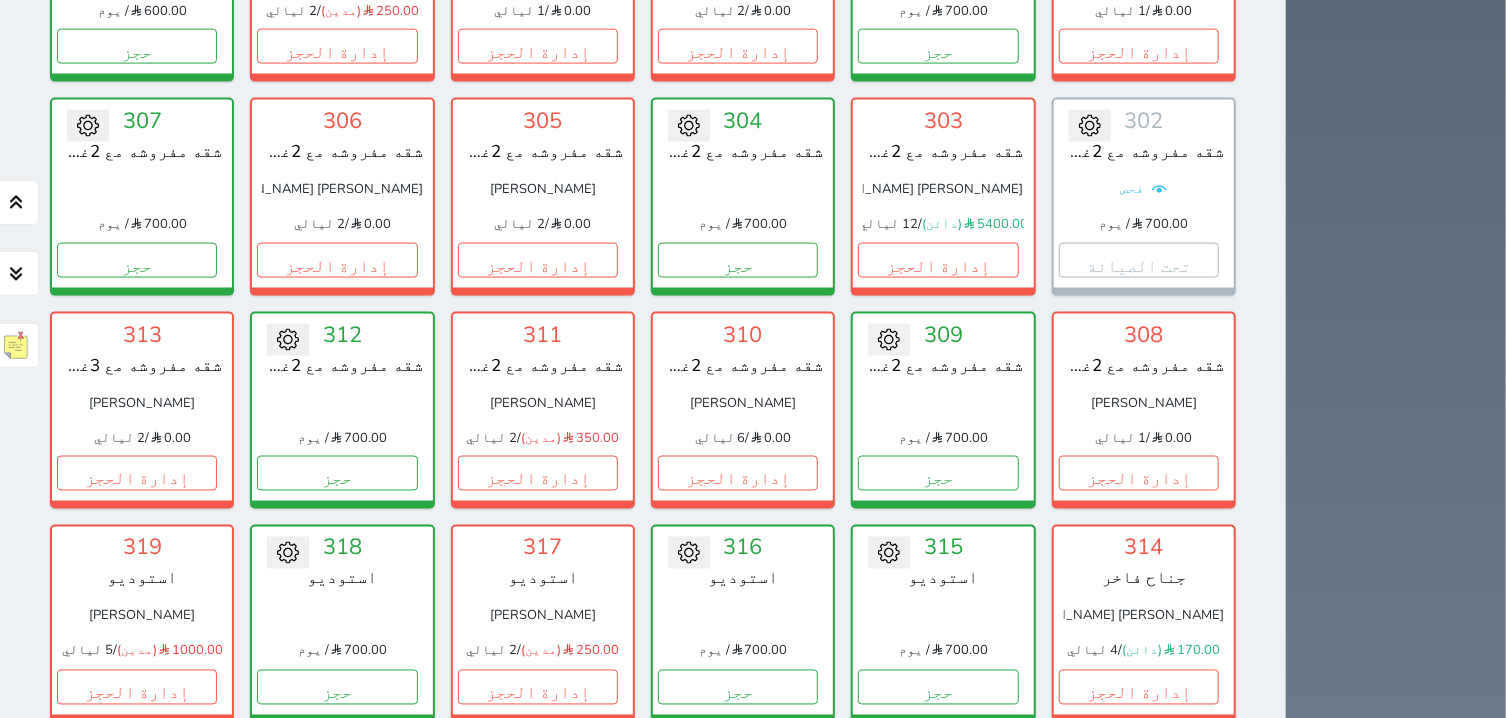 scroll, scrollTop: 1733, scrollLeft: 0, axis: vertical 